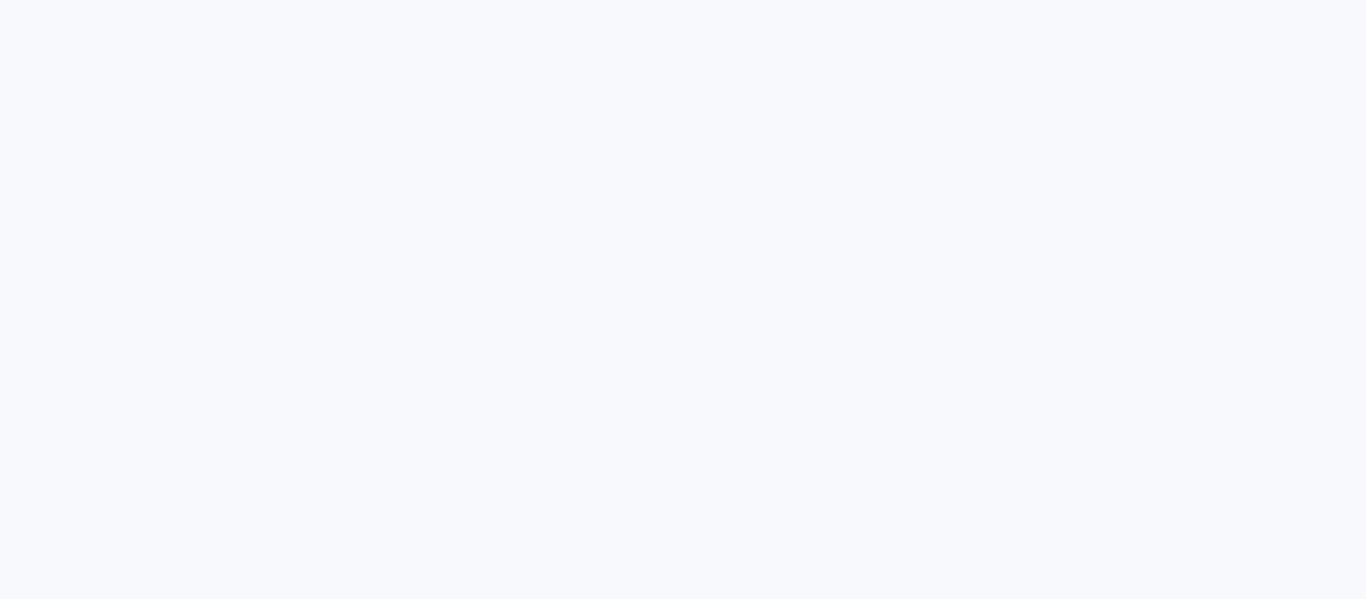 scroll, scrollTop: 0, scrollLeft: 0, axis: both 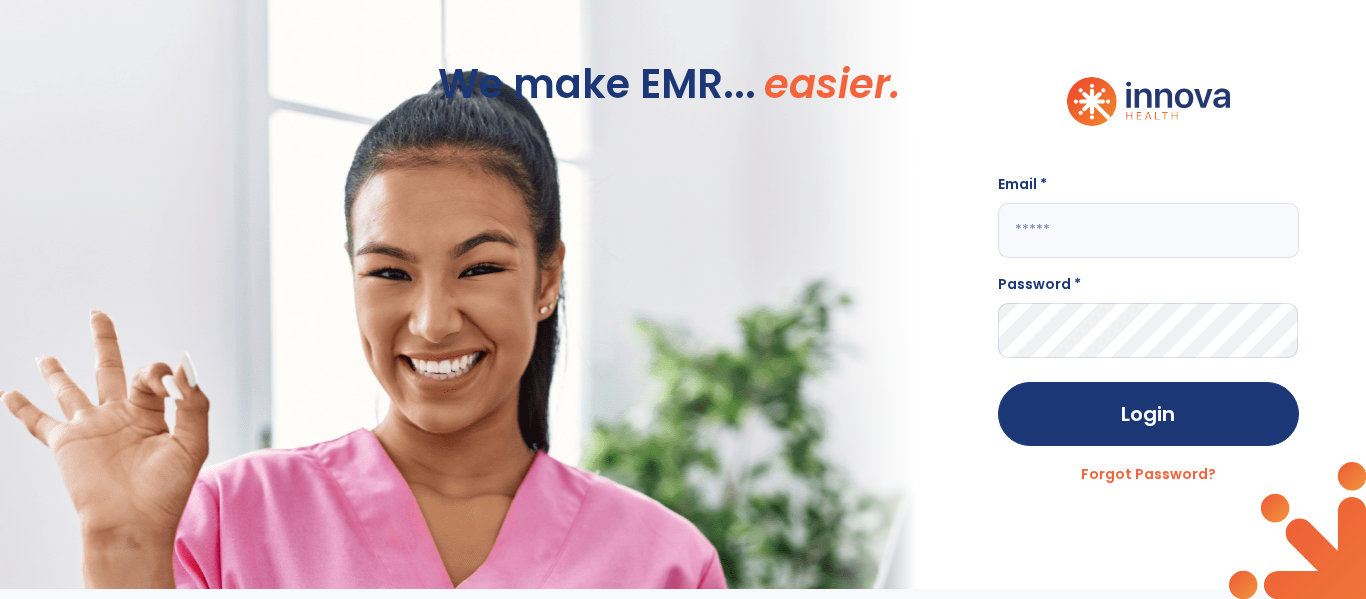 click 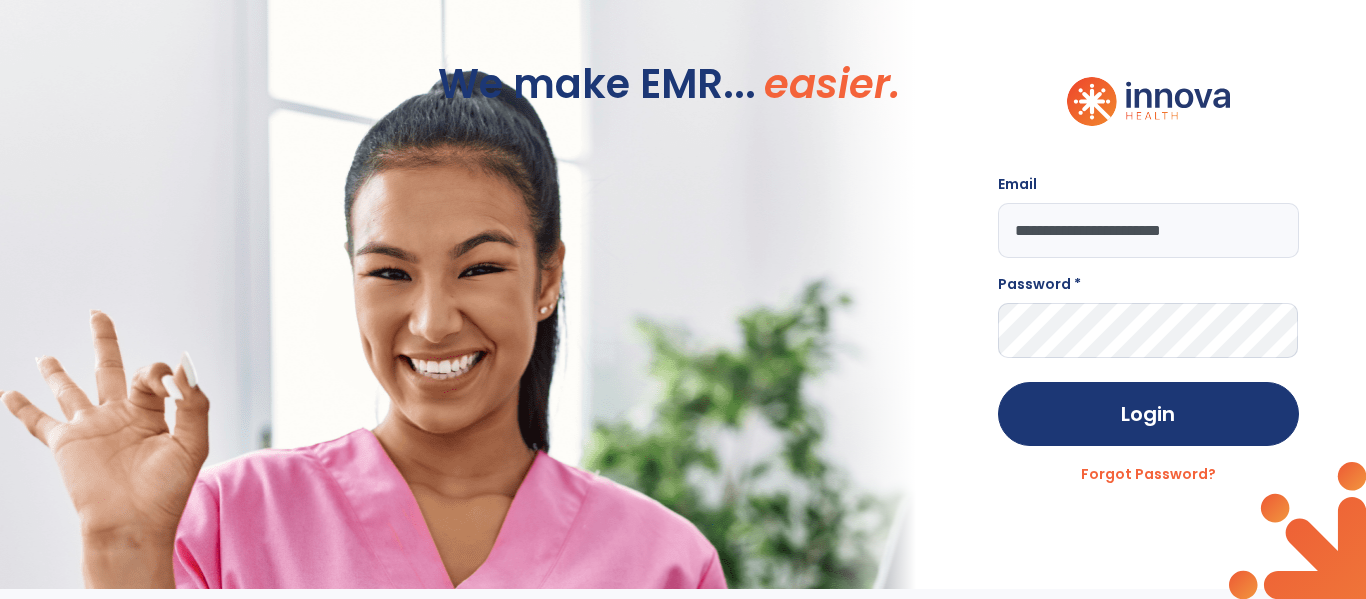 type on "**********" 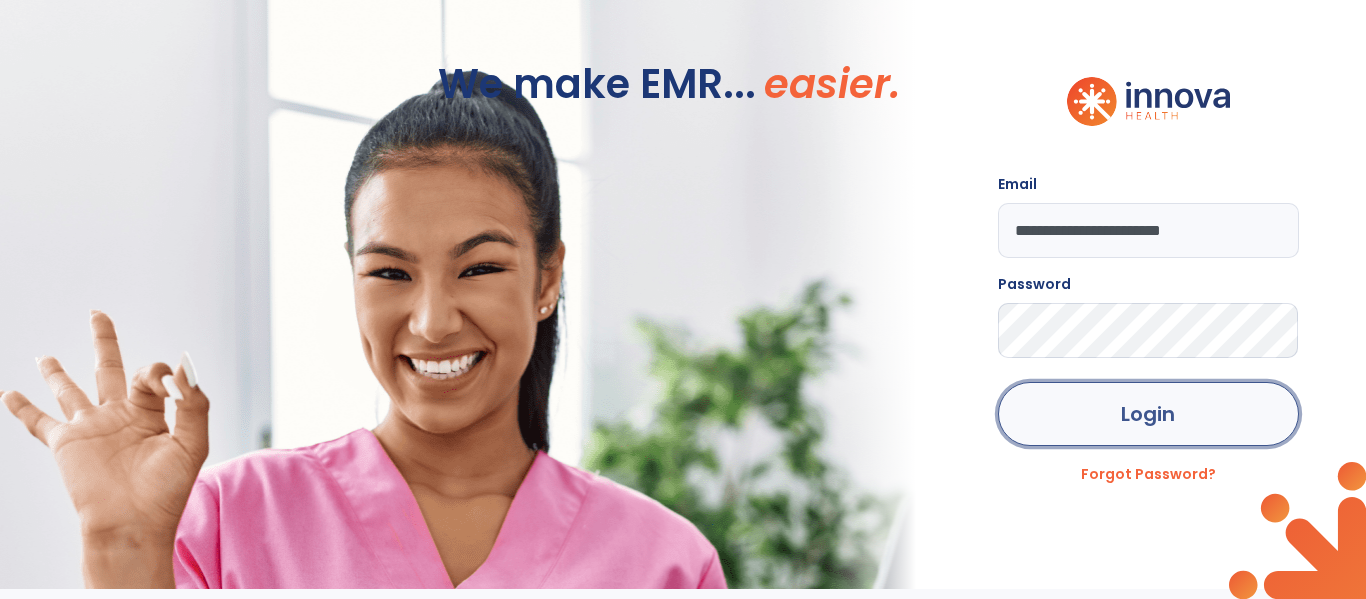 click on "Login" 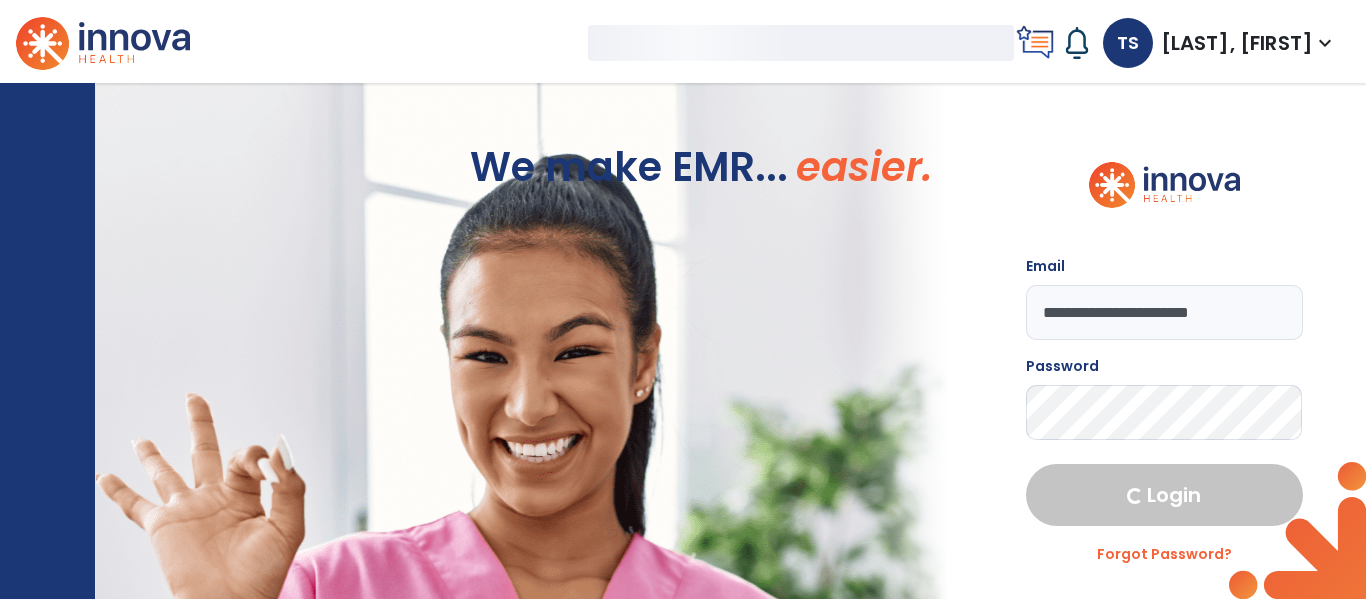 select on "****" 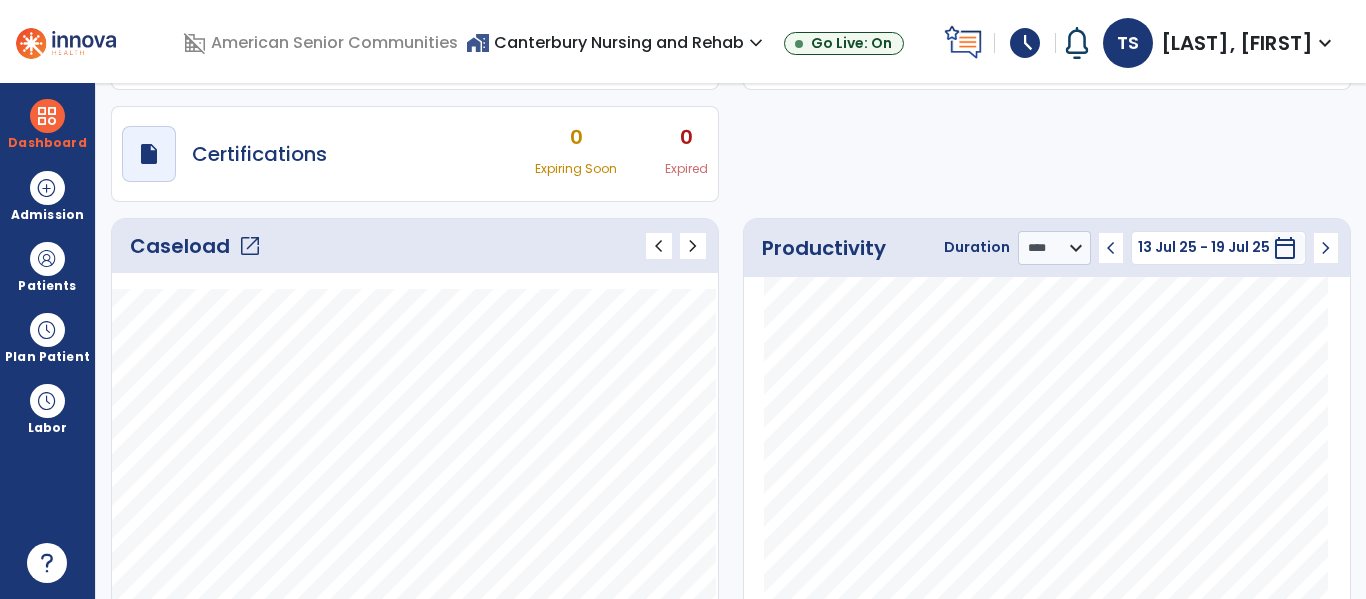 scroll, scrollTop: 0, scrollLeft: 0, axis: both 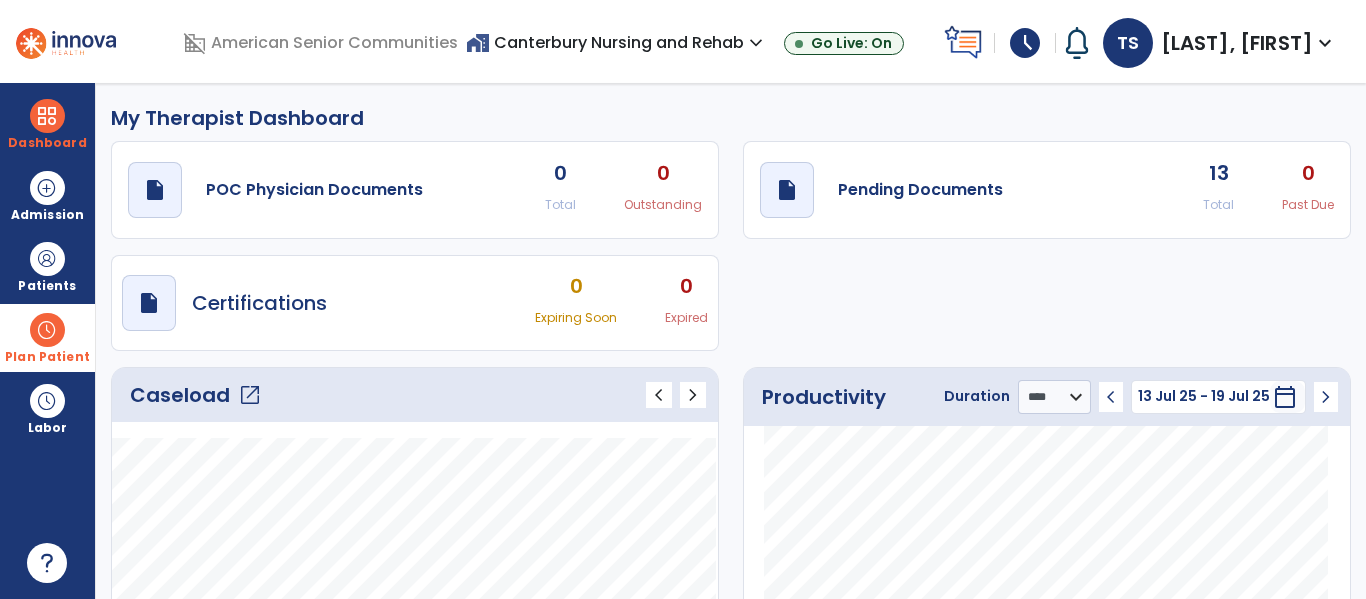 click at bounding box center (47, 330) 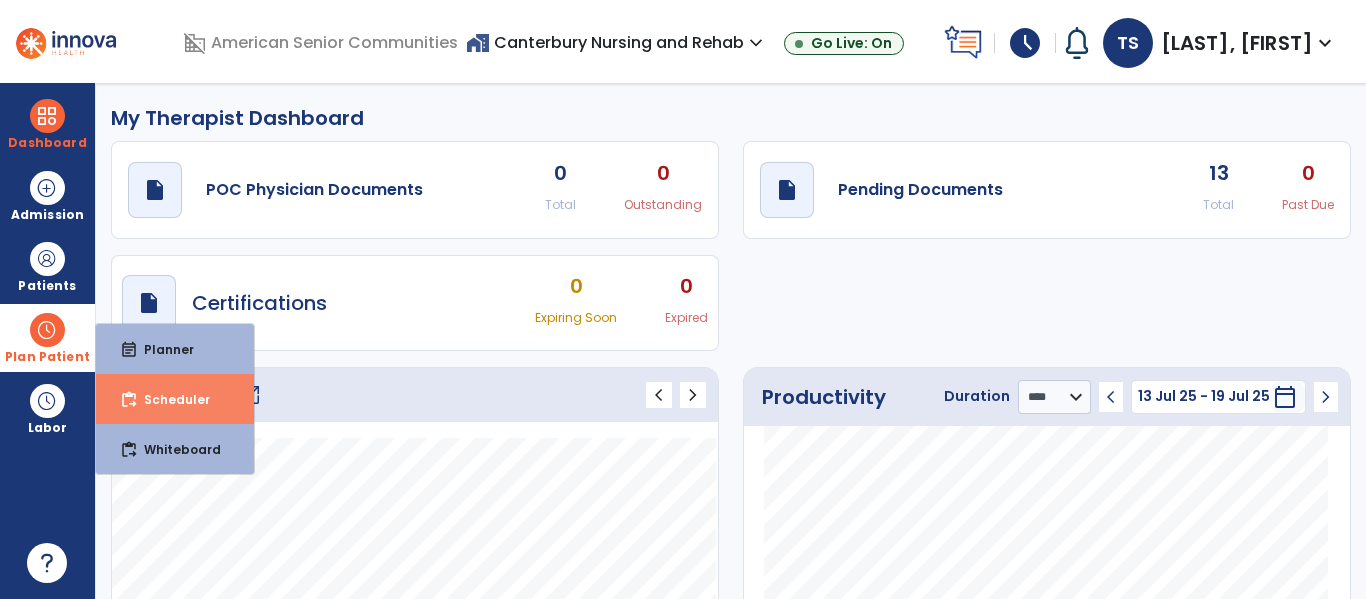 click on "Scheduler" at bounding box center [169, 399] 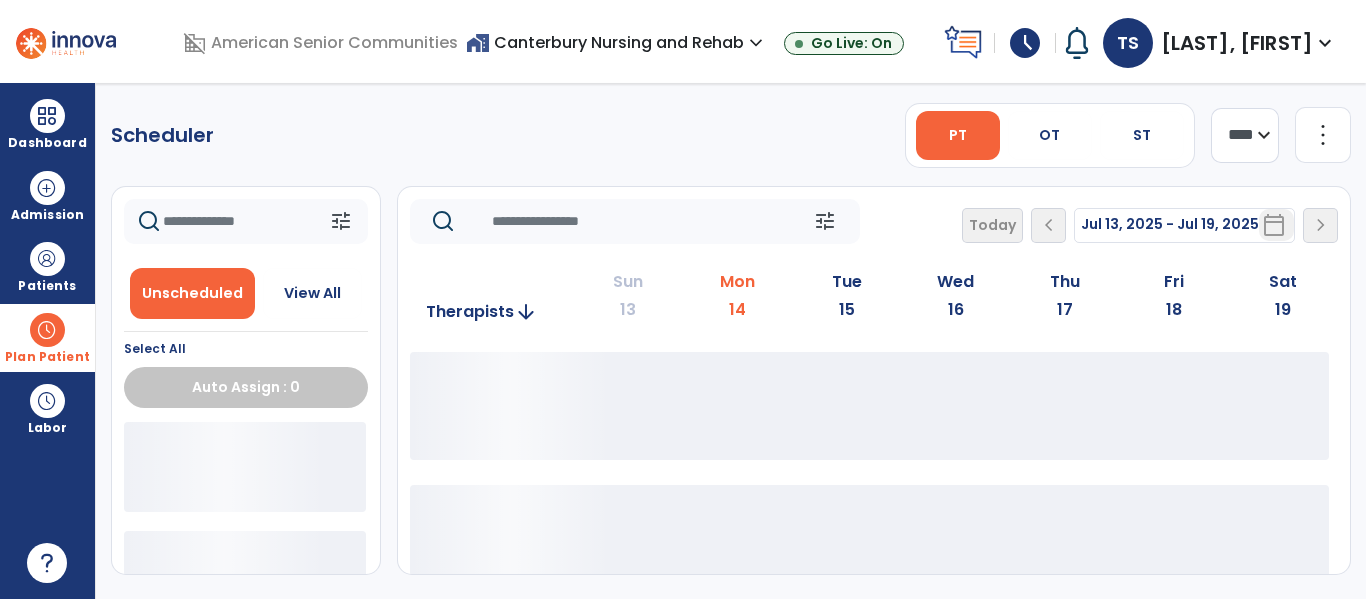 click on "more_vert" 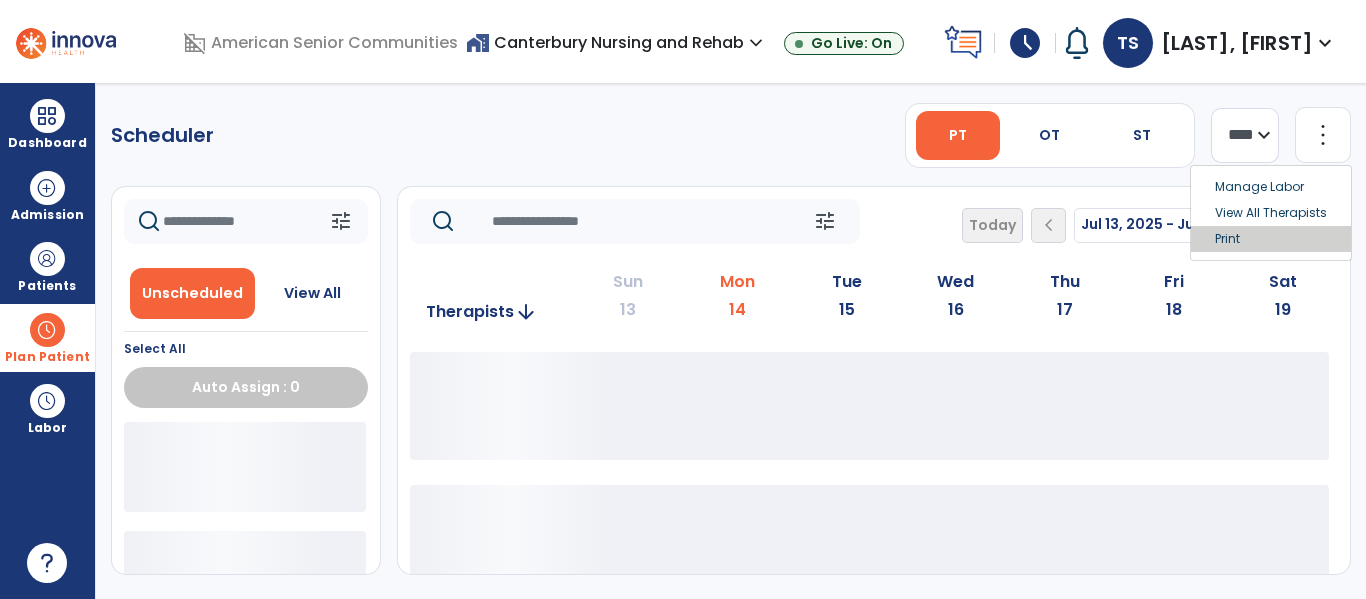 click on "Print" at bounding box center (1271, 239) 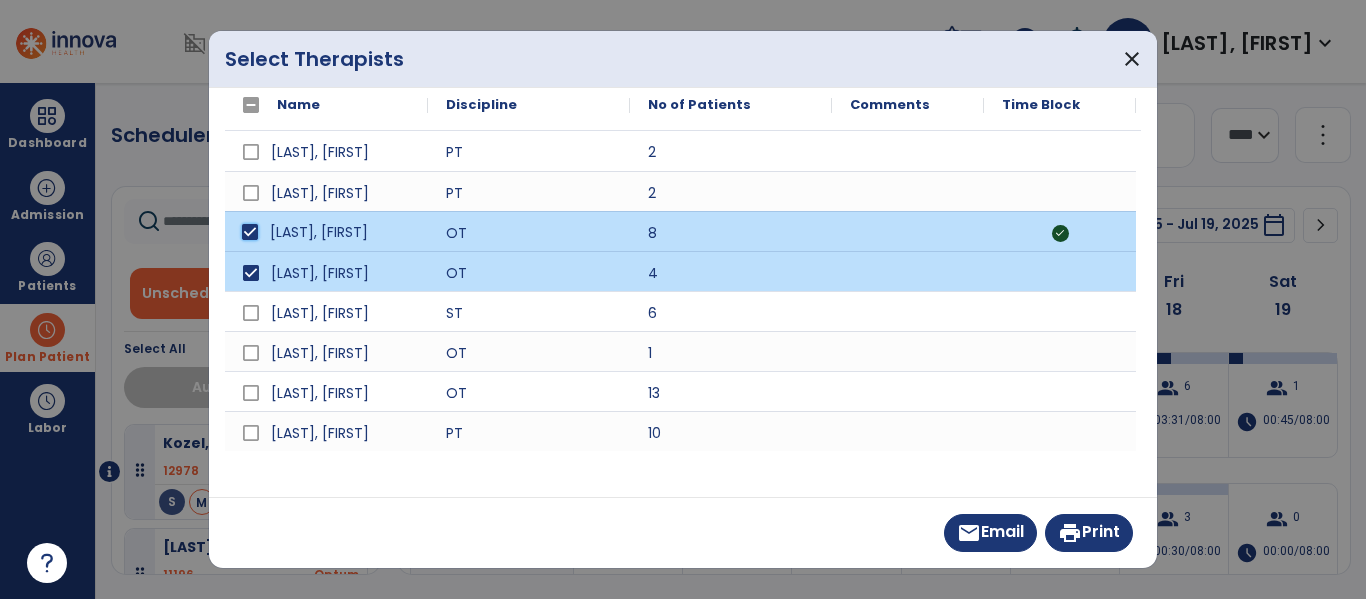 scroll, scrollTop: 125, scrollLeft: 0, axis: vertical 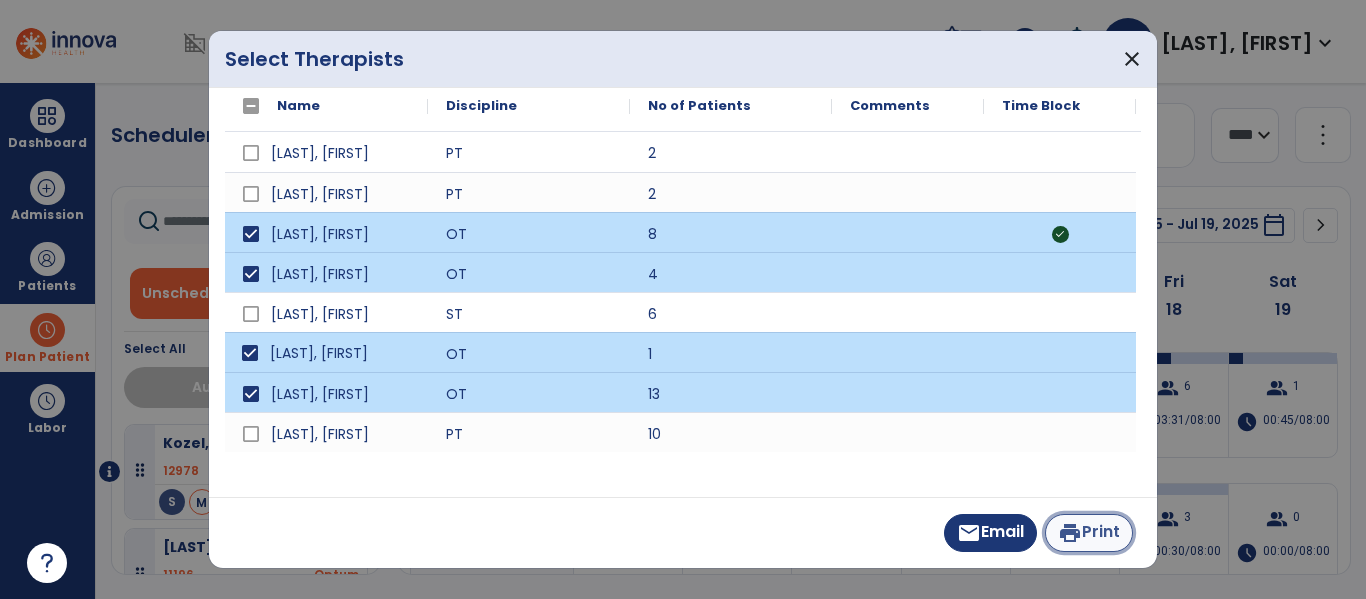 click on "print  Print" at bounding box center [1089, 533] 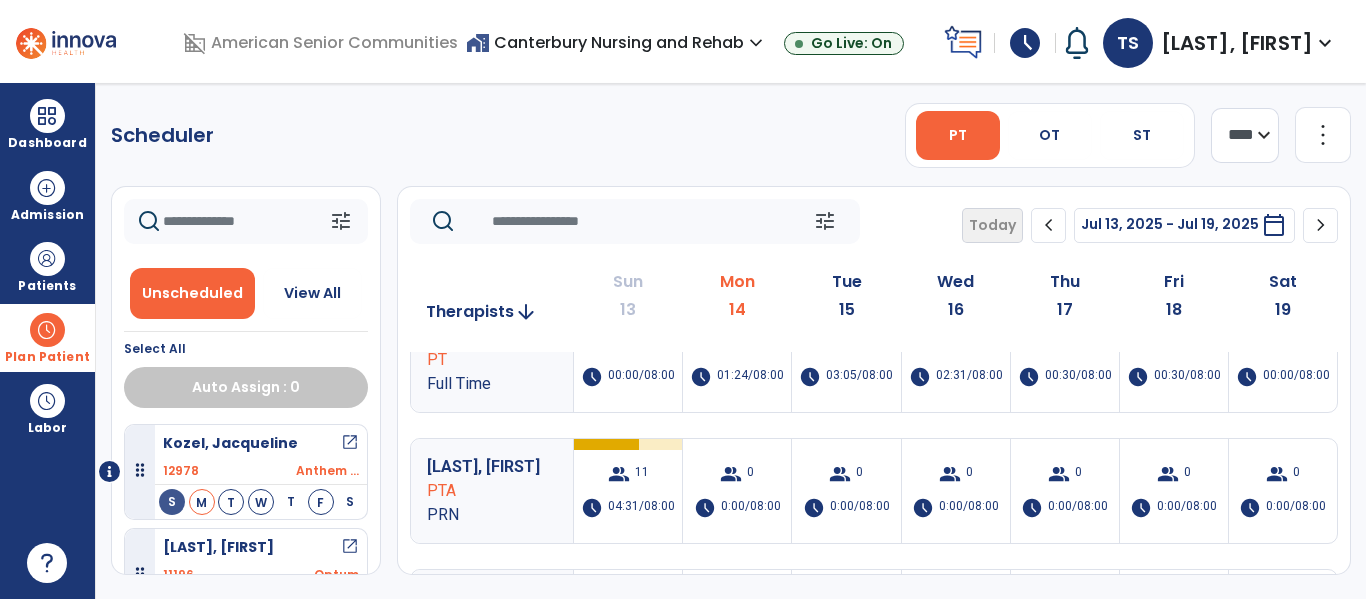 scroll, scrollTop: 307, scrollLeft: 0, axis: vertical 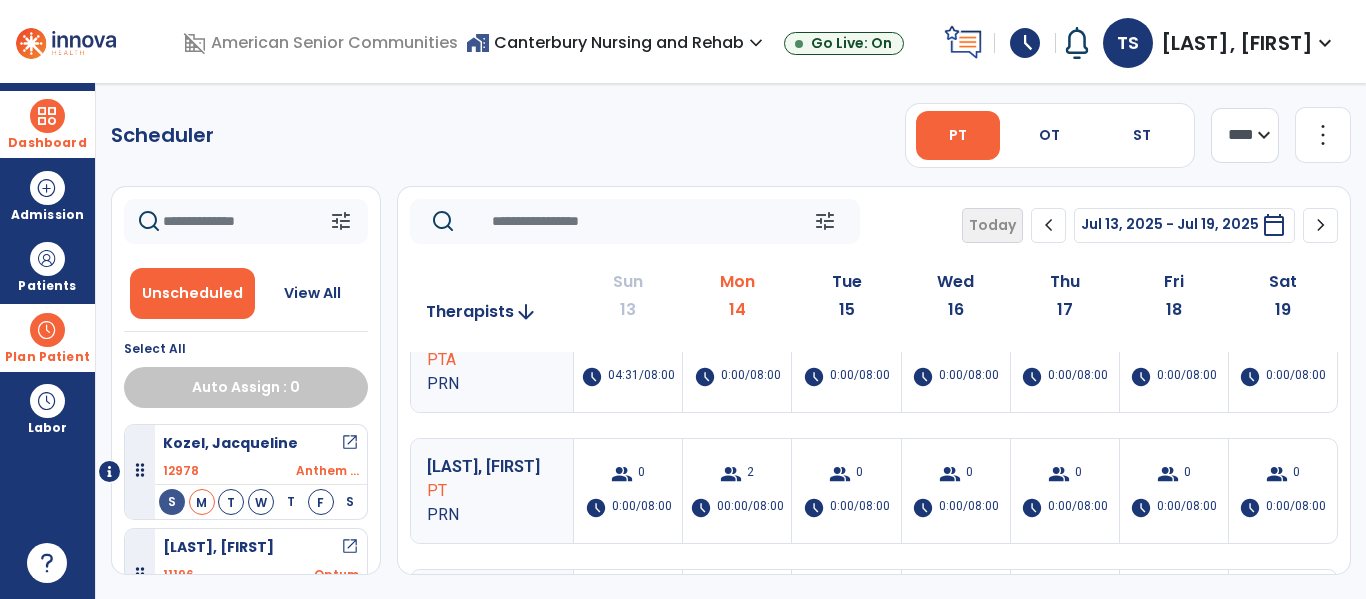 click at bounding box center [47, 116] 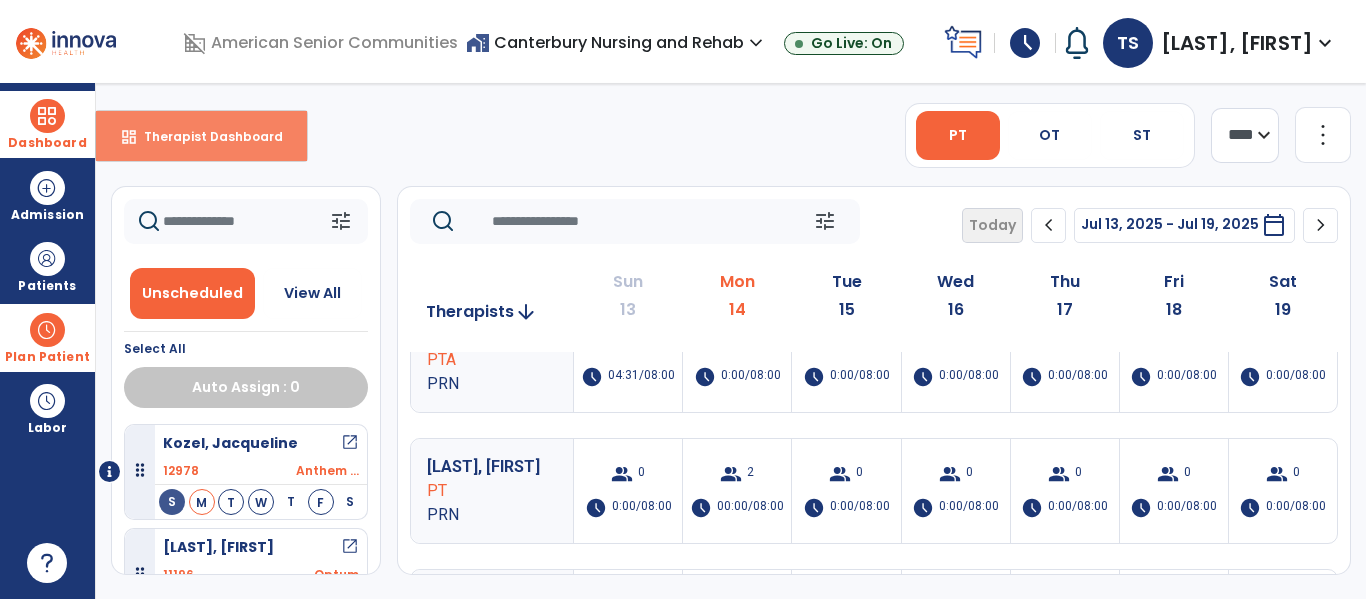 click on "dashboard  Therapist Dashboard" at bounding box center [201, 136] 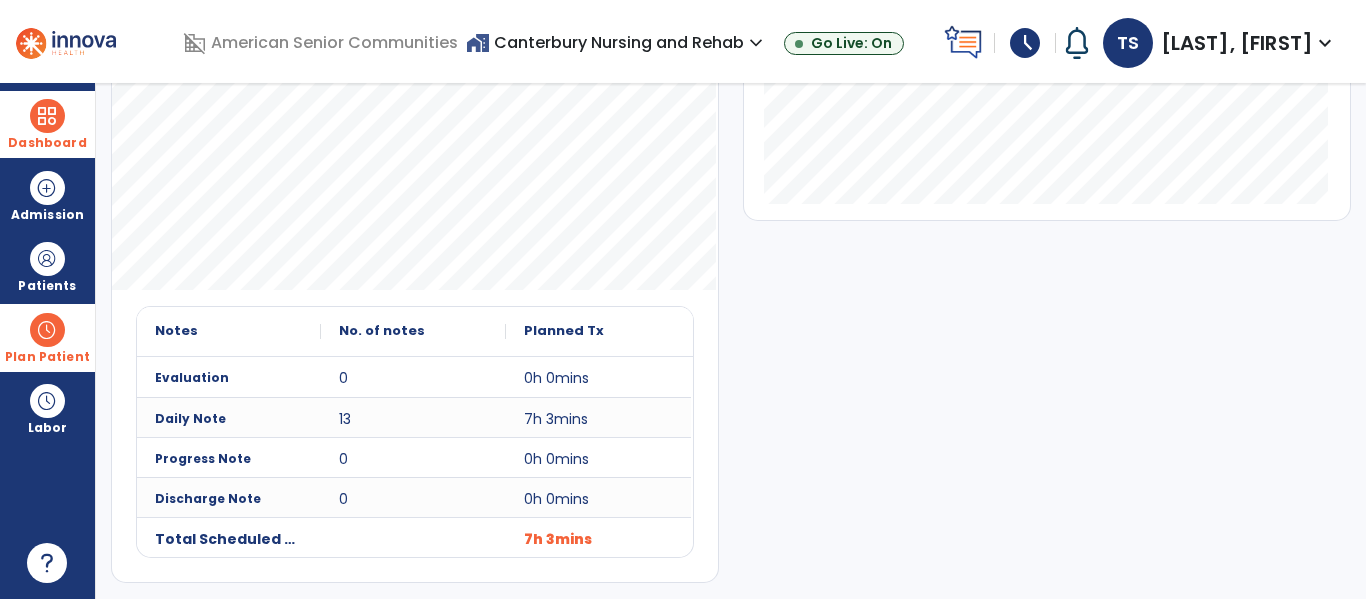 scroll, scrollTop: 0, scrollLeft: 0, axis: both 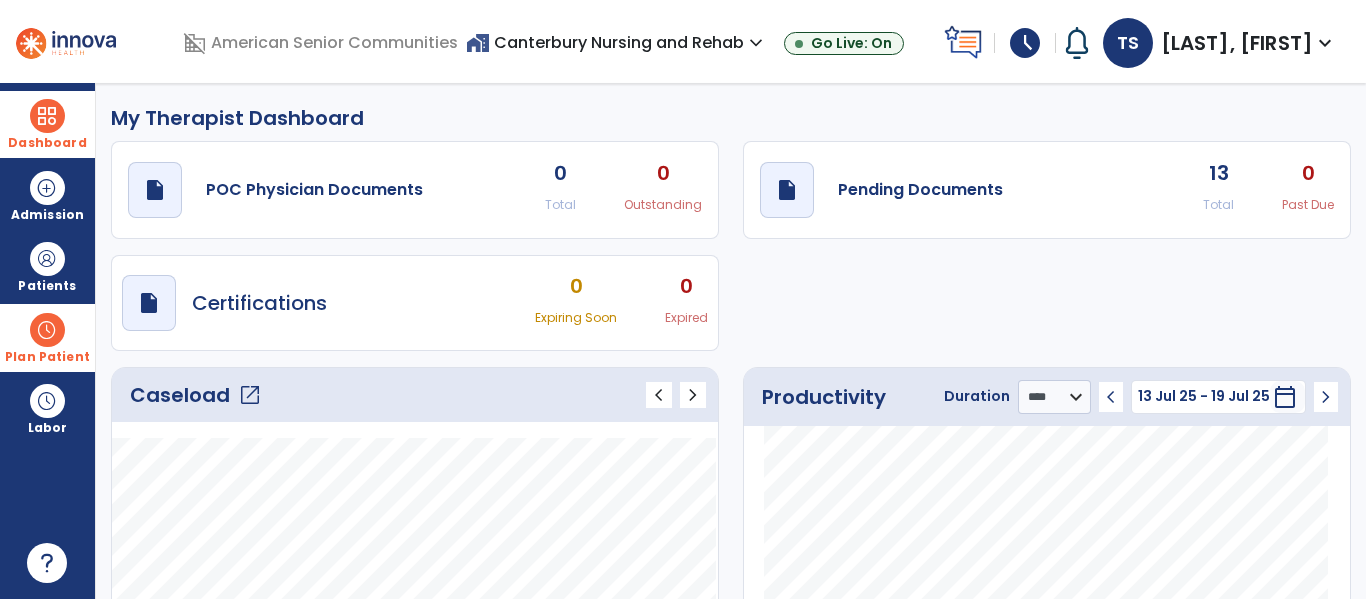 click at bounding box center (47, 330) 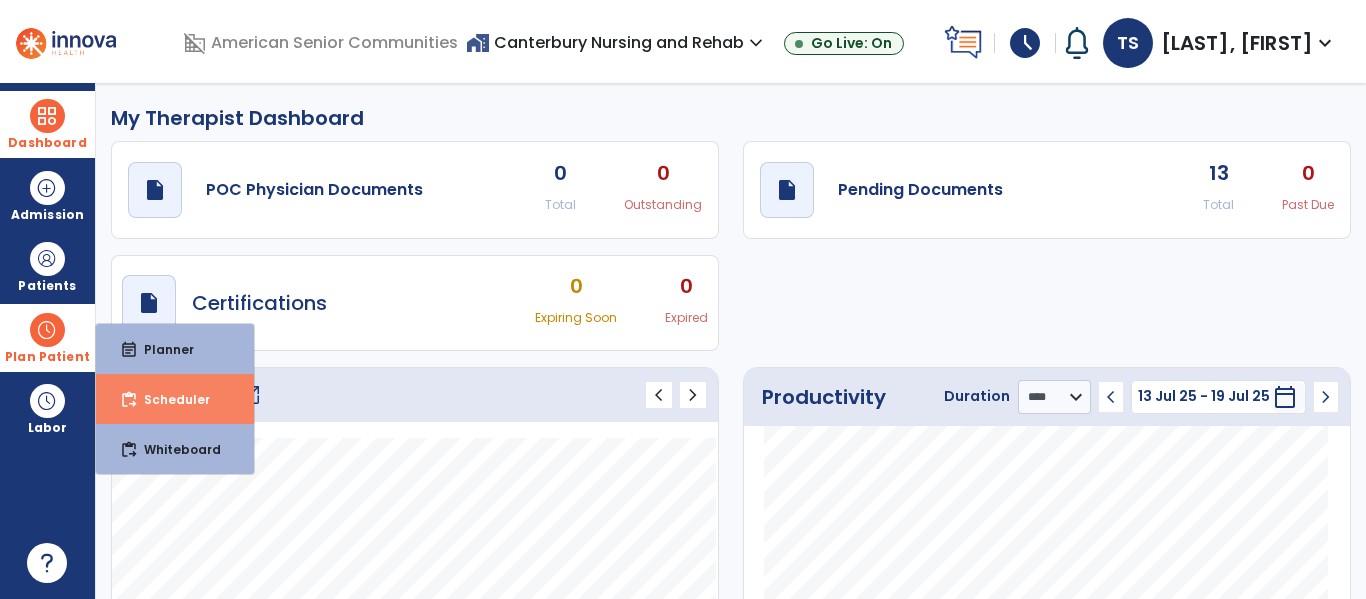 click on "Scheduler" at bounding box center (169, 399) 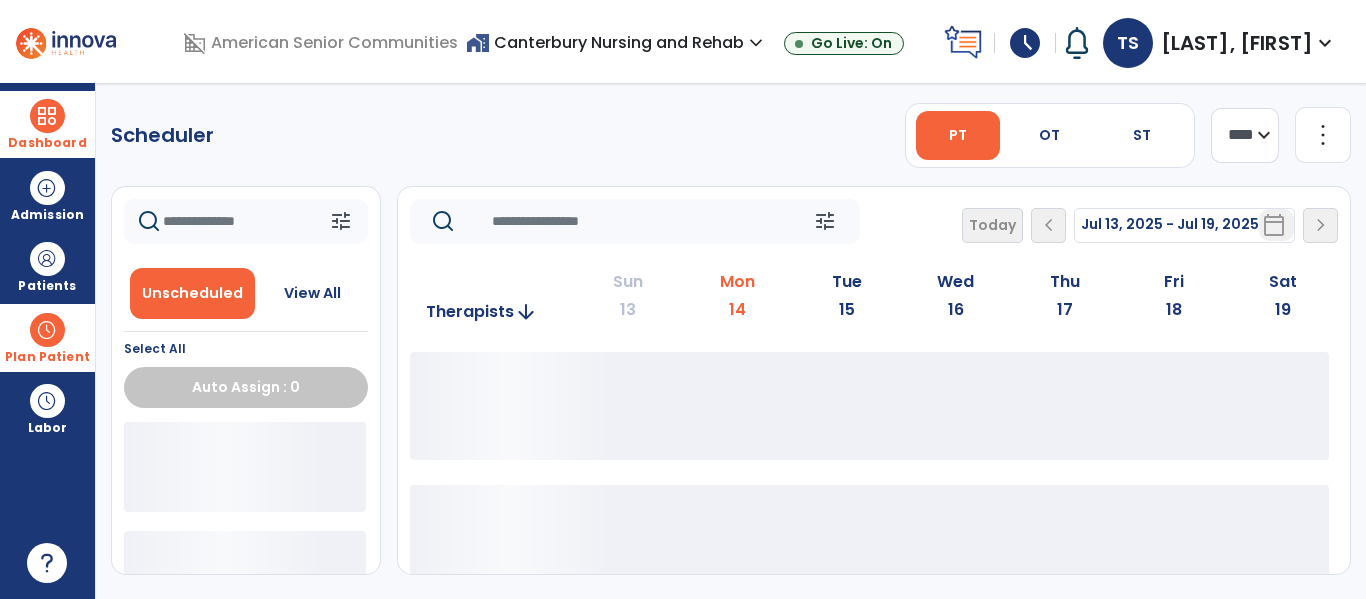click on "more_vert" 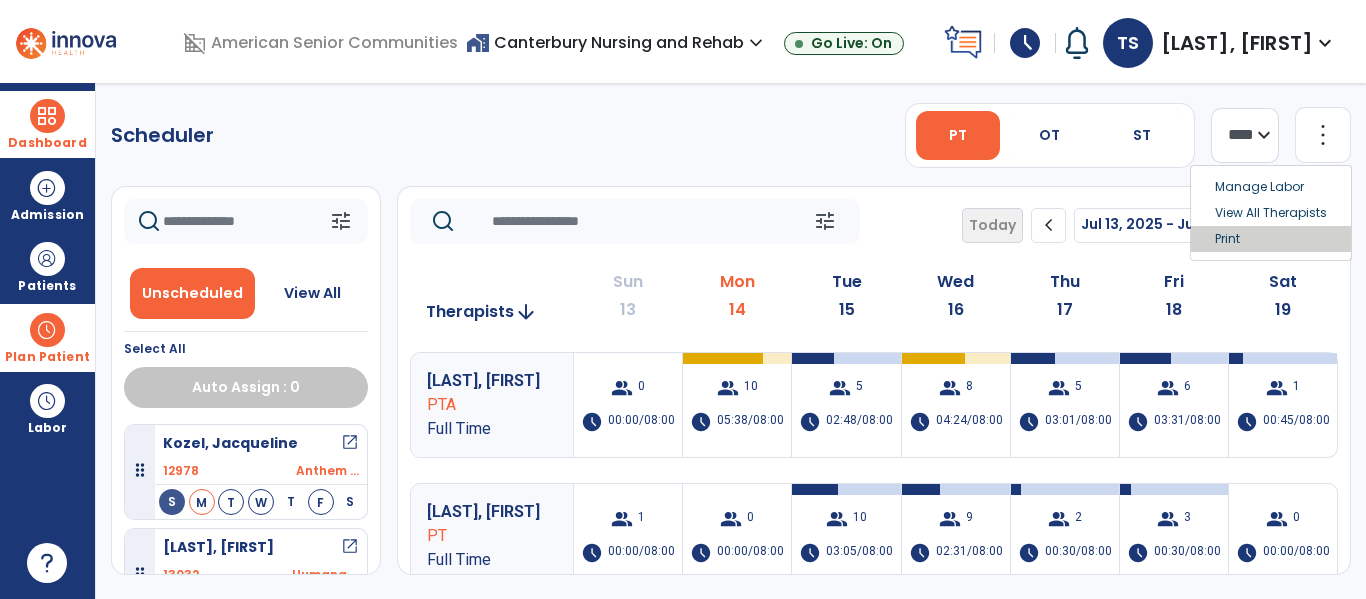 click on "Print" at bounding box center [1271, 239] 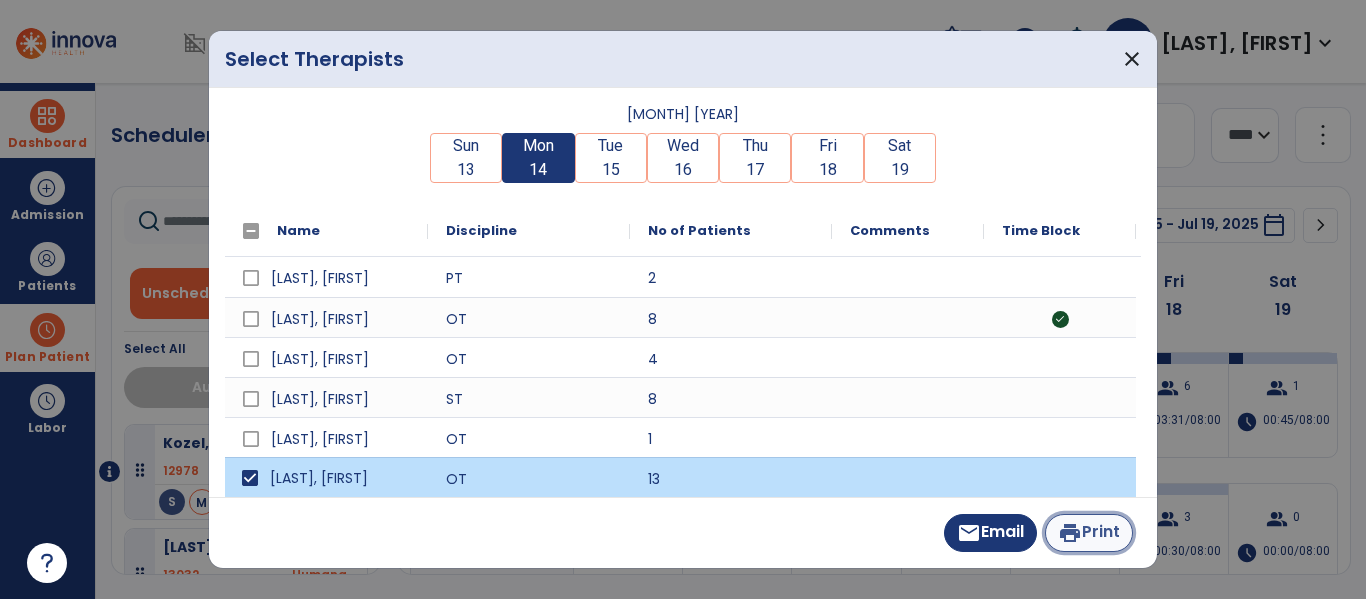 click on "print  Print" at bounding box center [1089, 533] 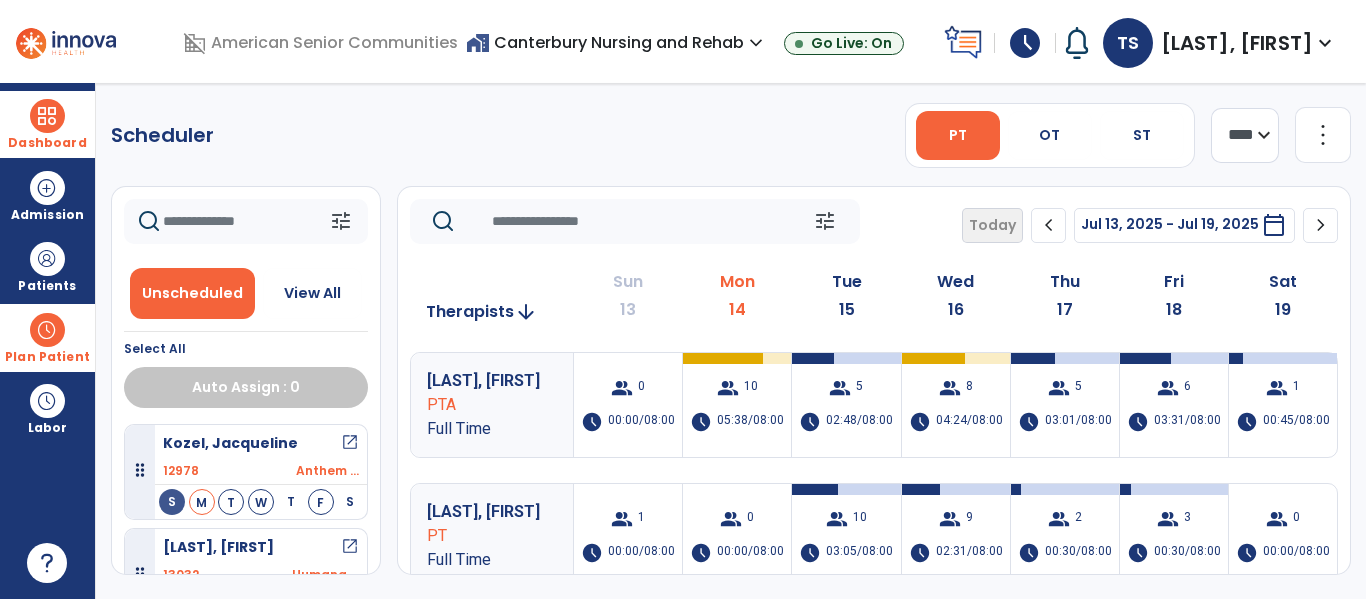 click on "more_vert" 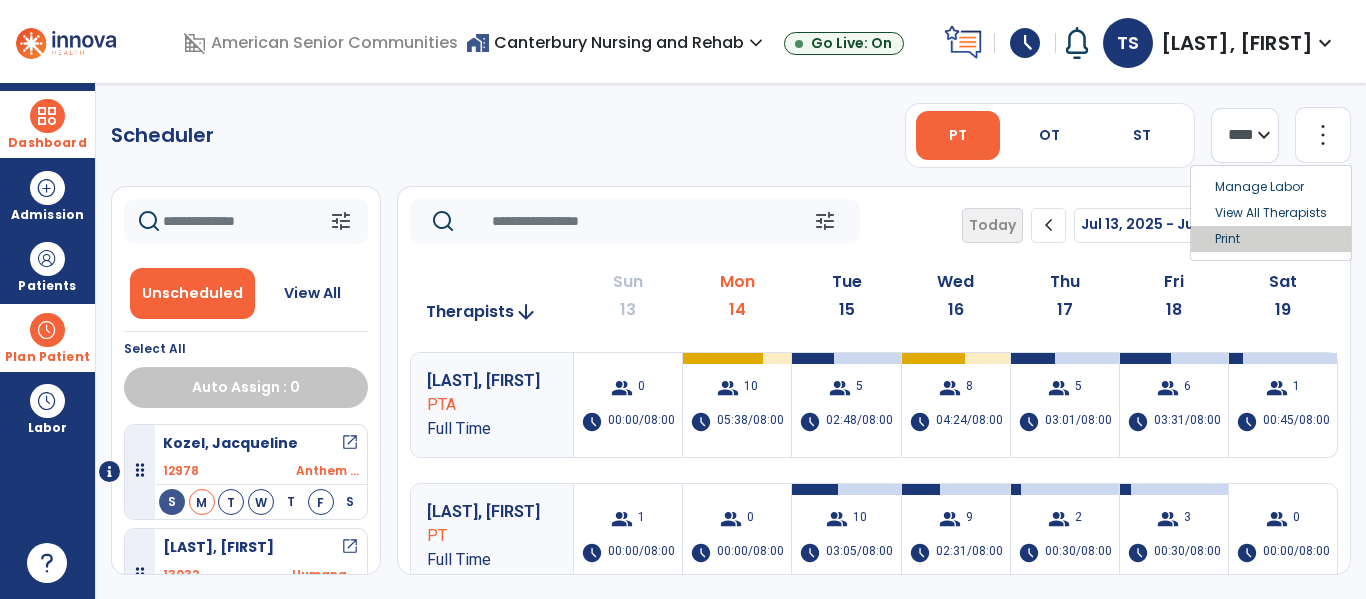 click on "Print" at bounding box center (1271, 239) 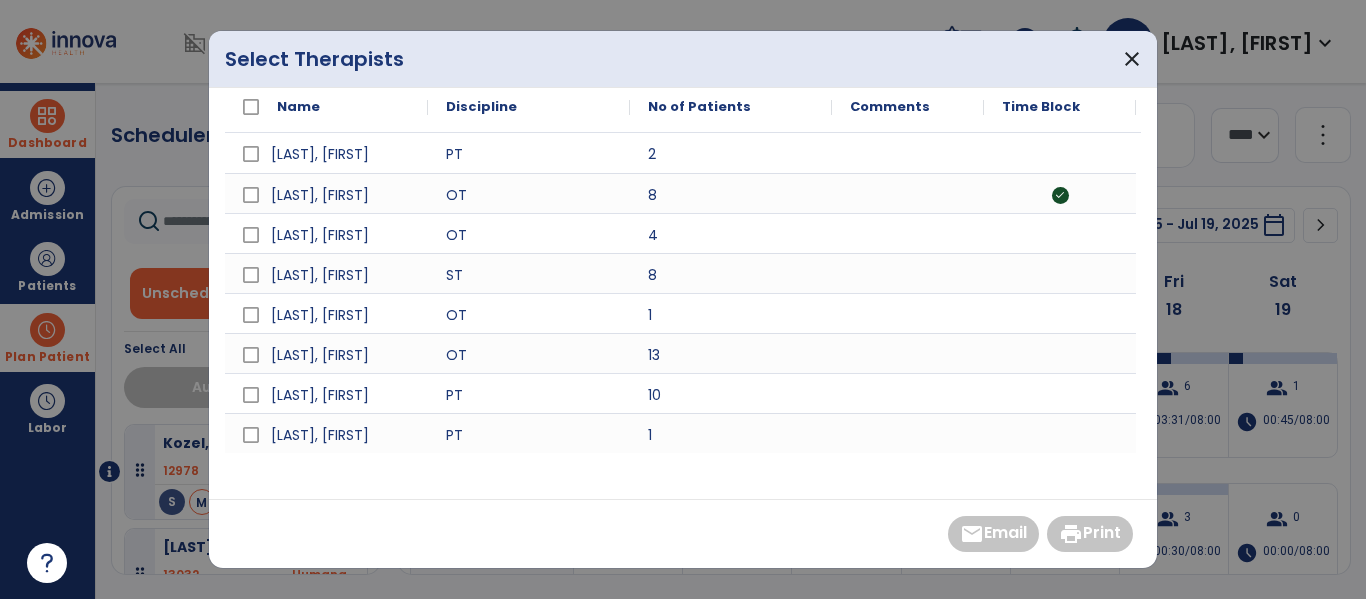 scroll, scrollTop: 0, scrollLeft: 0, axis: both 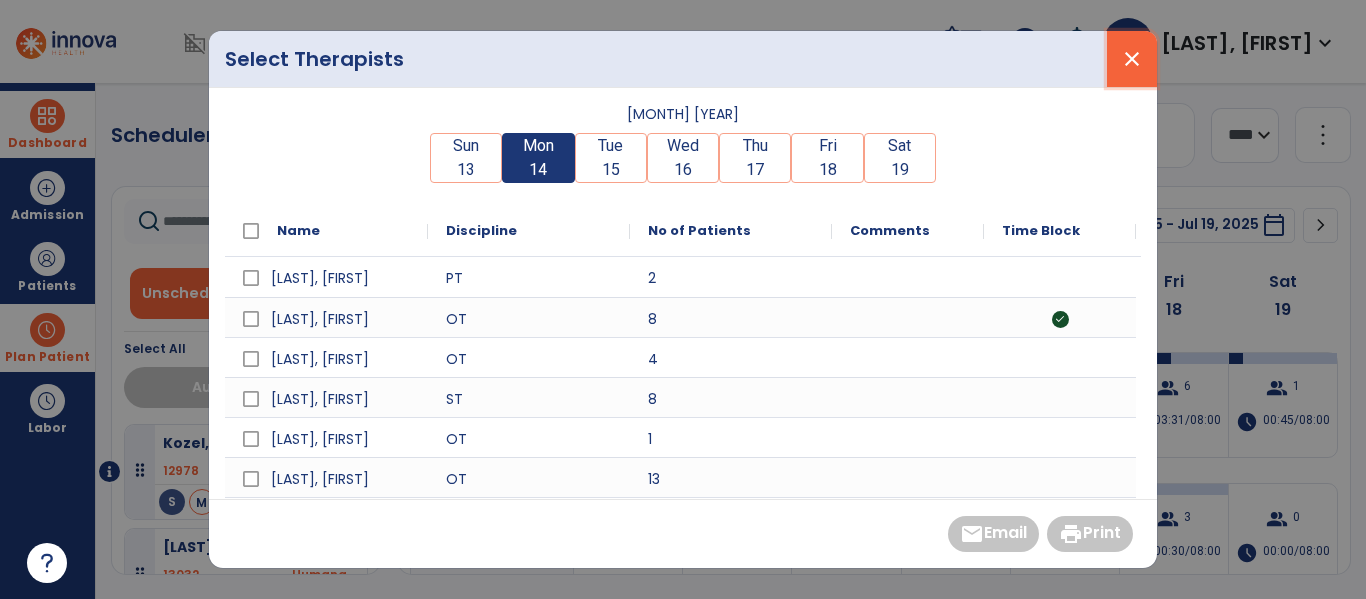 click on "close" at bounding box center [1132, 59] 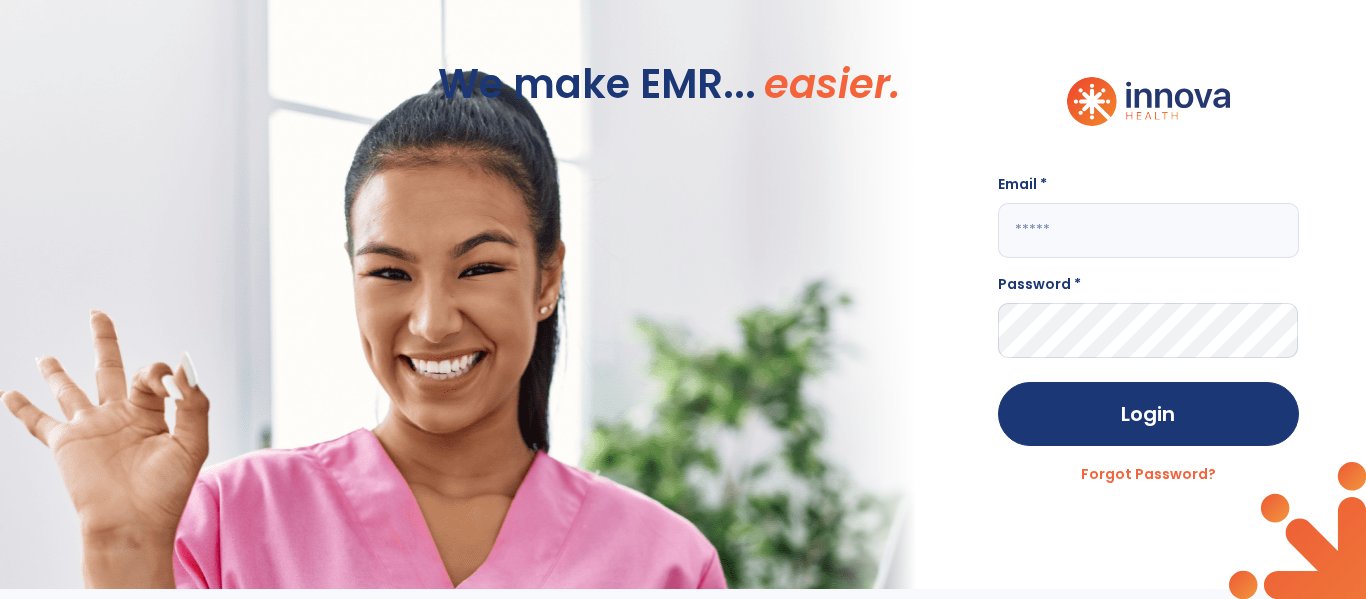 click 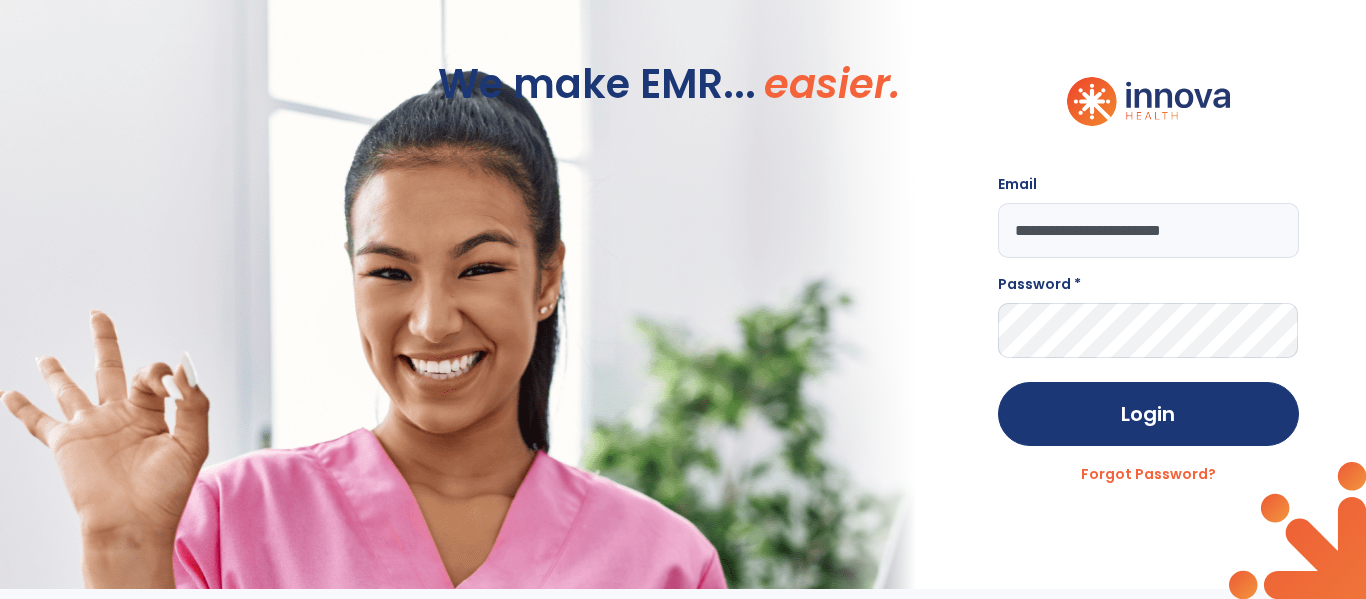 type on "**********" 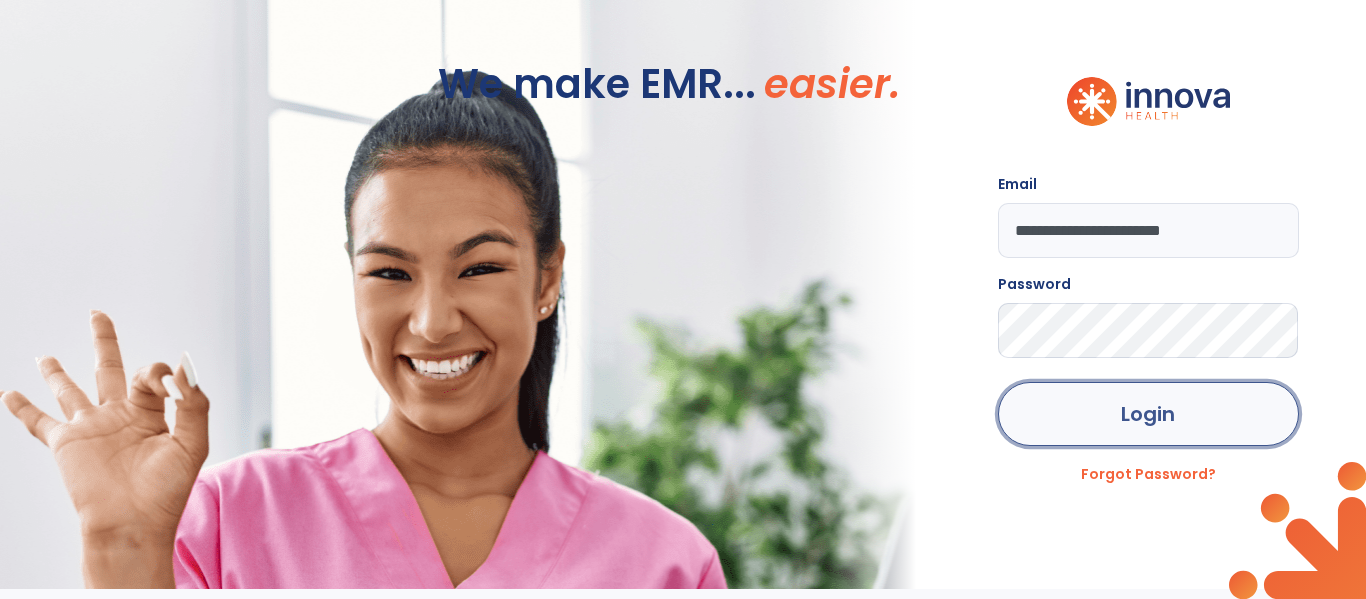 click on "Login" 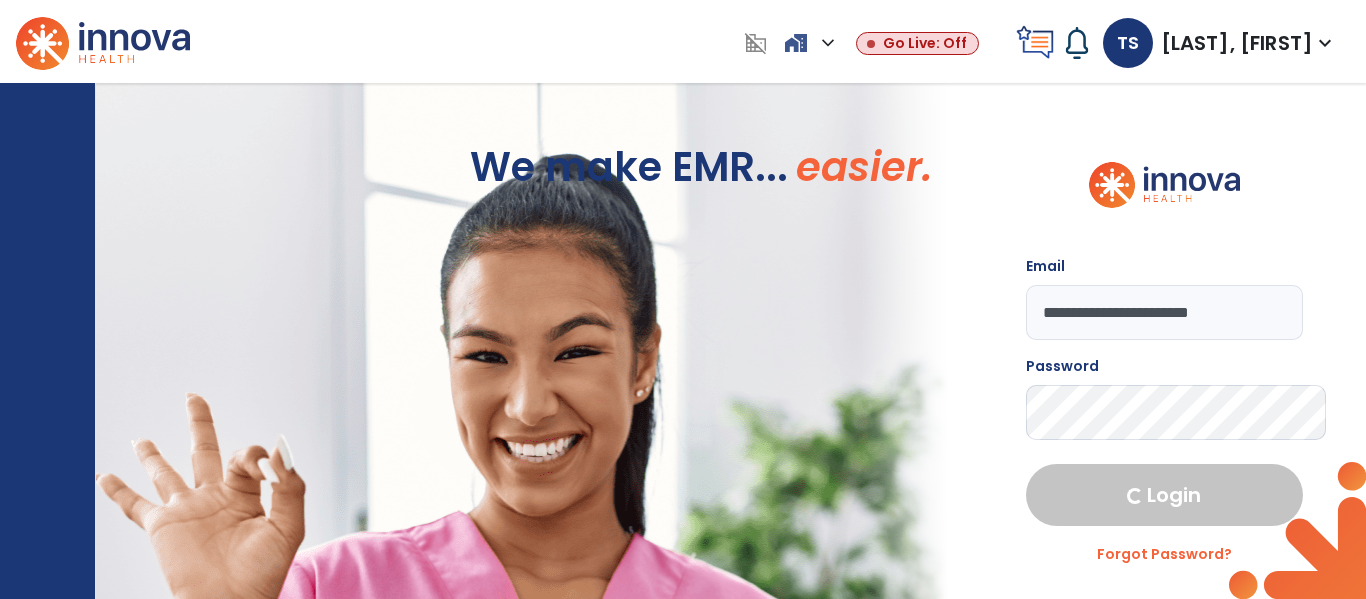 select on "****" 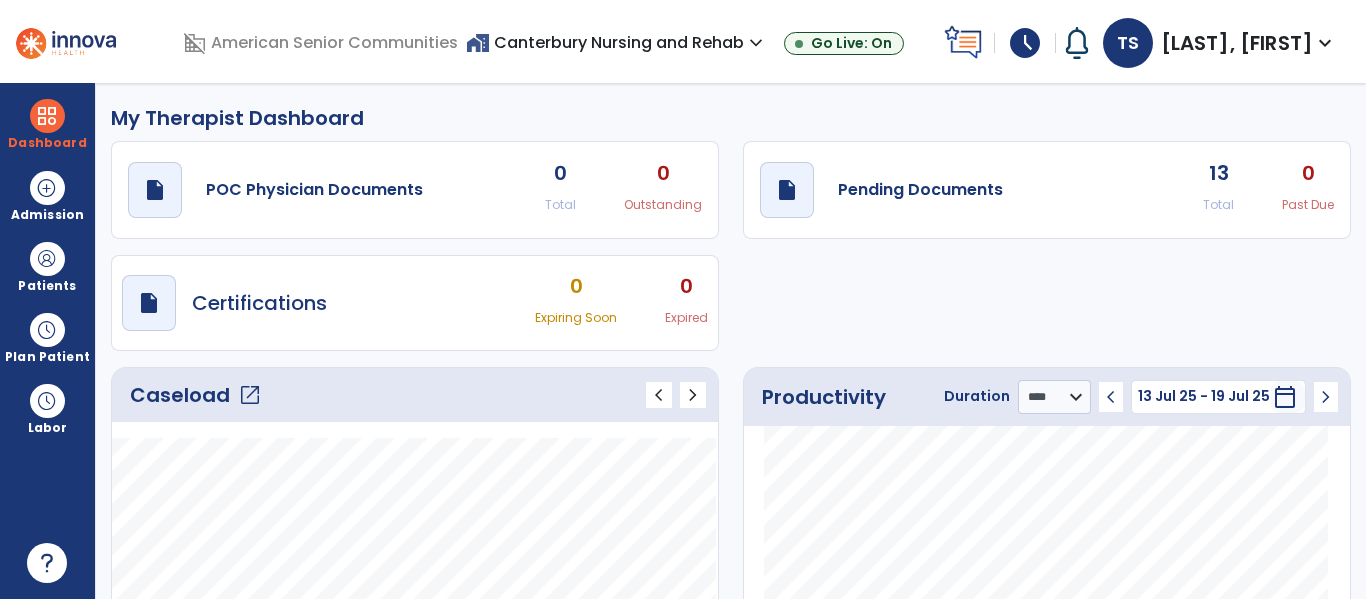 click on "Caseload   open_in_new" 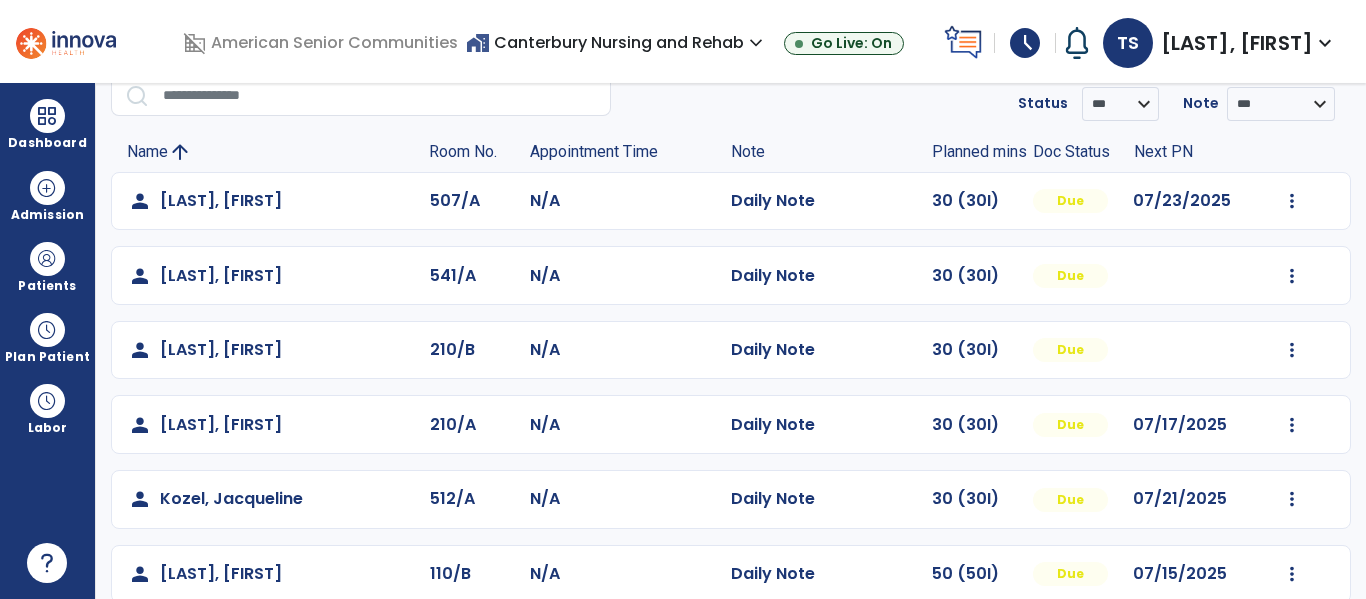 scroll, scrollTop: 85, scrollLeft: 0, axis: vertical 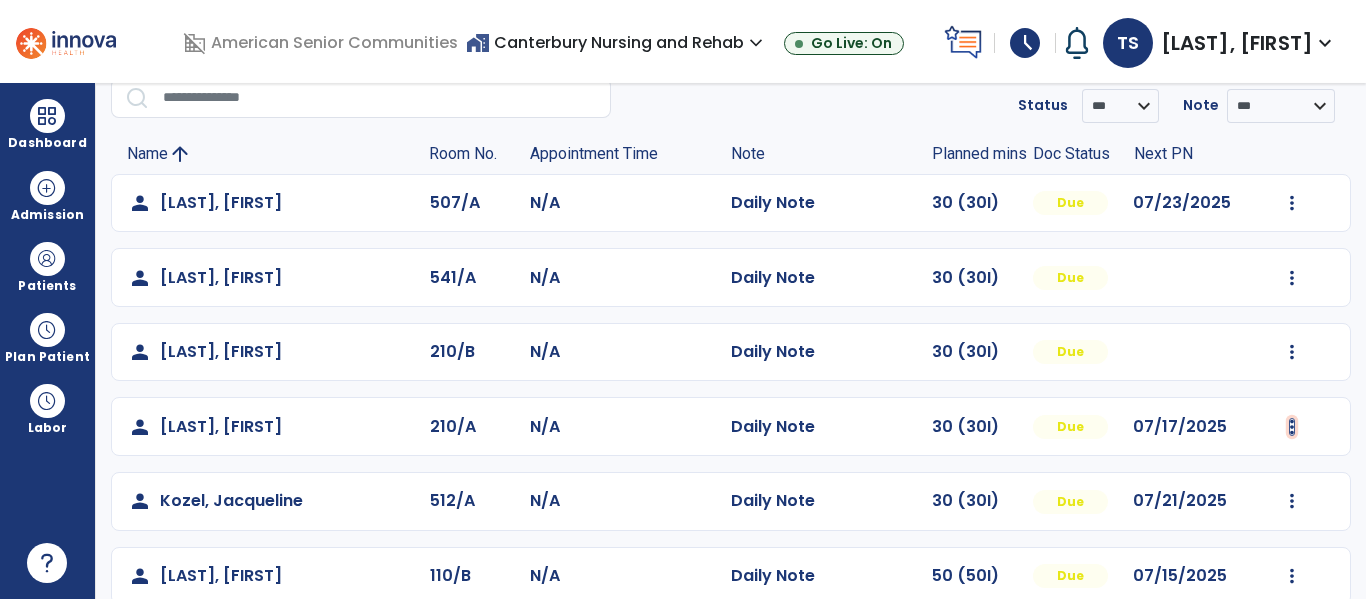click at bounding box center [1292, 203] 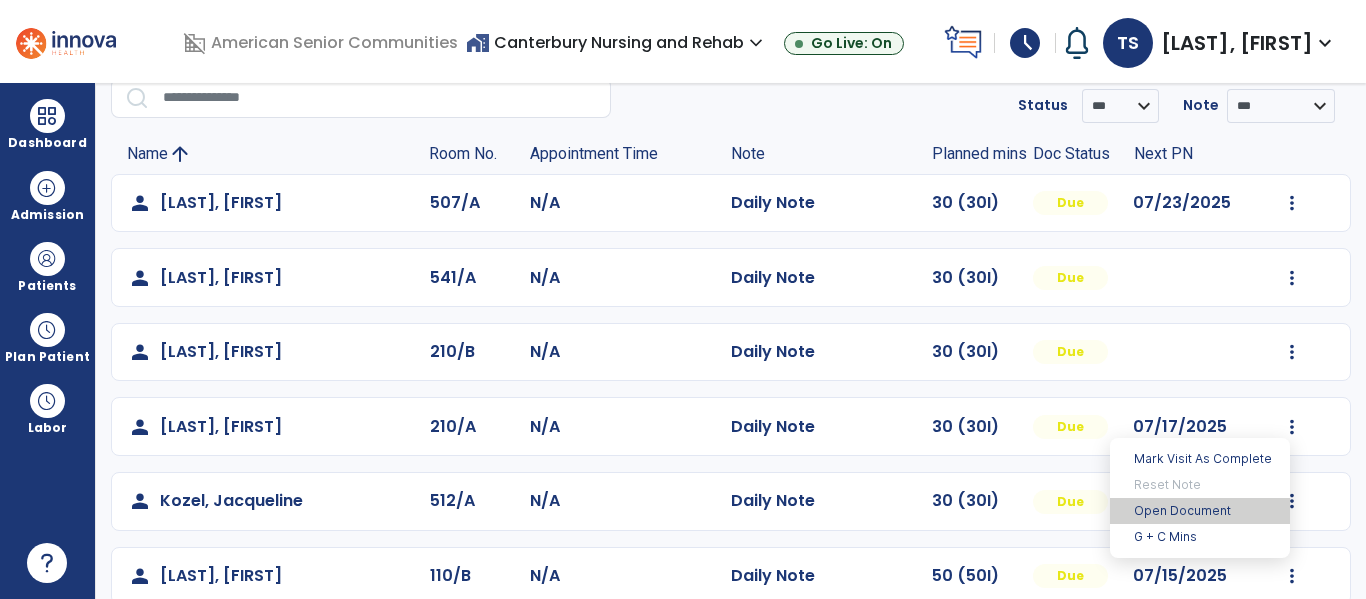 click on "Open Document" at bounding box center [1200, 511] 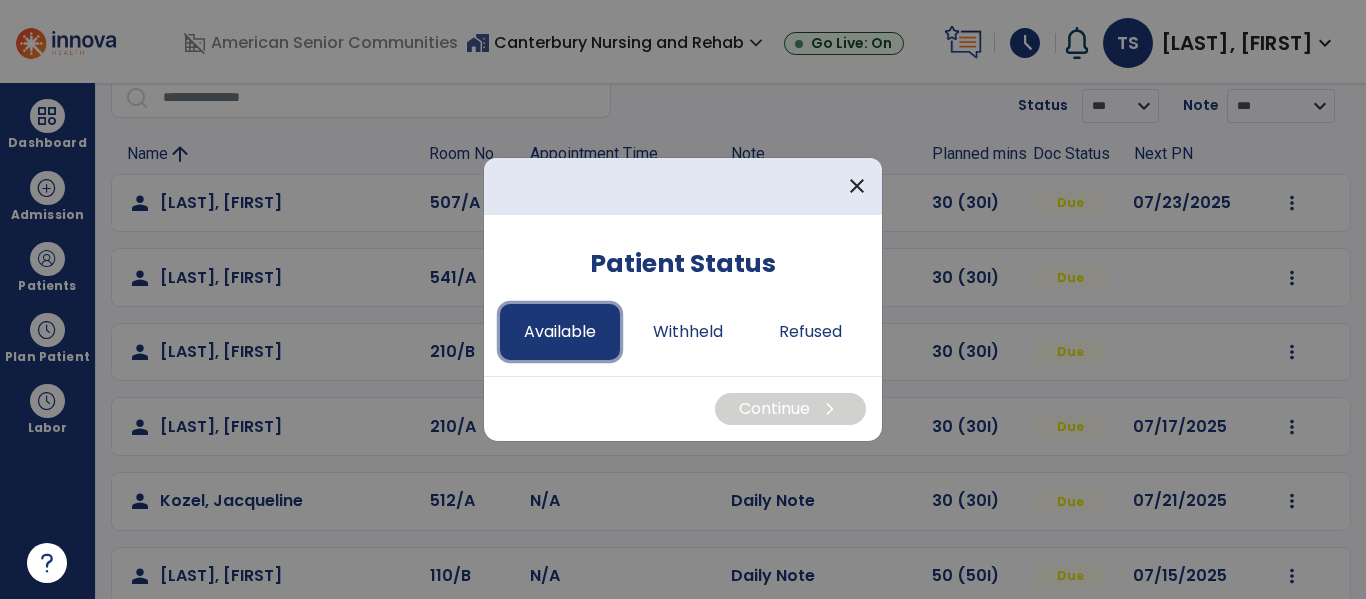 click on "Available" at bounding box center [560, 332] 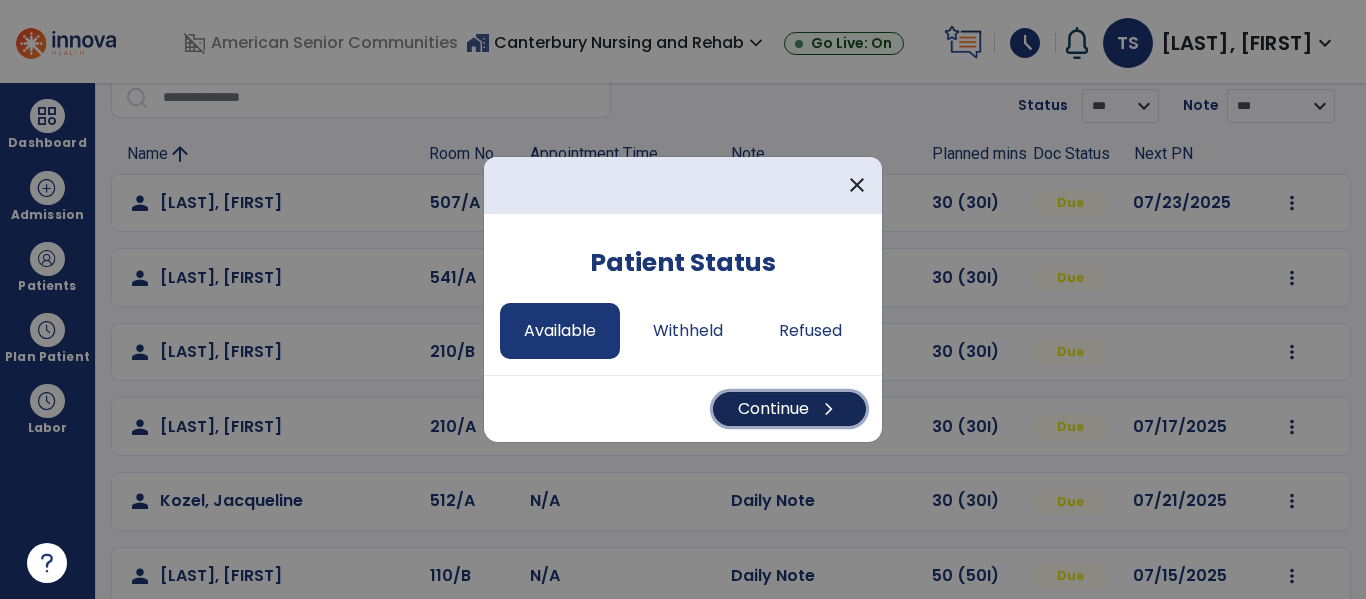 click on "Continue   chevron_right" at bounding box center (789, 409) 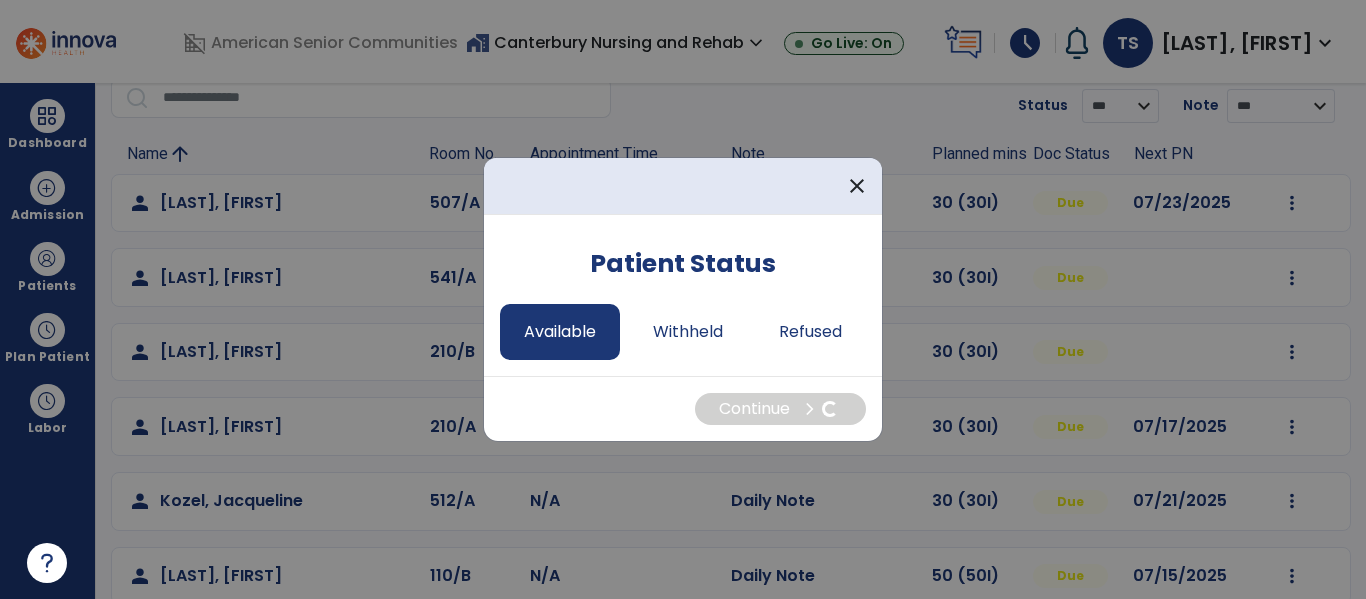 select on "*" 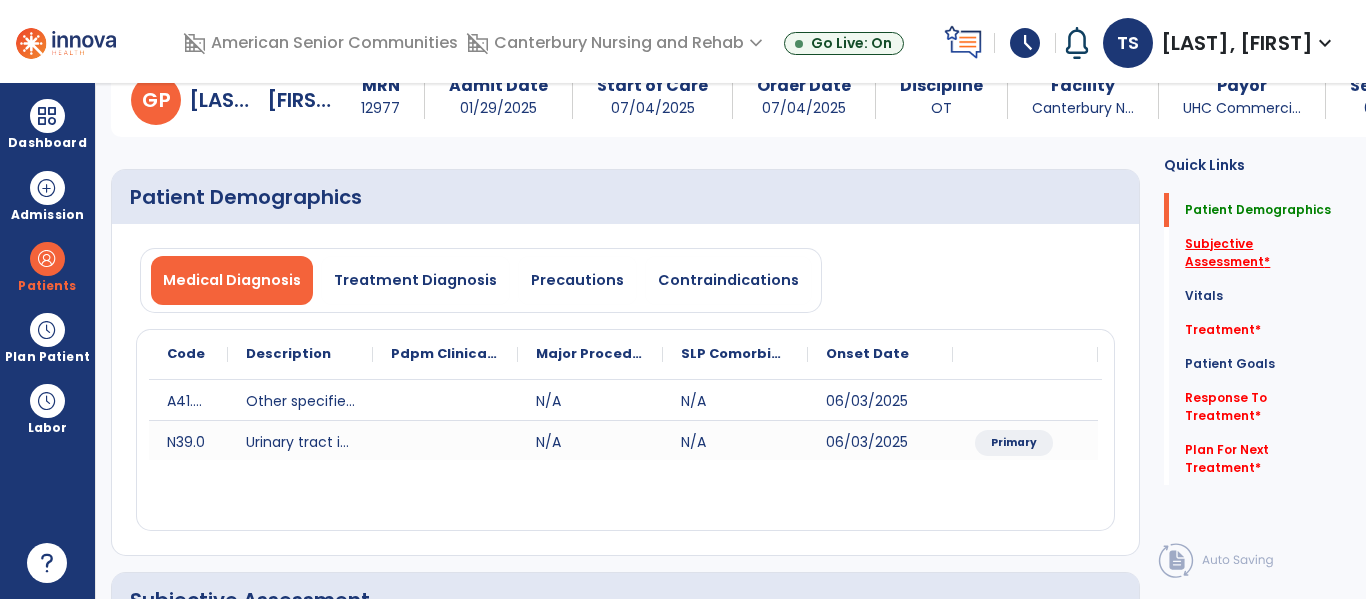 click on "Subjective Assessment   *" 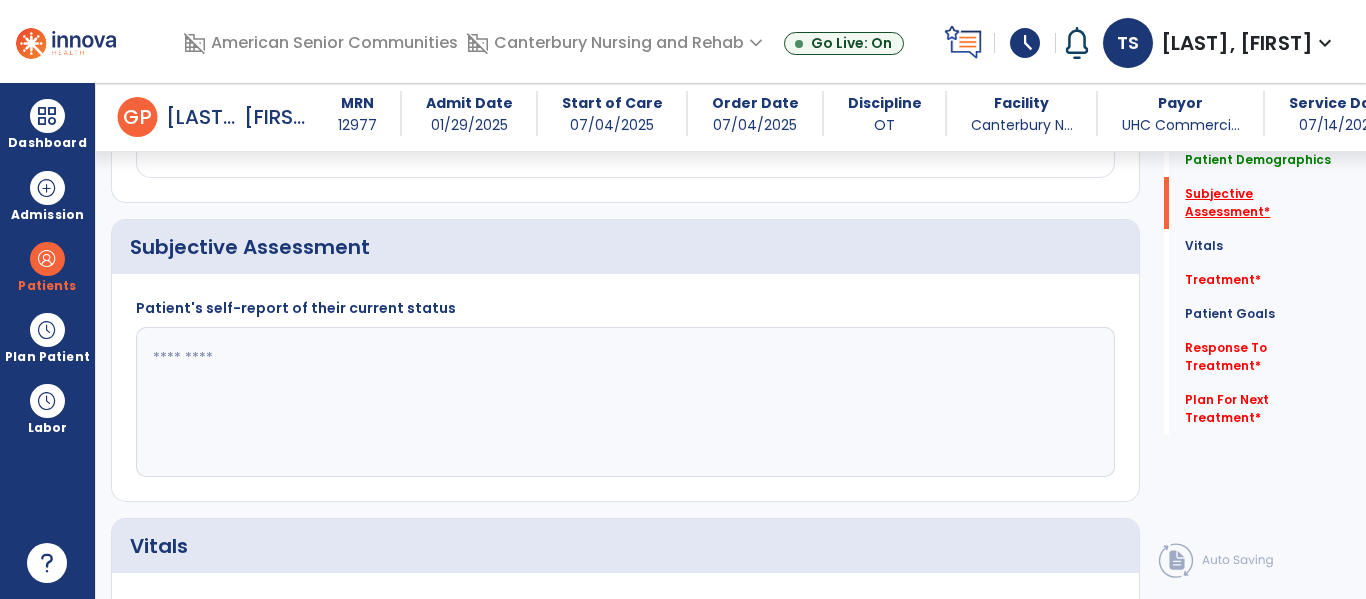 scroll, scrollTop: 457, scrollLeft: 0, axis: vertical 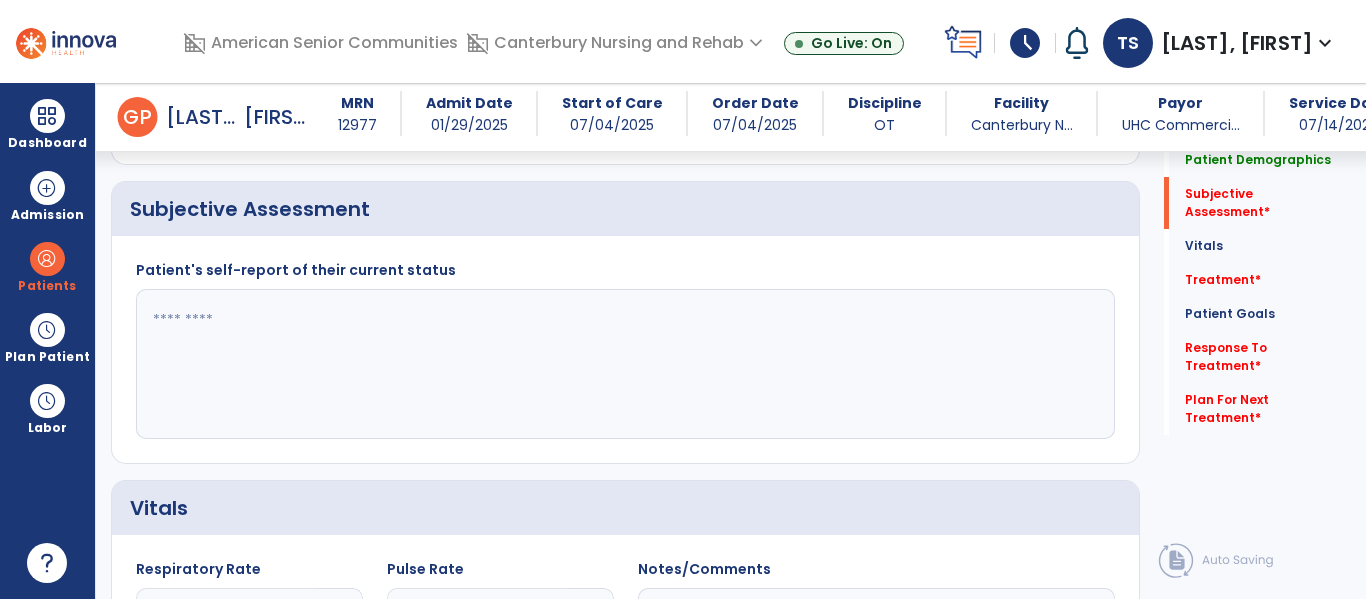 click 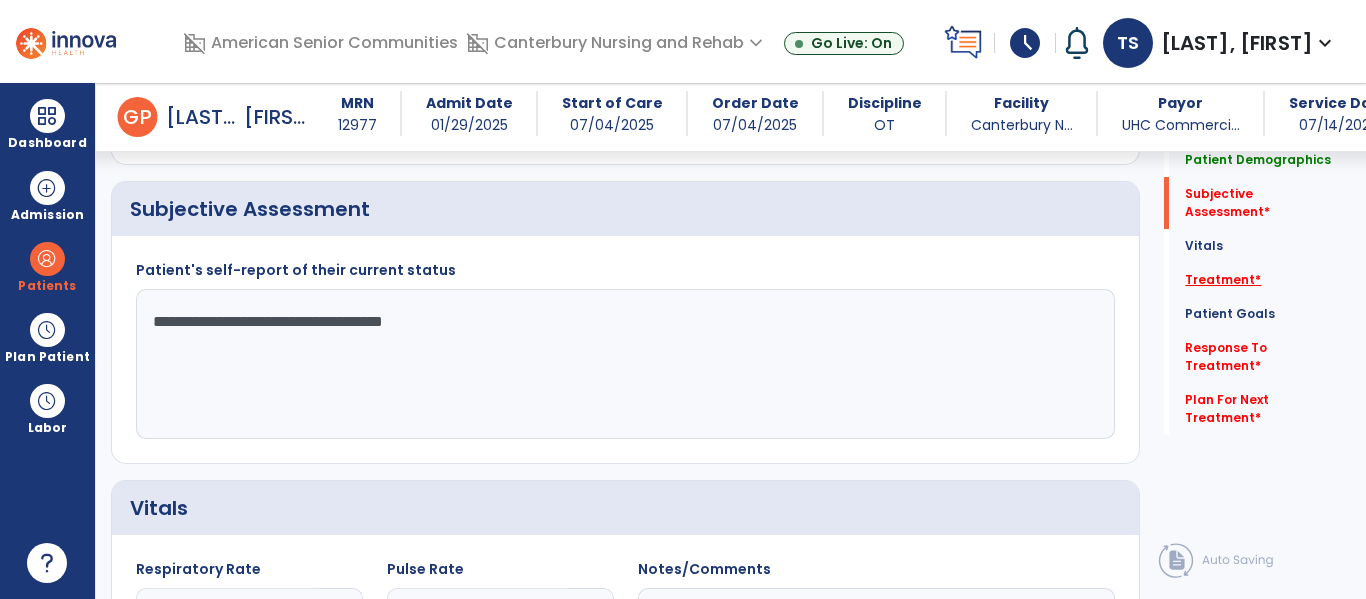type on "**********" 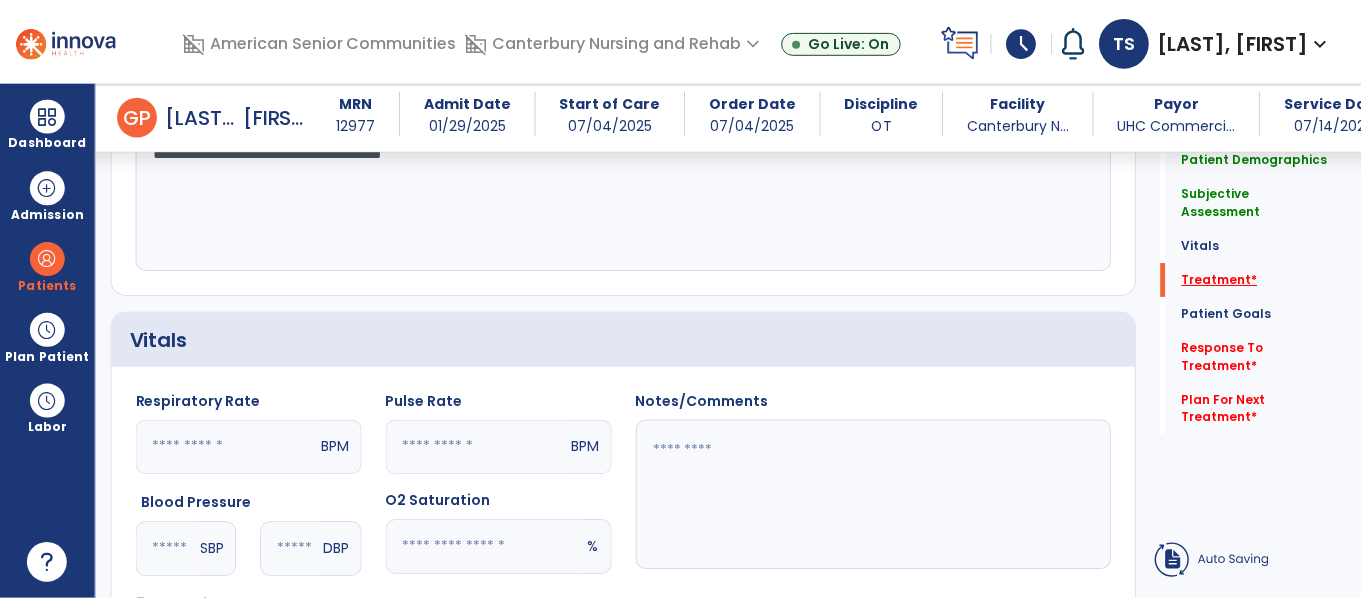scroll, scrollTop: 1146, scrollLeft: 0, axis: vertical 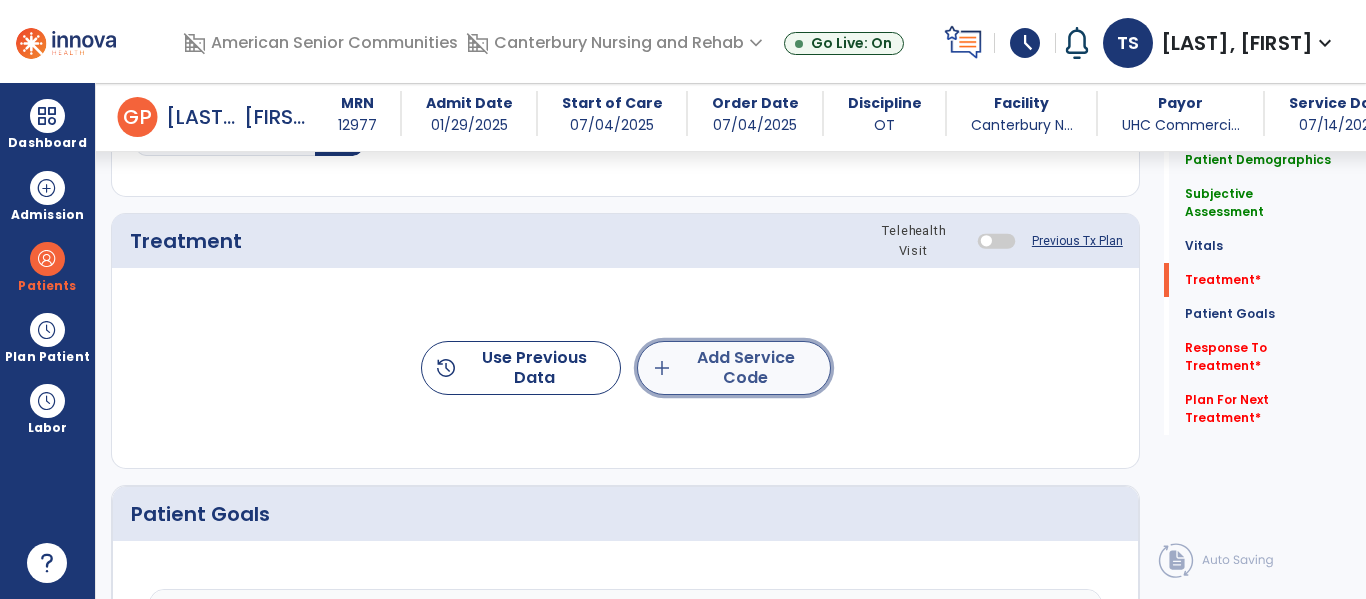 click on "add  Add Service Code" 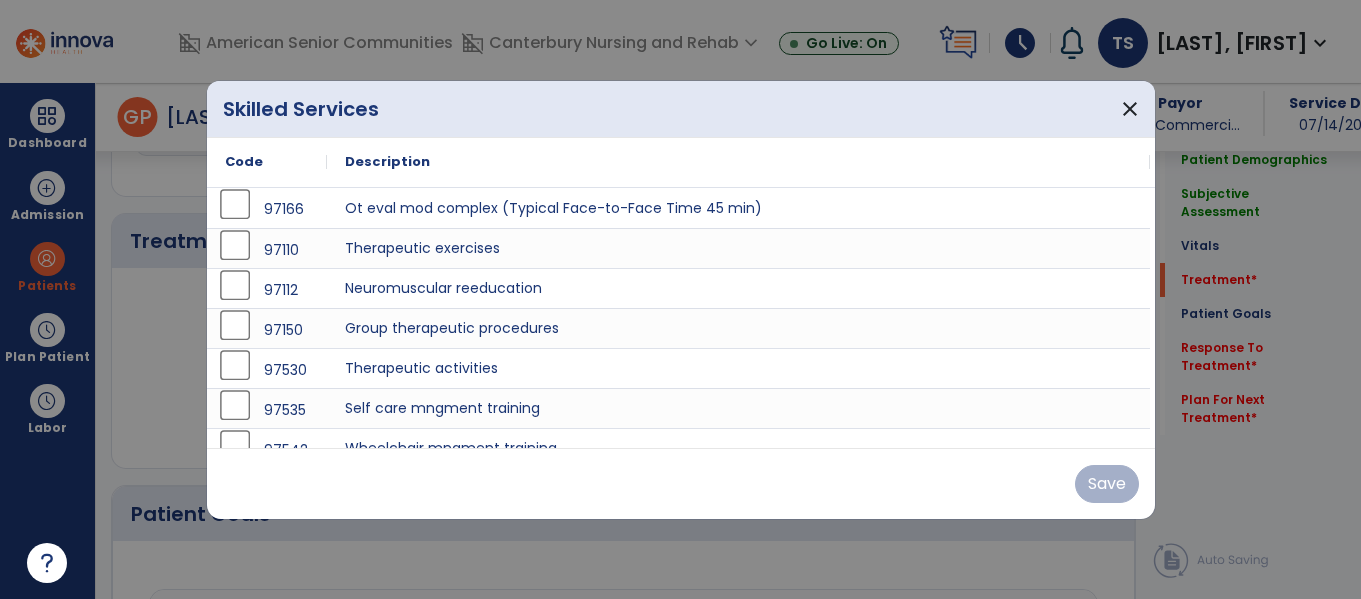 scroll, scrollTop: 1146, scrollLeft: 0, axis: vertical 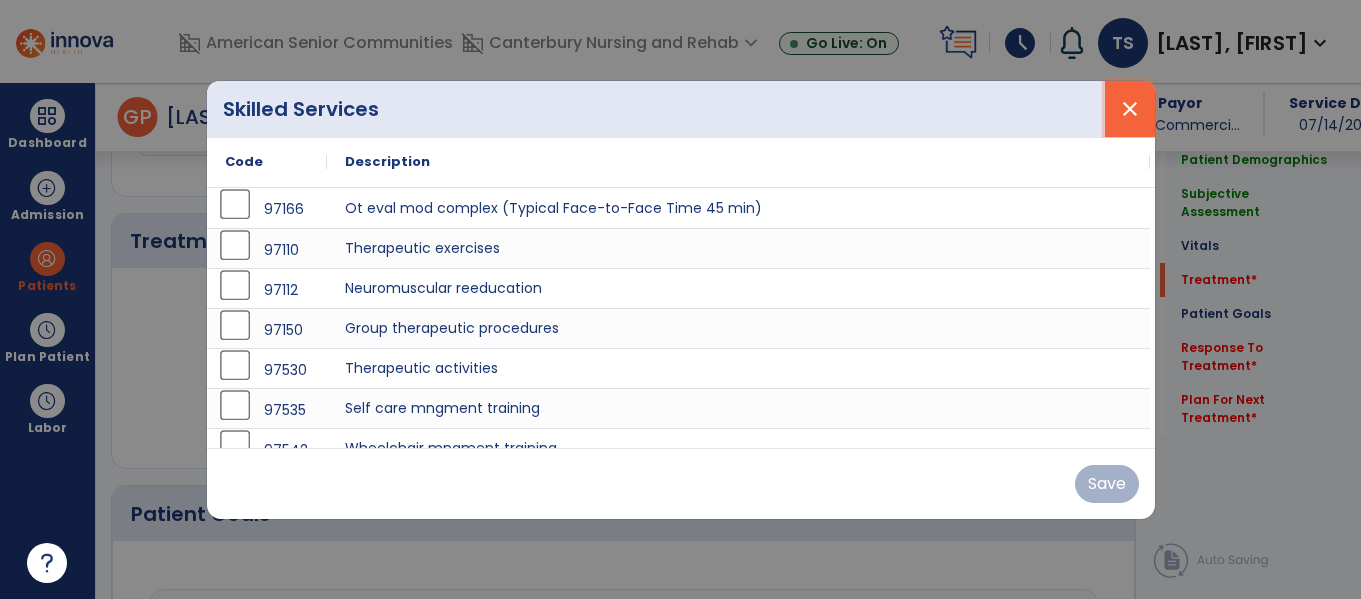 click on "close" at bounding box center [1130, 109] 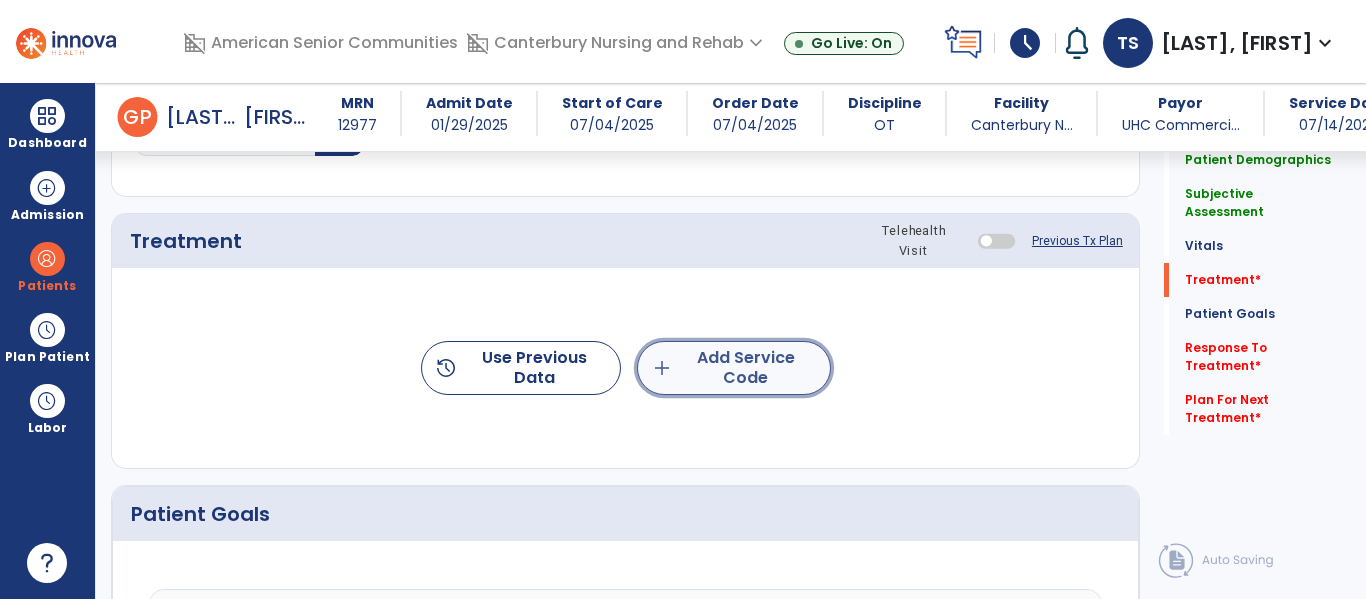 click on "add  Add Service Code" 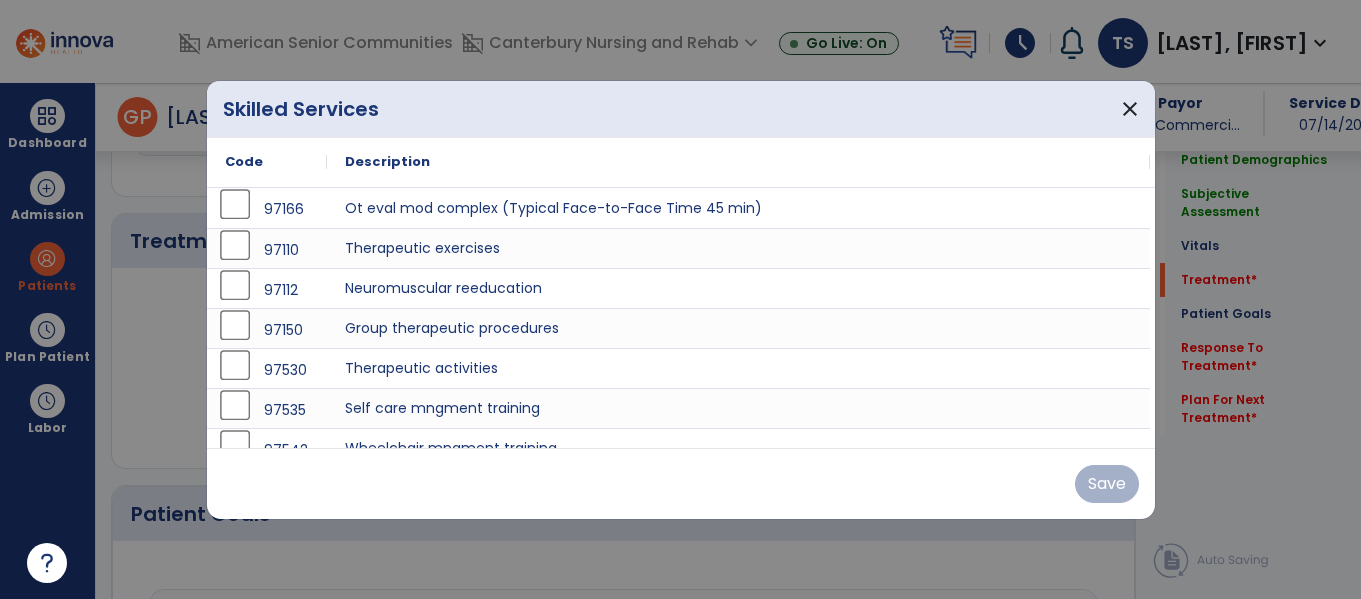 scroll, scrollTop: 1146, scrollLeft: 0, axis: vertical 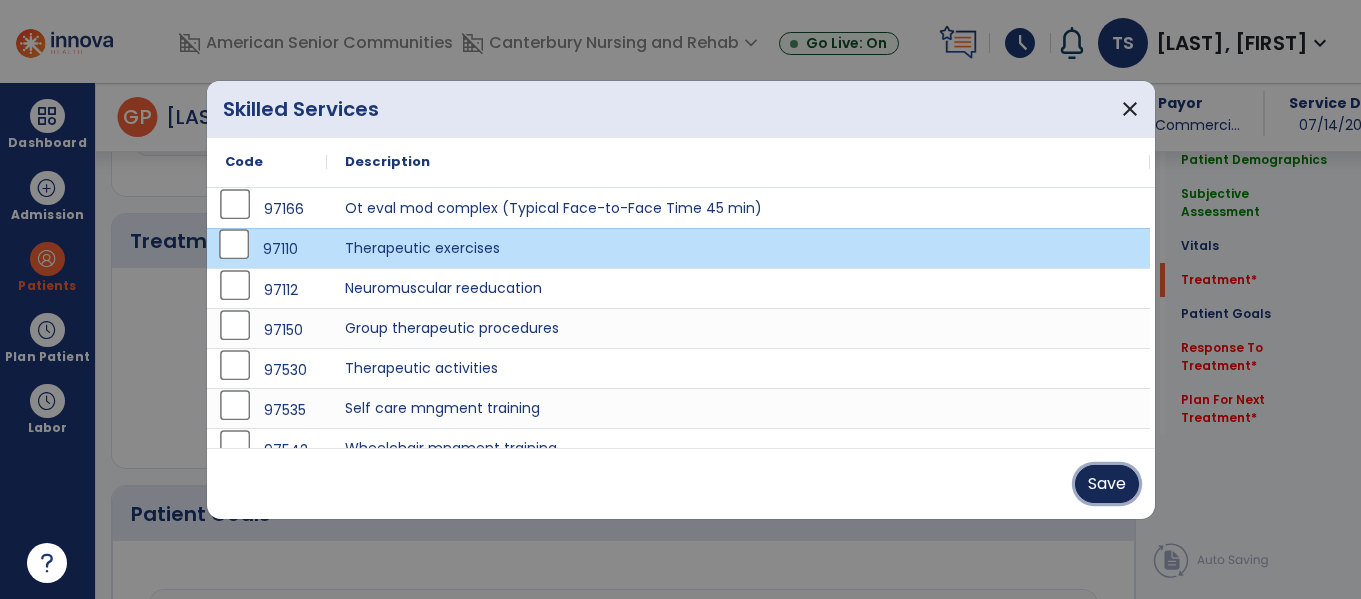 click on "Save" at bounding box center (1107, 484) 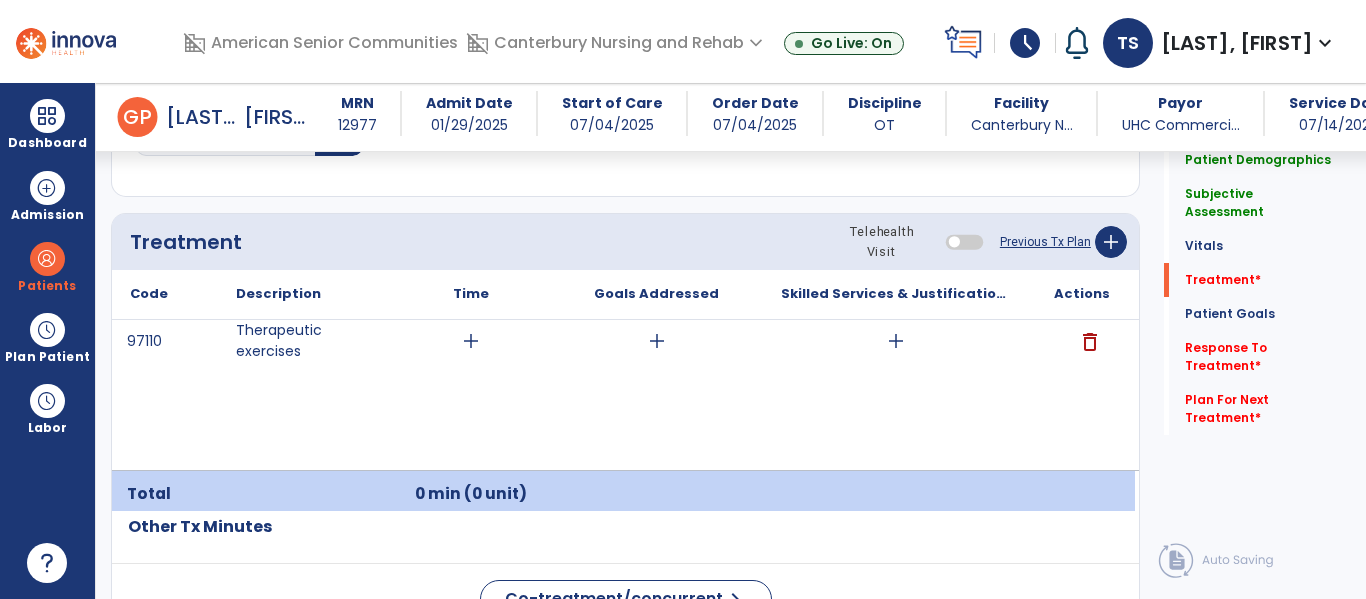 click on "add" at bounding box center (471, 341) 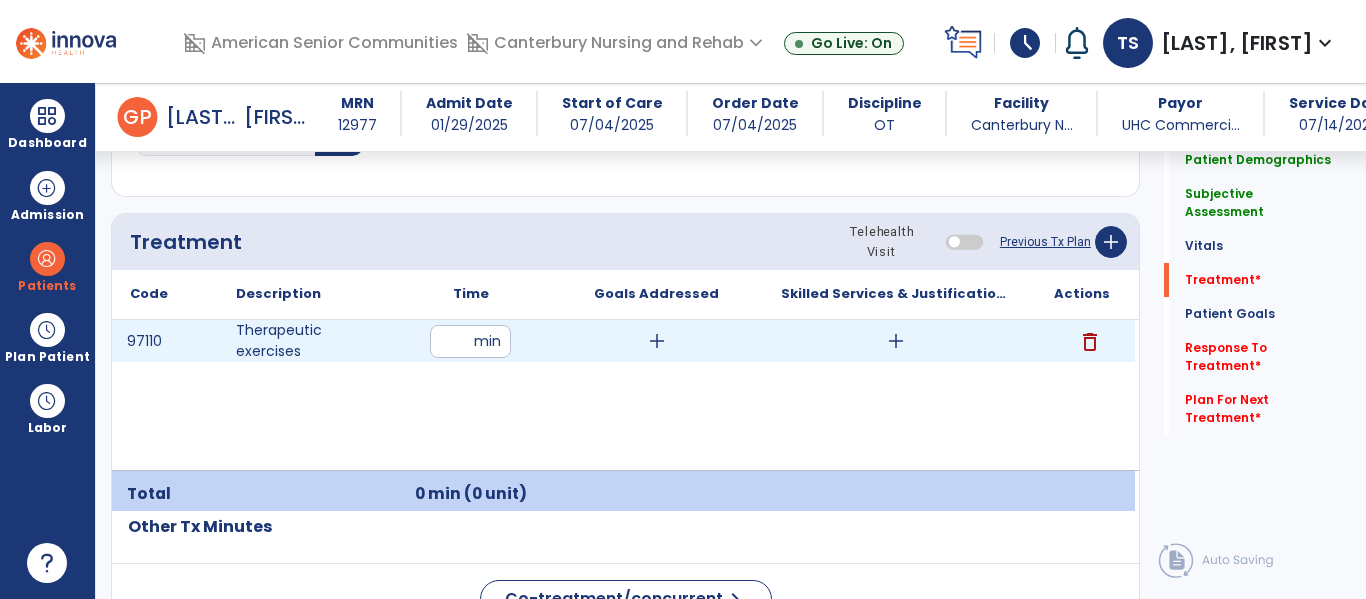 type on "**" 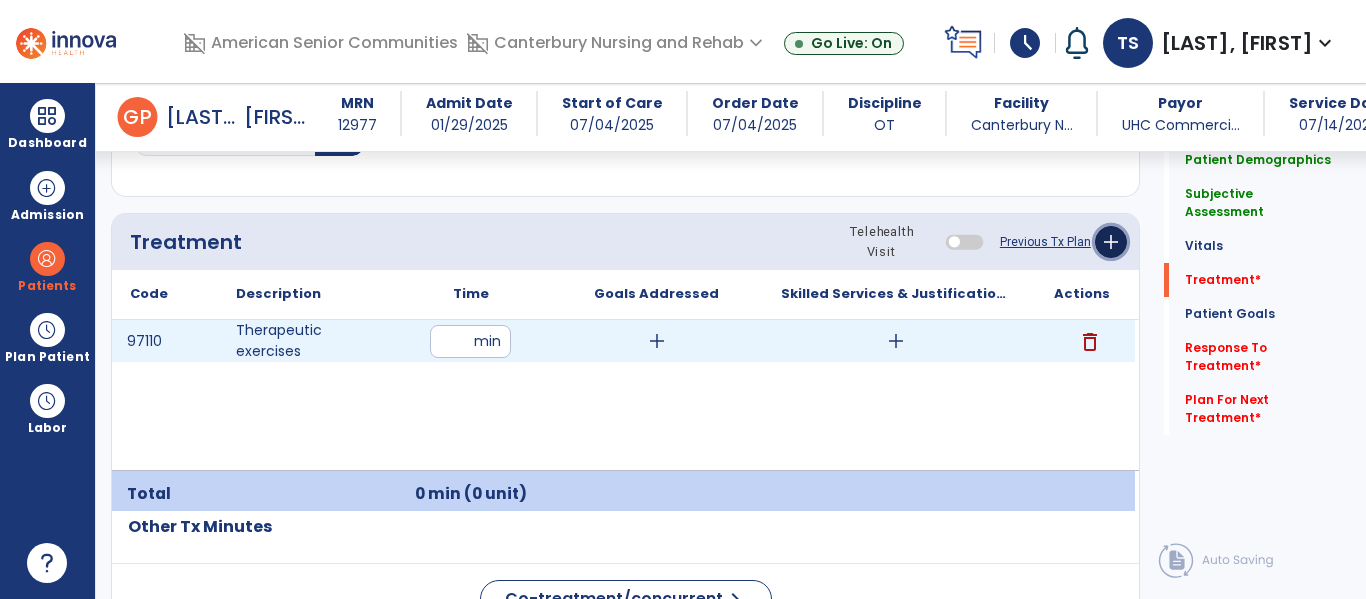 click on "add" 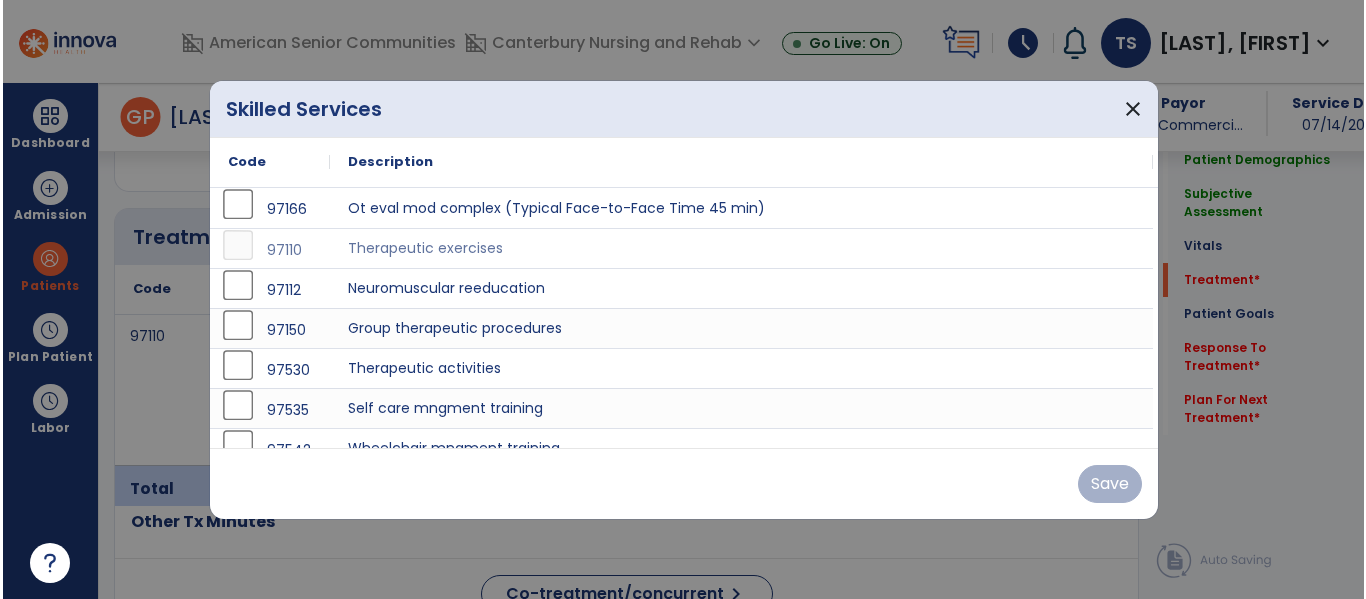 scroll, scrollTop: 1146, scrollLeft: 0, axis: vertical 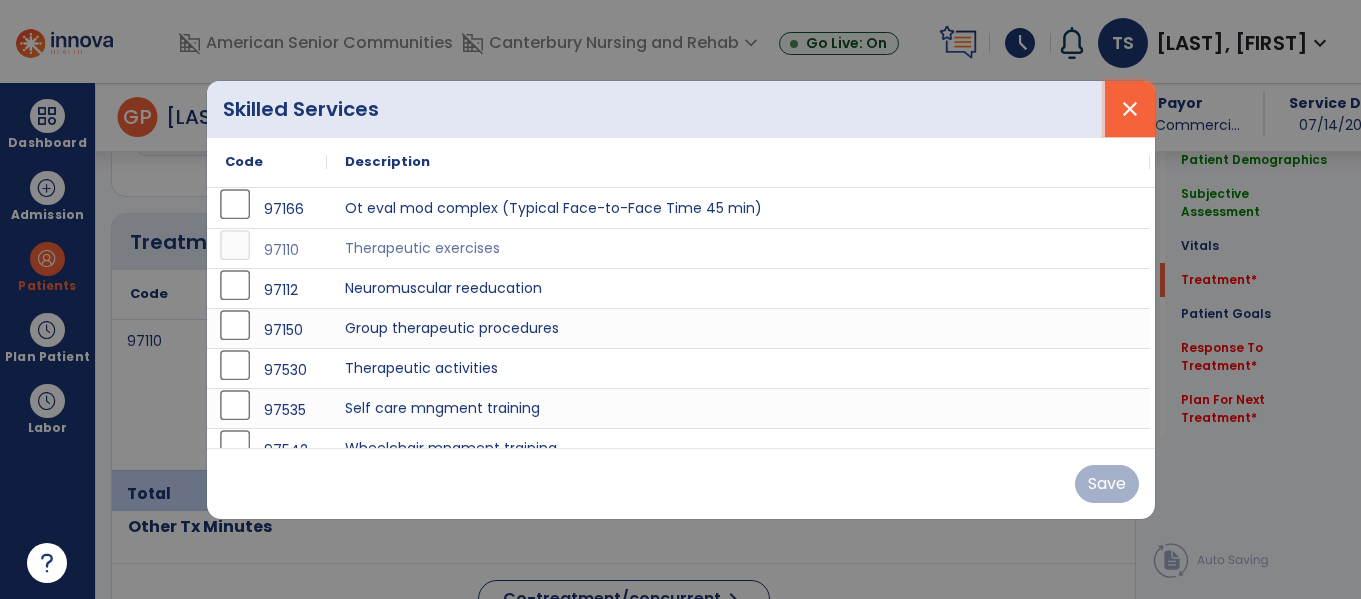 click on "close" at bounding box center (1130, 109) 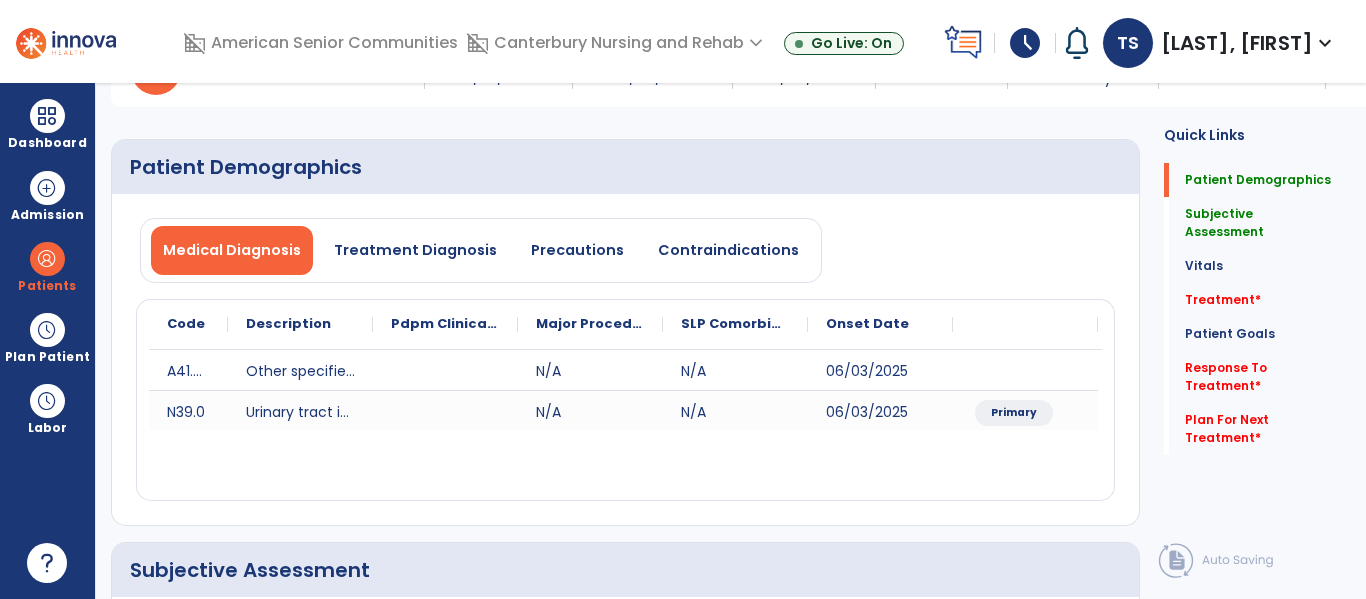 scroll, scrollTop: 0, scrollLeft: 0, axis: both 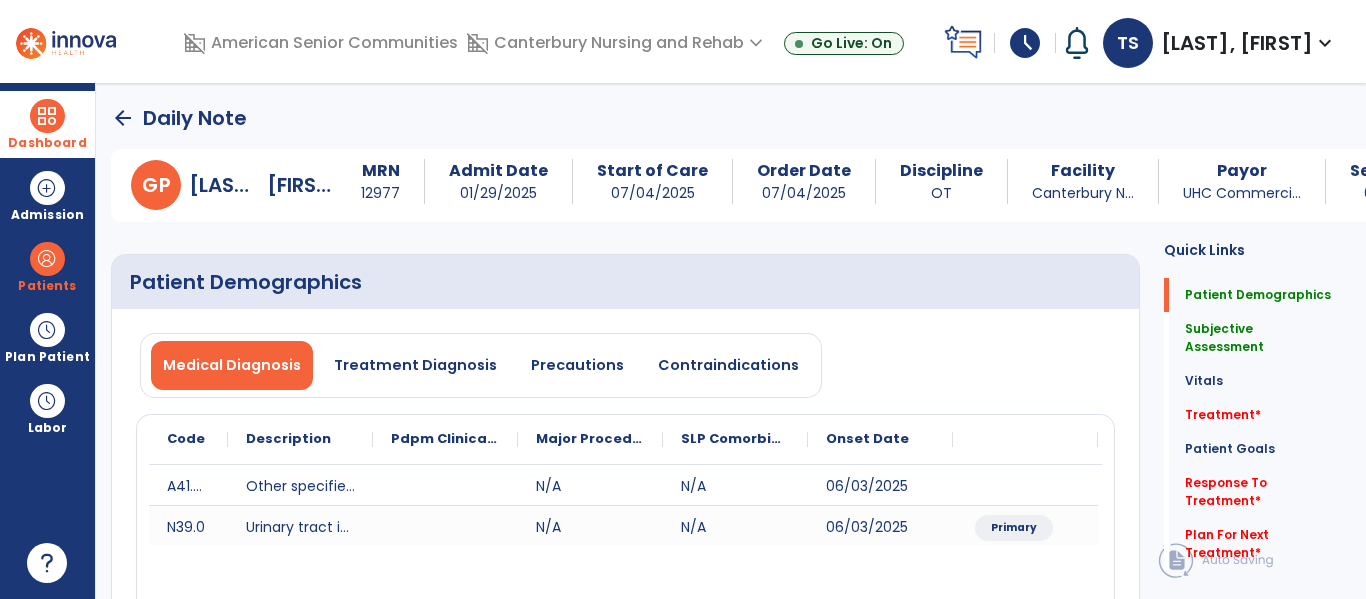 click at bounding box center (47, 116) 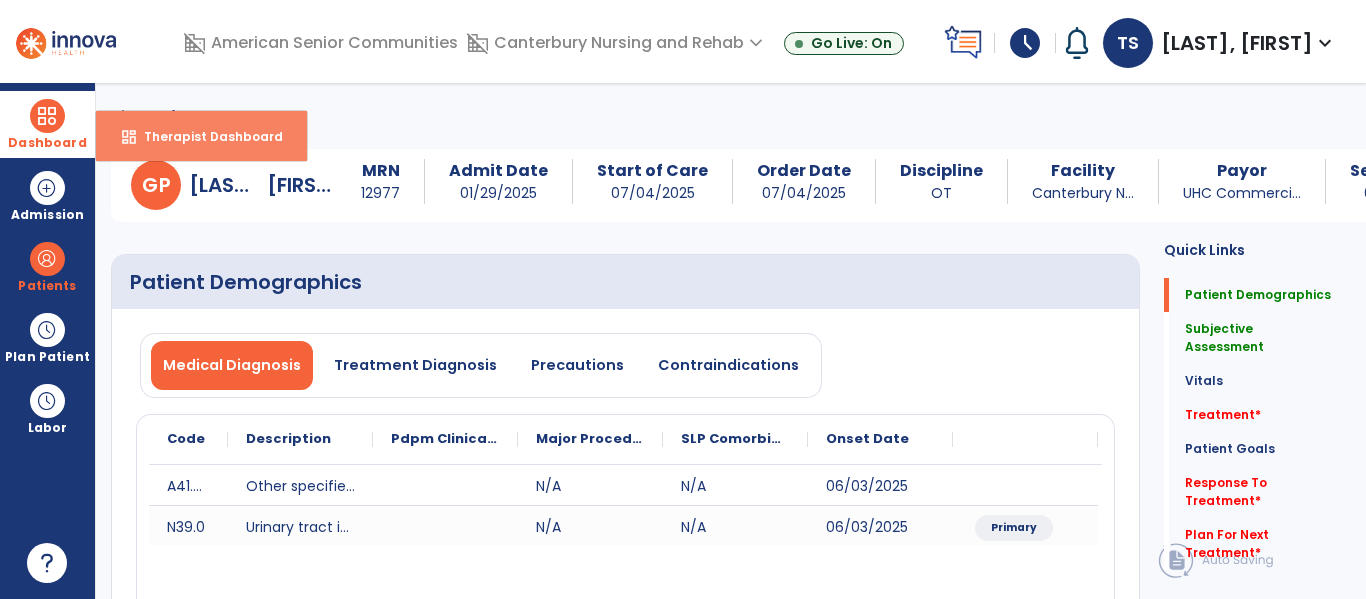 click on "Therapist Dashboard" at bounding box center [205, 136] 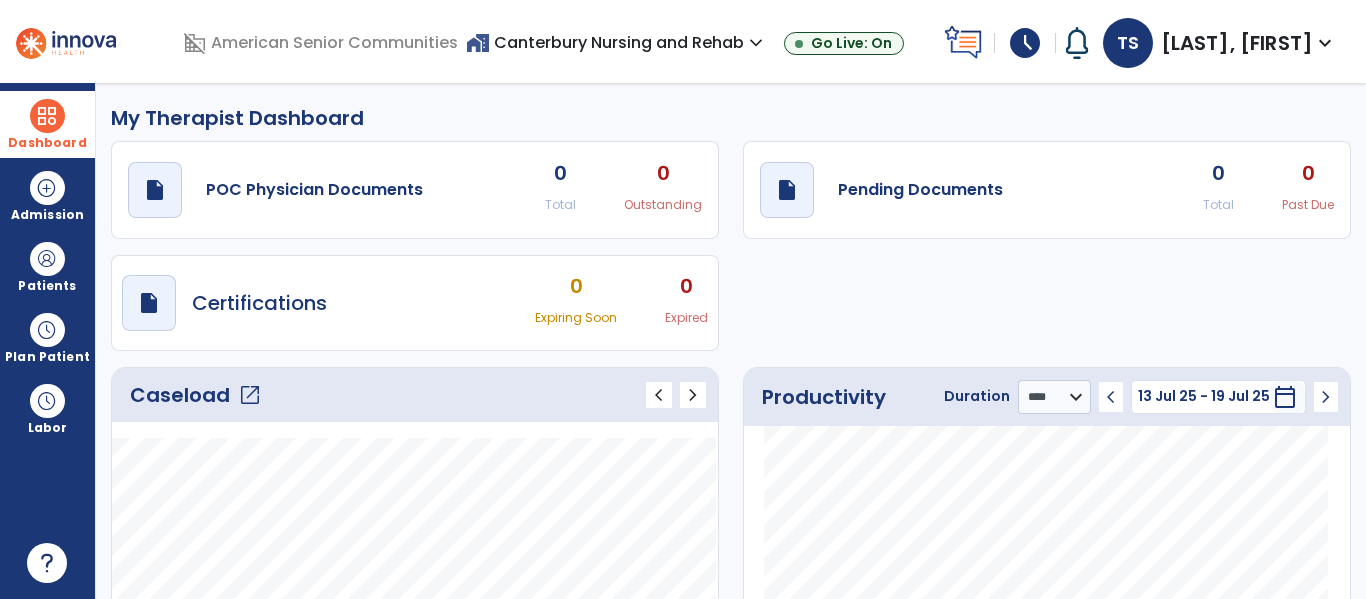 click on "Caseload   open_in_new" 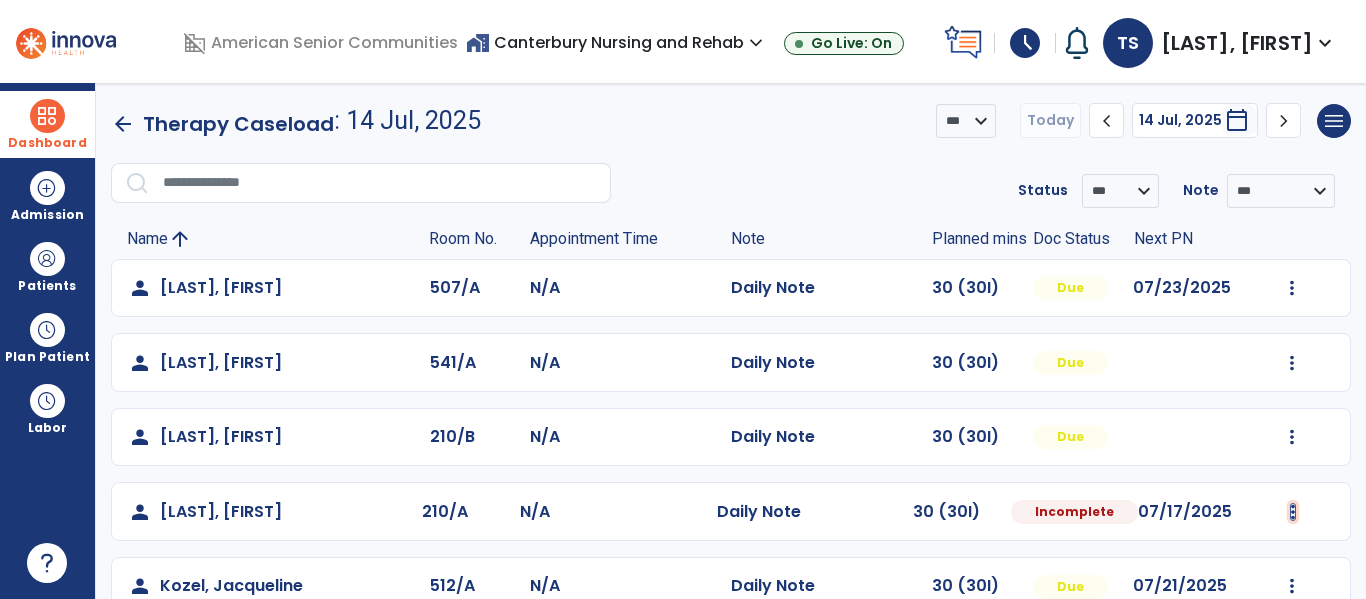 click at bounding box center (1292, 288) 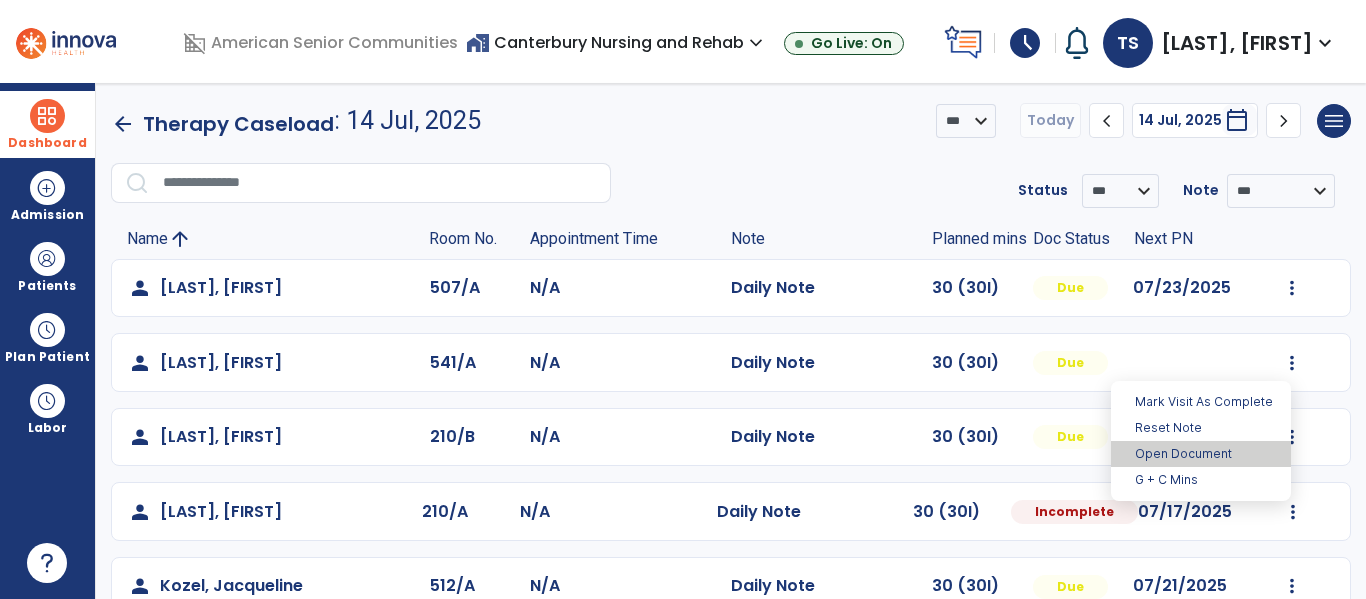 click on "Open Document" at bounding box center [1201, 454] 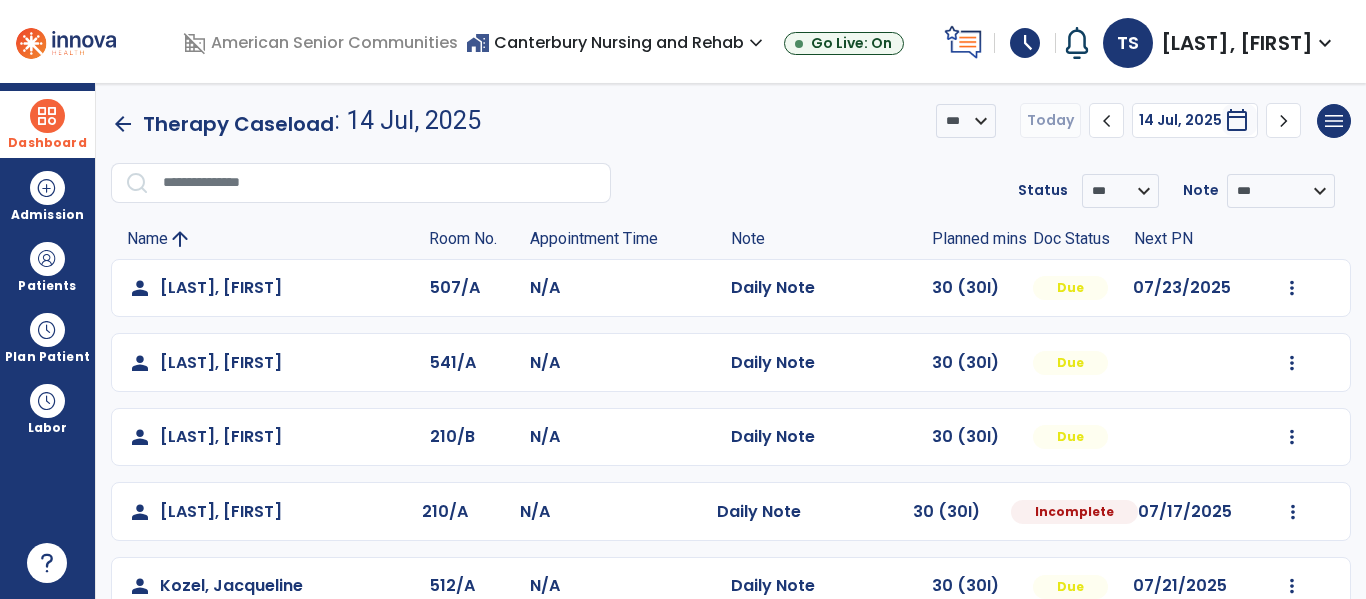 select on "*" 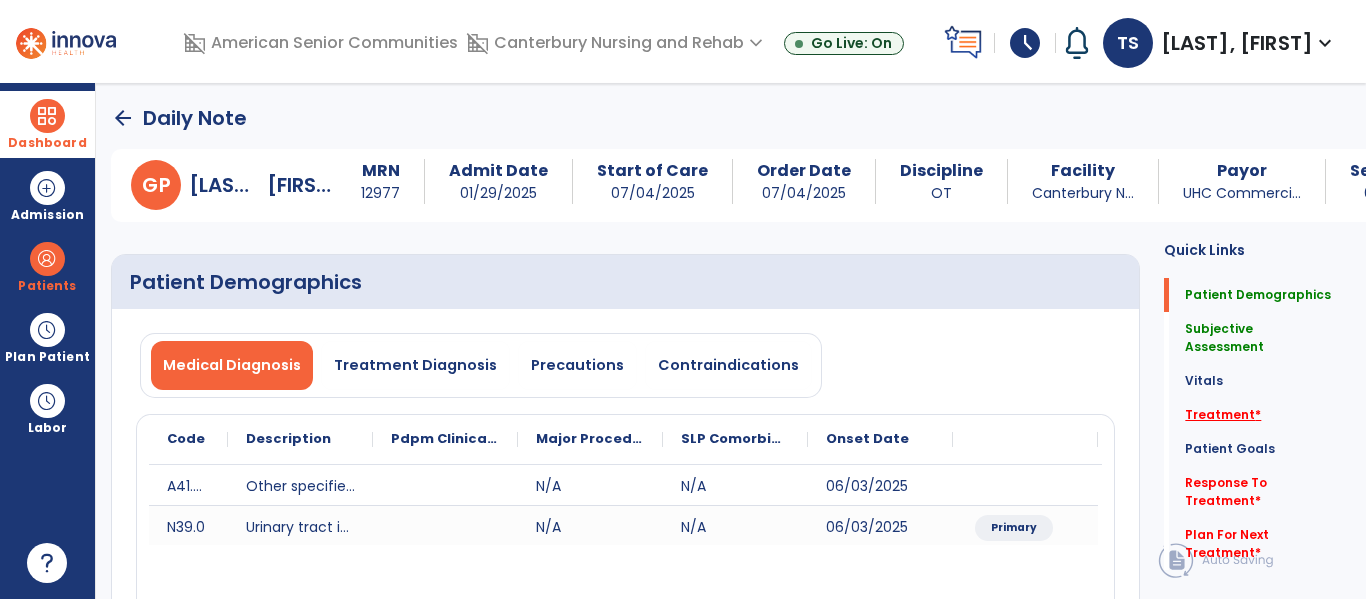 click on "Treatment   *" 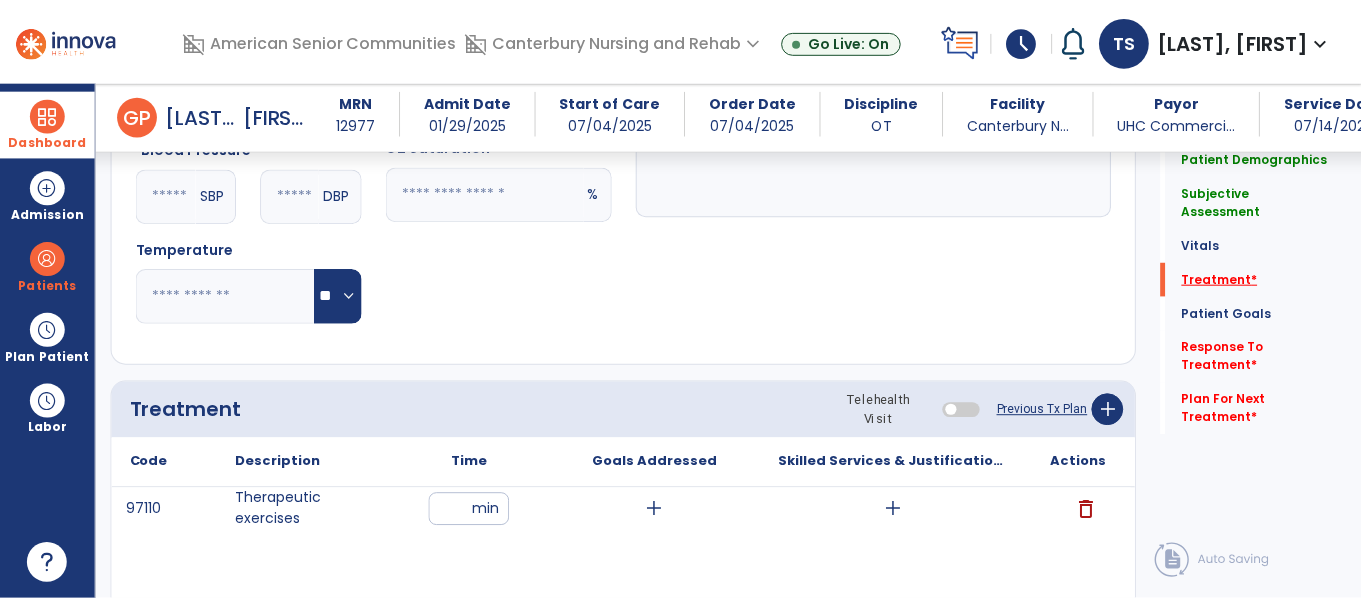 scroll, scrollTop: 1248, scrollLeft: 0, axis: vertical 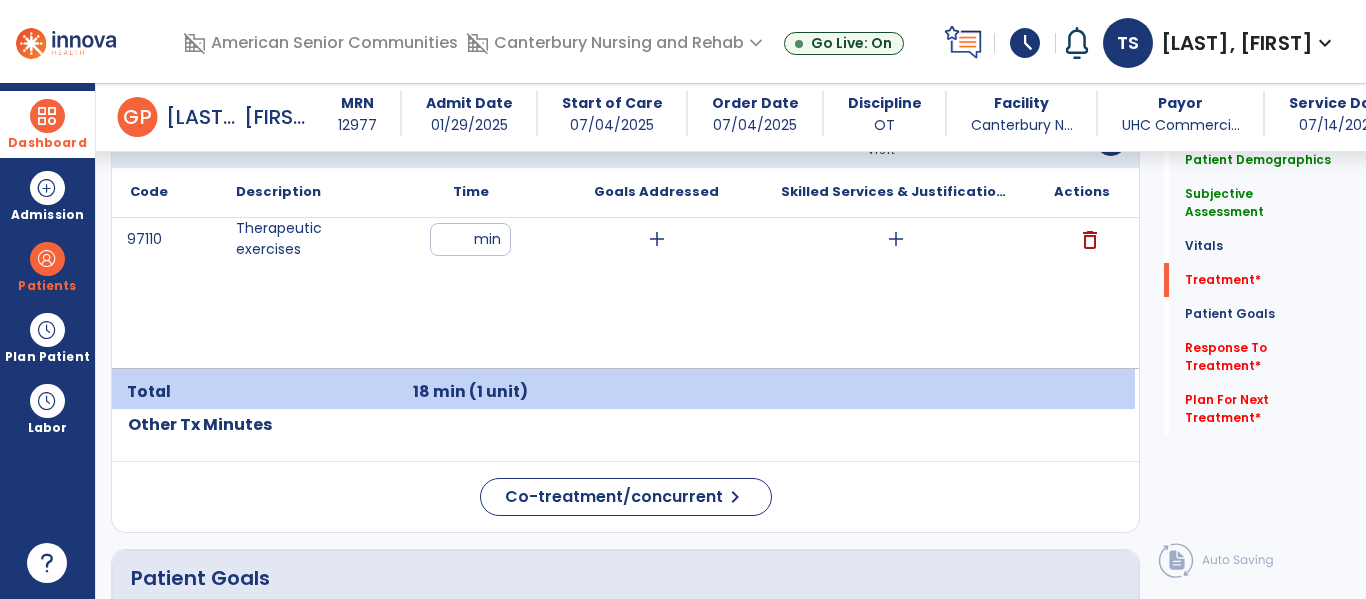 click on "add" at bounding box center (896, 239) 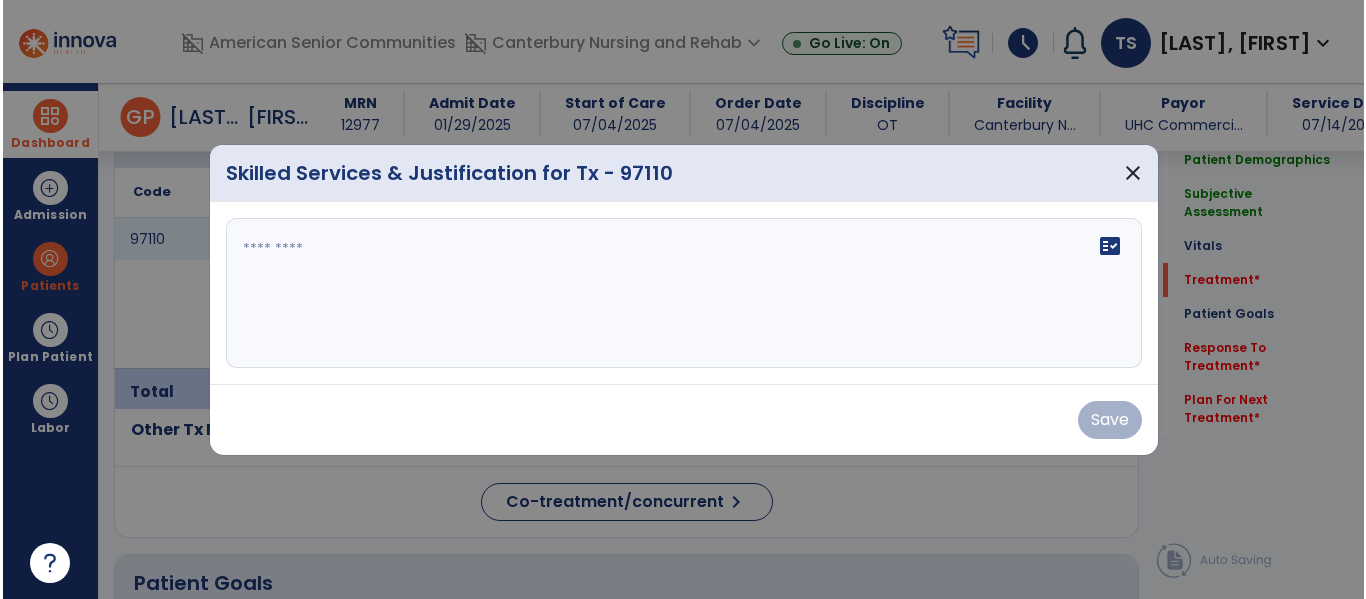 scroll, scrollTop: 1248, scrollLeft: 0, axis: vertical 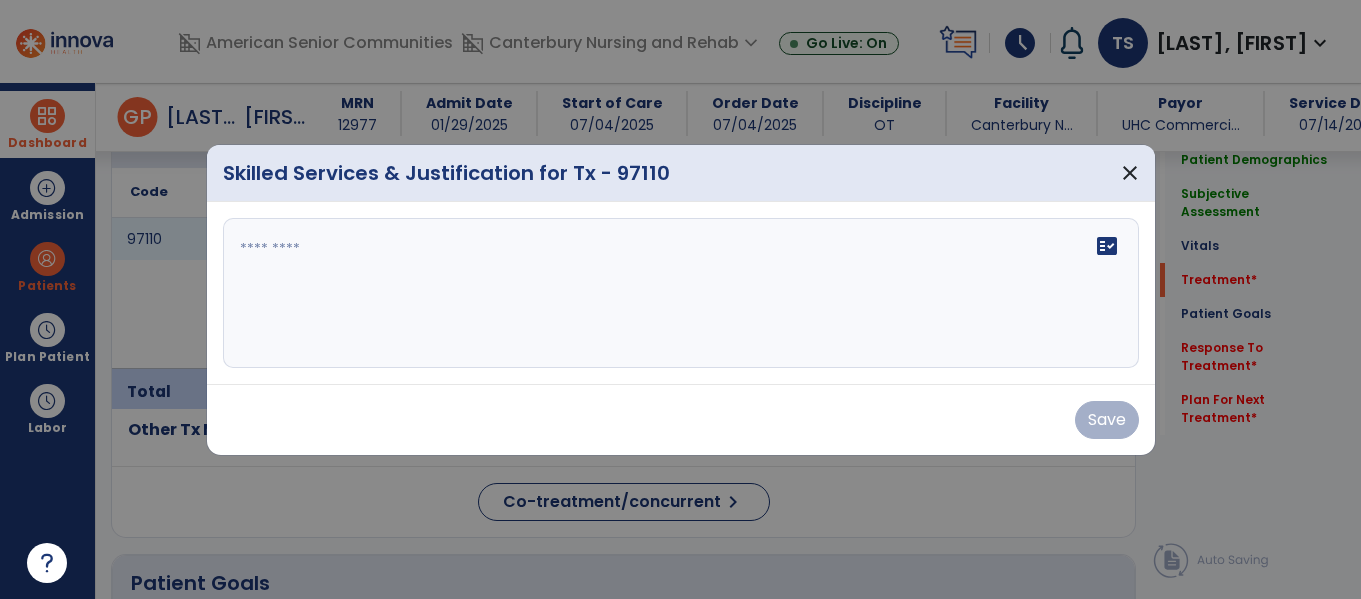 click at bounding box center [681, 293] 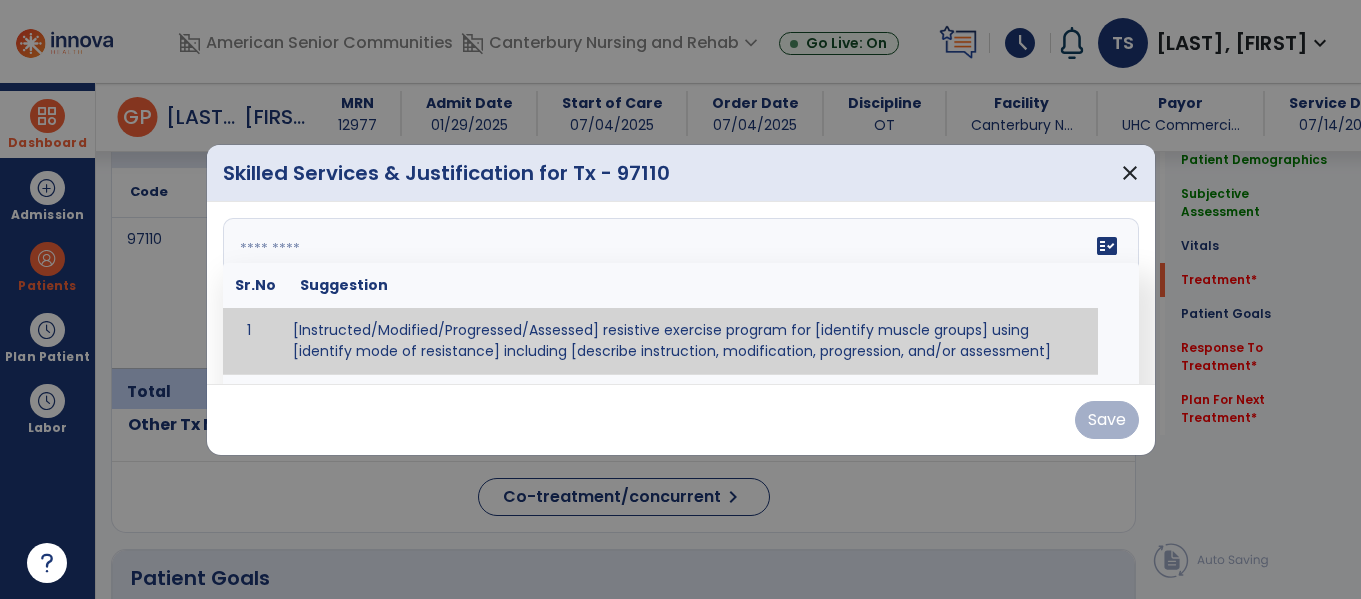 click at bounding box center [678, 293] 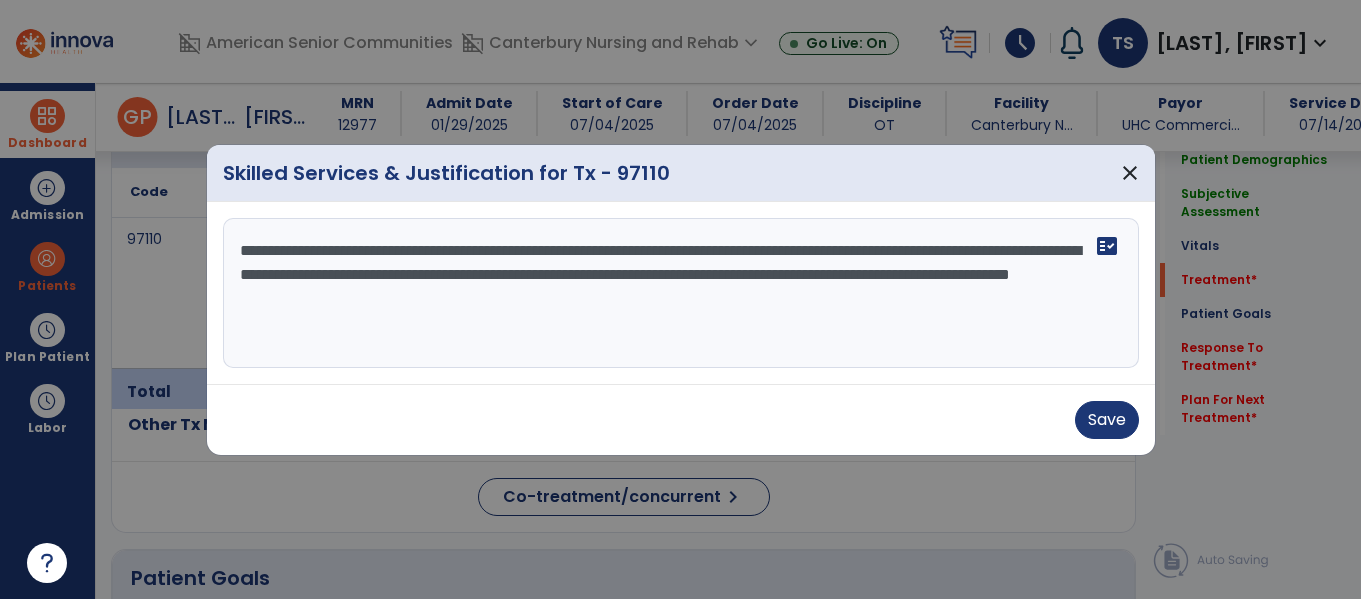 click on "**********" at bounding box center (681, 293) 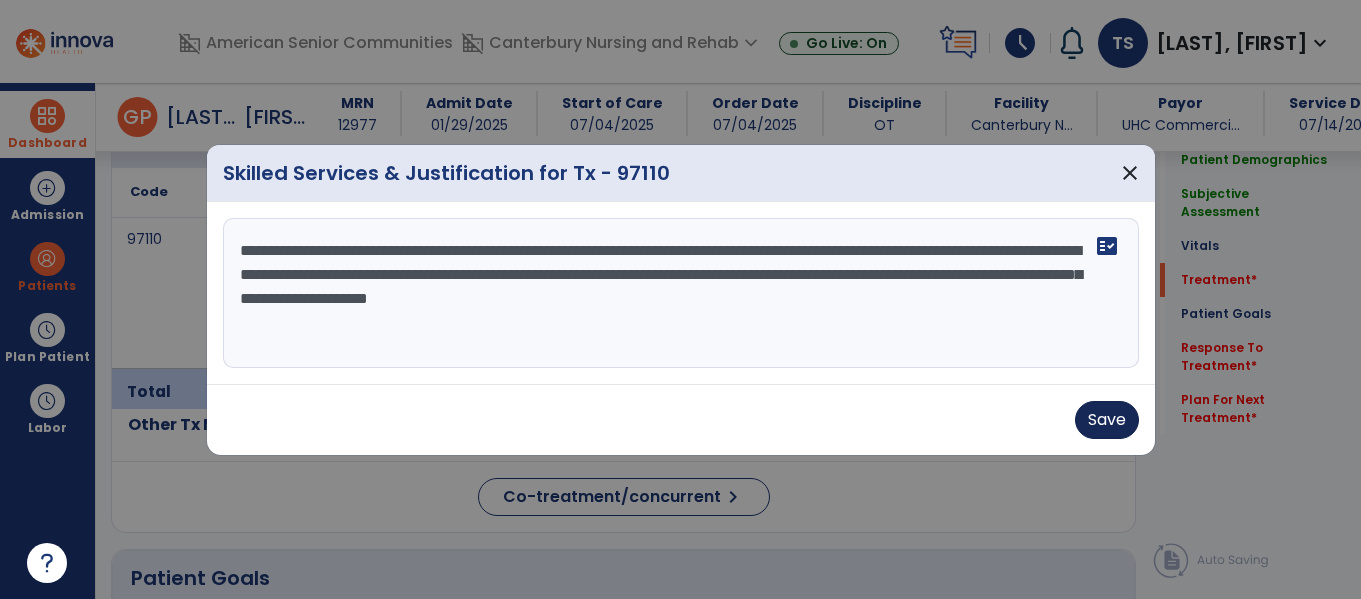 type on "**********" 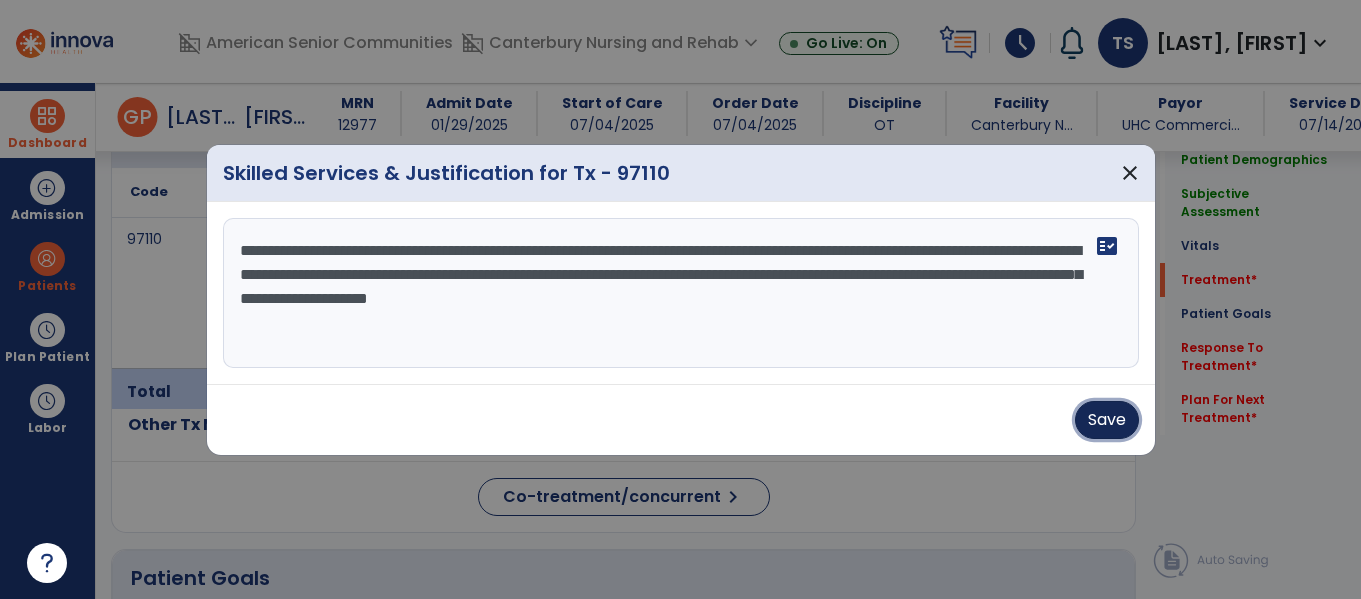 click on "Save" at bounding box center (1107, 420) 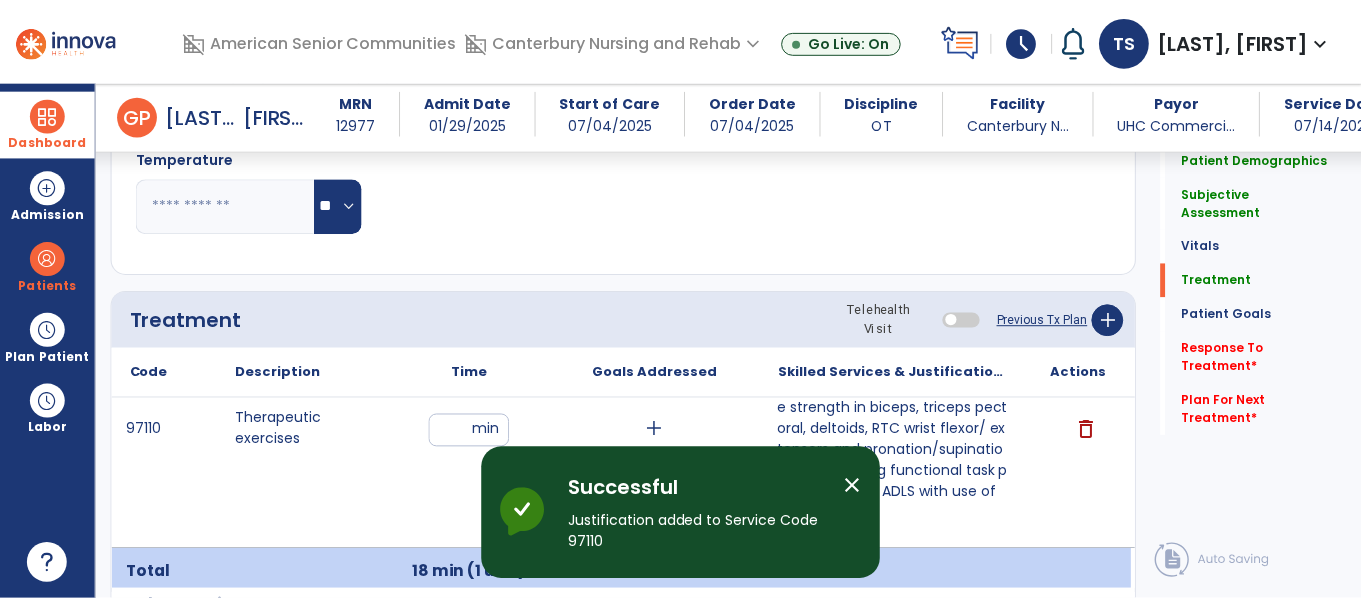 scroll, scrollTop: 1046, scrollLeft: 0, axis: vertical 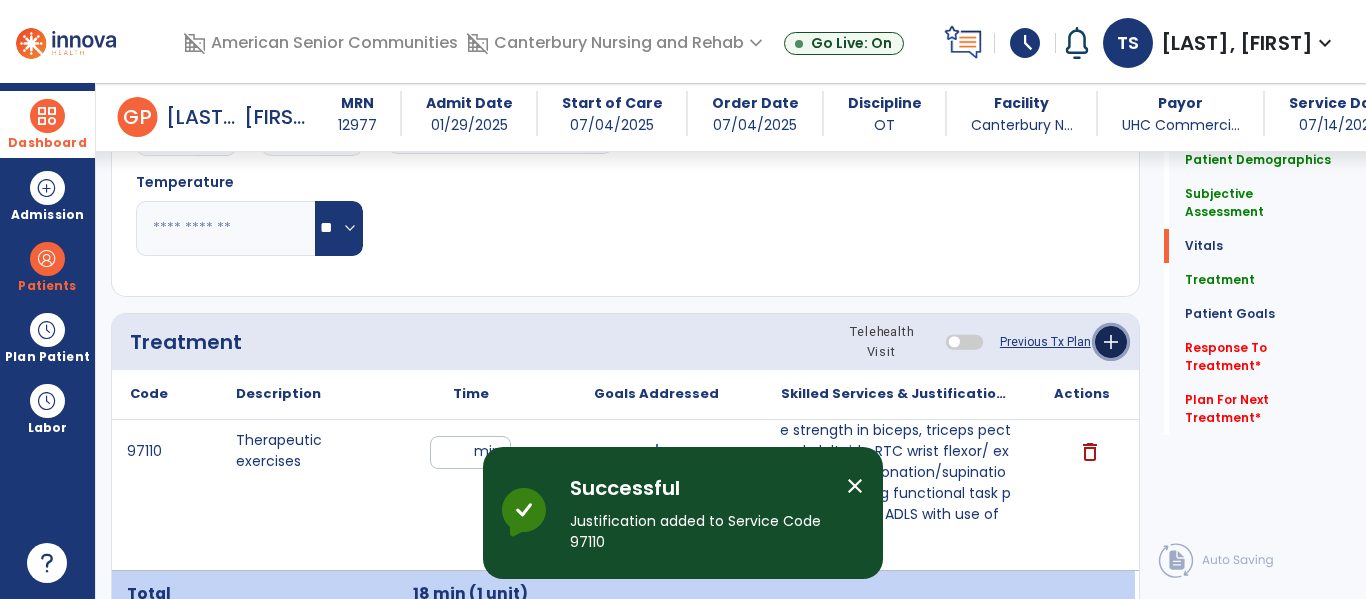 click on "add" 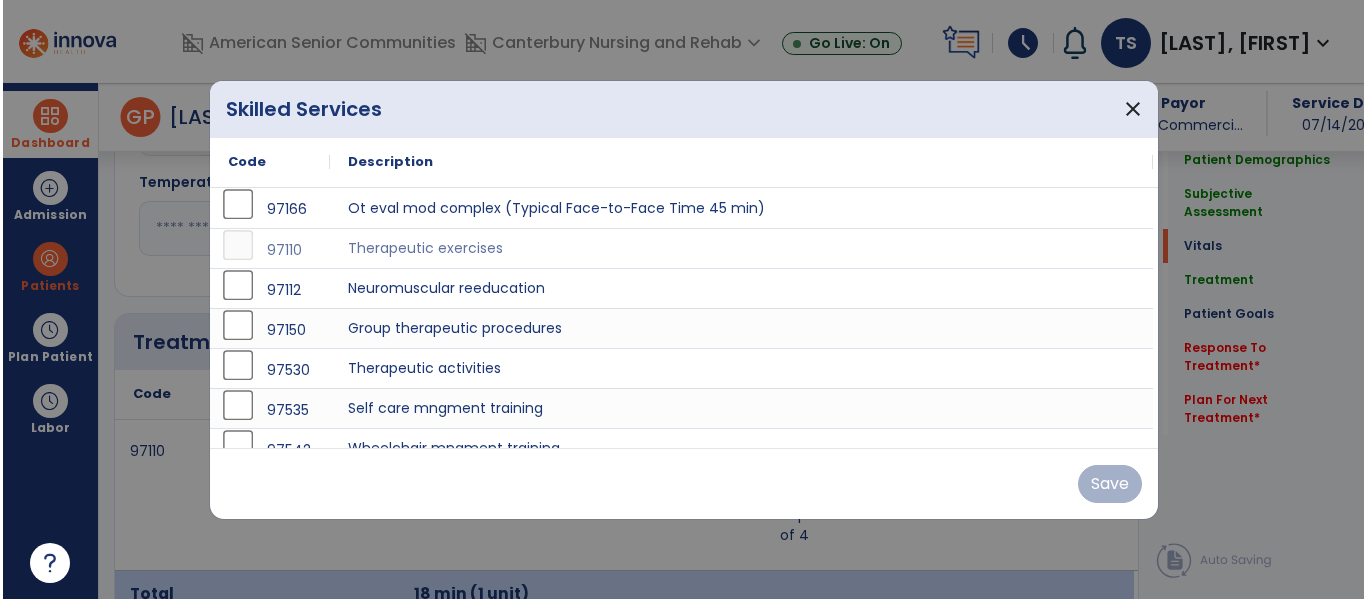scroll, scrollTop: 1046, scrollLeft: 0, axis: vertical 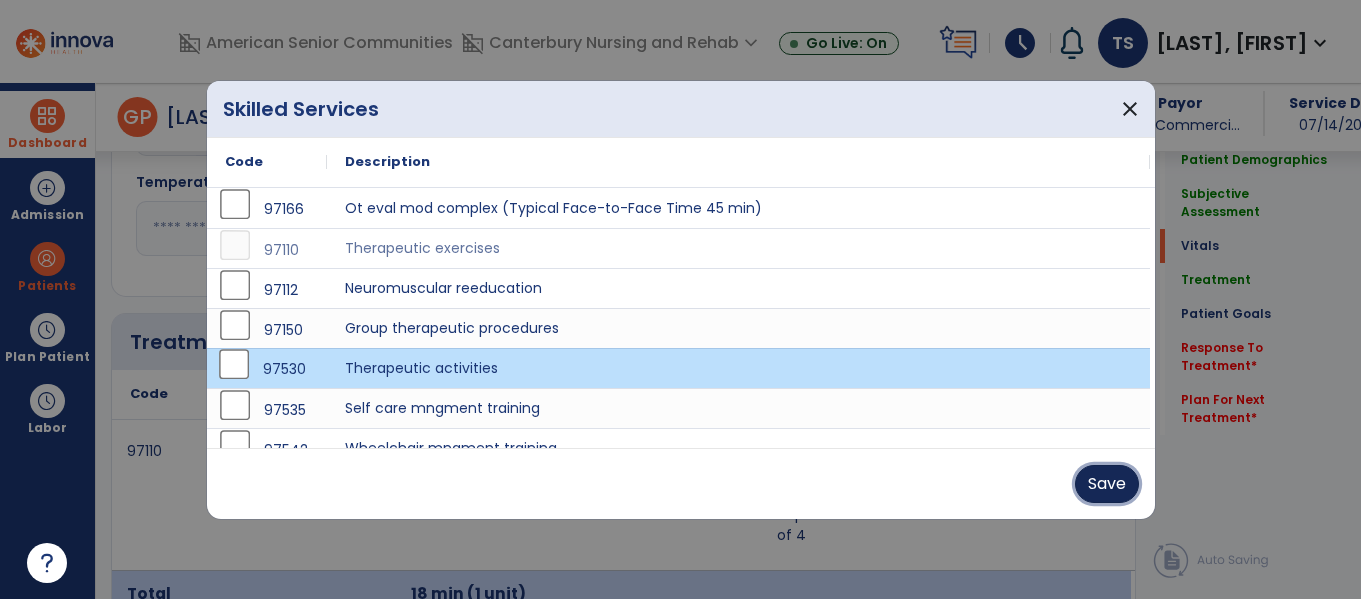 click on "Save" at bounding box center [1107, 484] 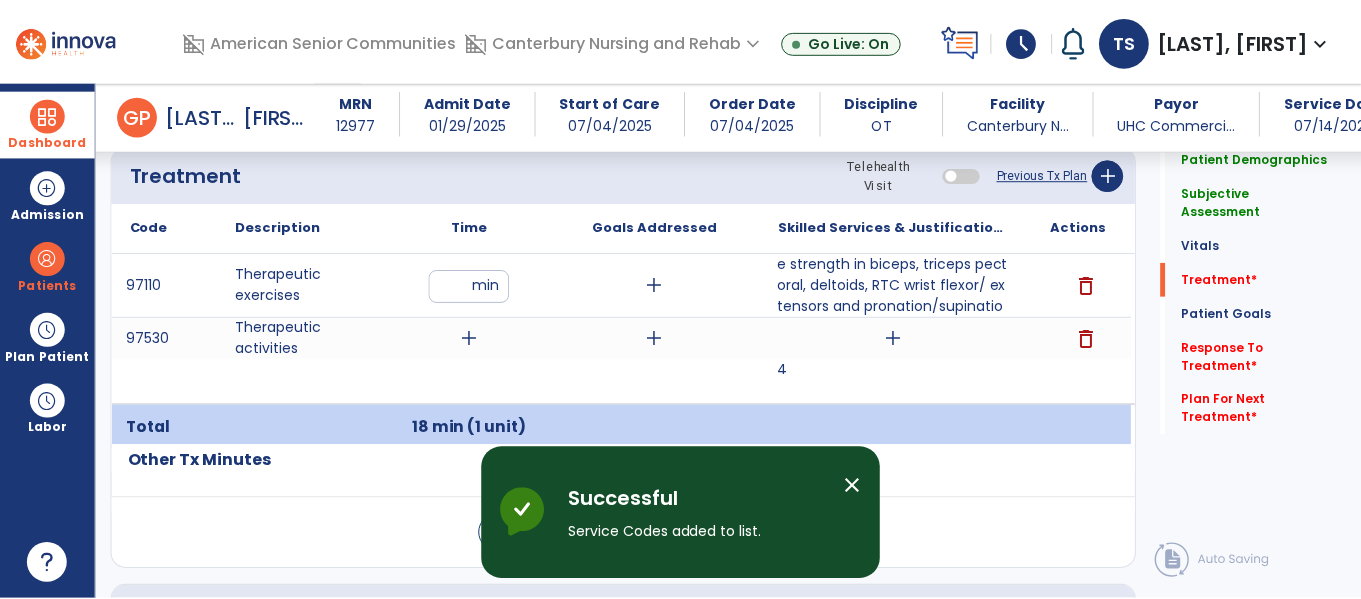 scroll, scrollTop: 1209, scrollLeft: 0, axis: vertical 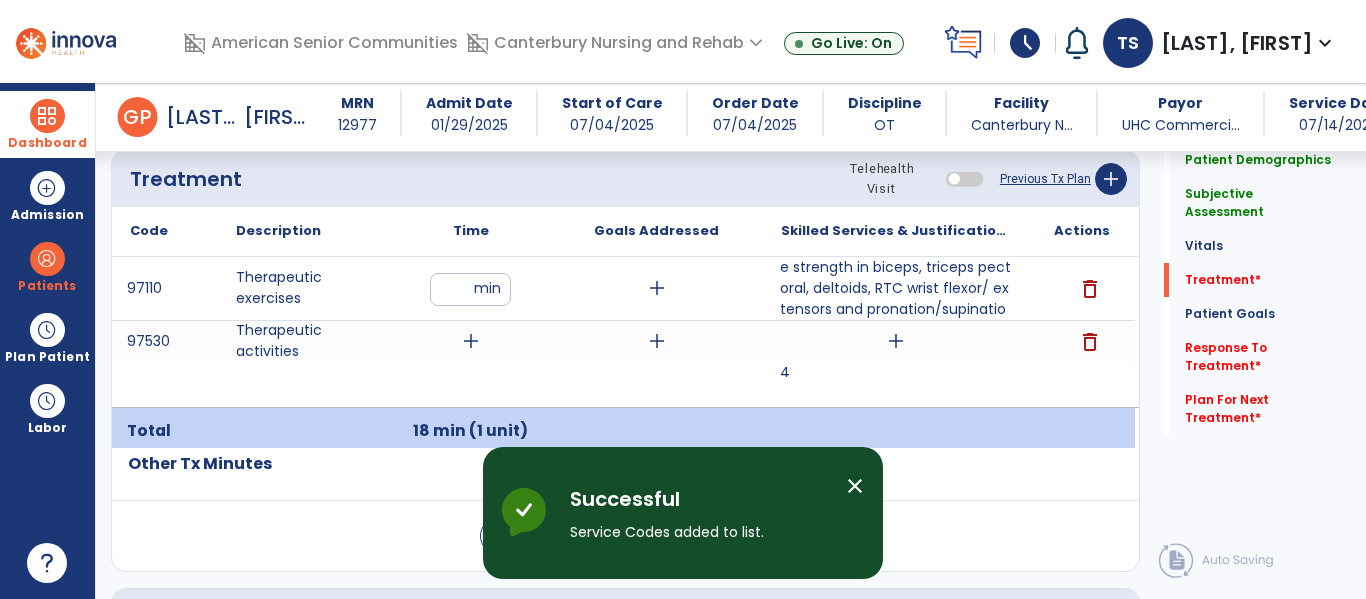 click on "add" at bounding box center (471, 341) 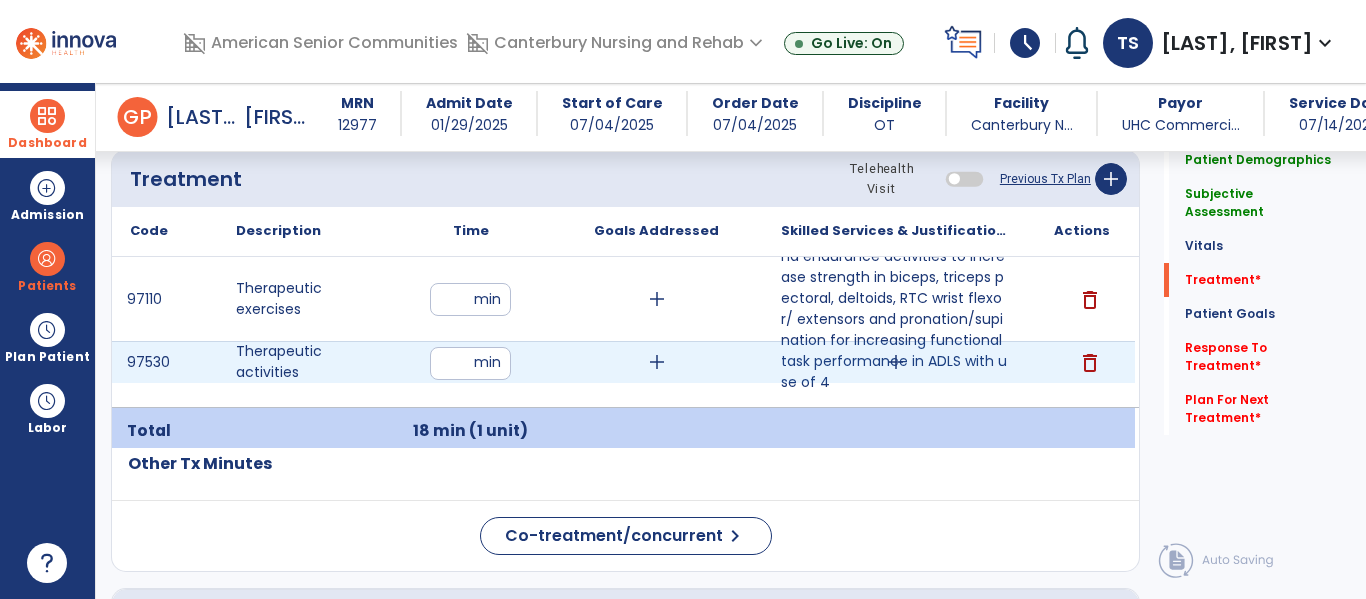 type on "**" 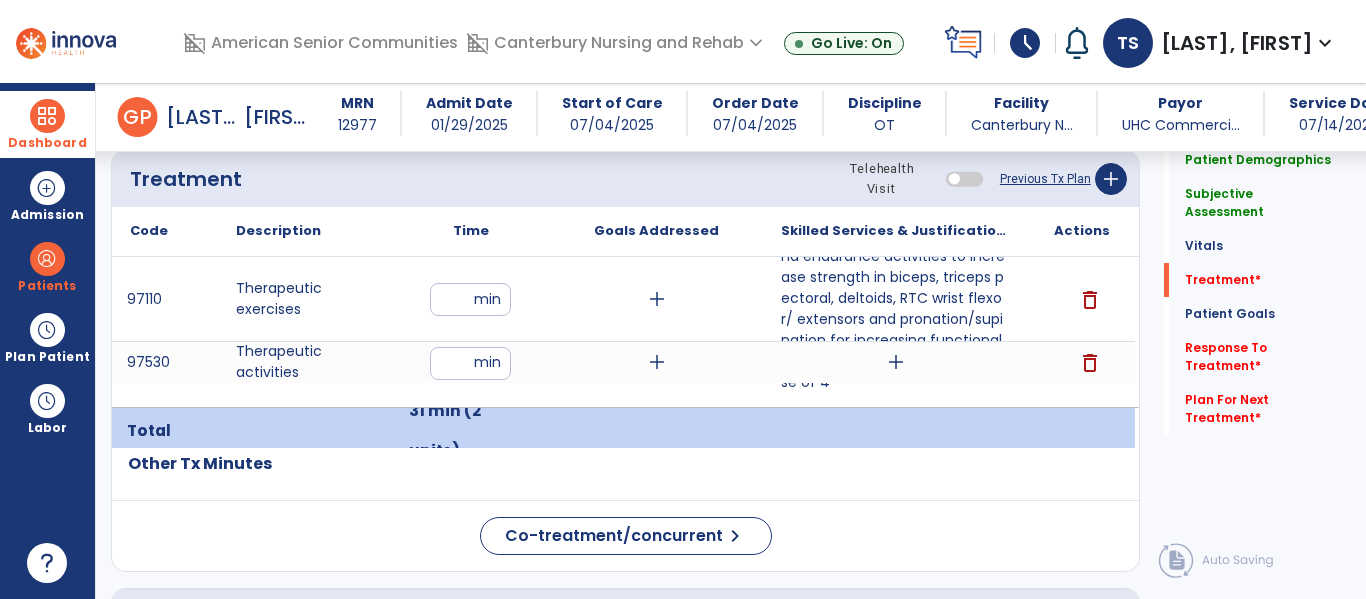 click on "add" at bounding box center [896, 362] 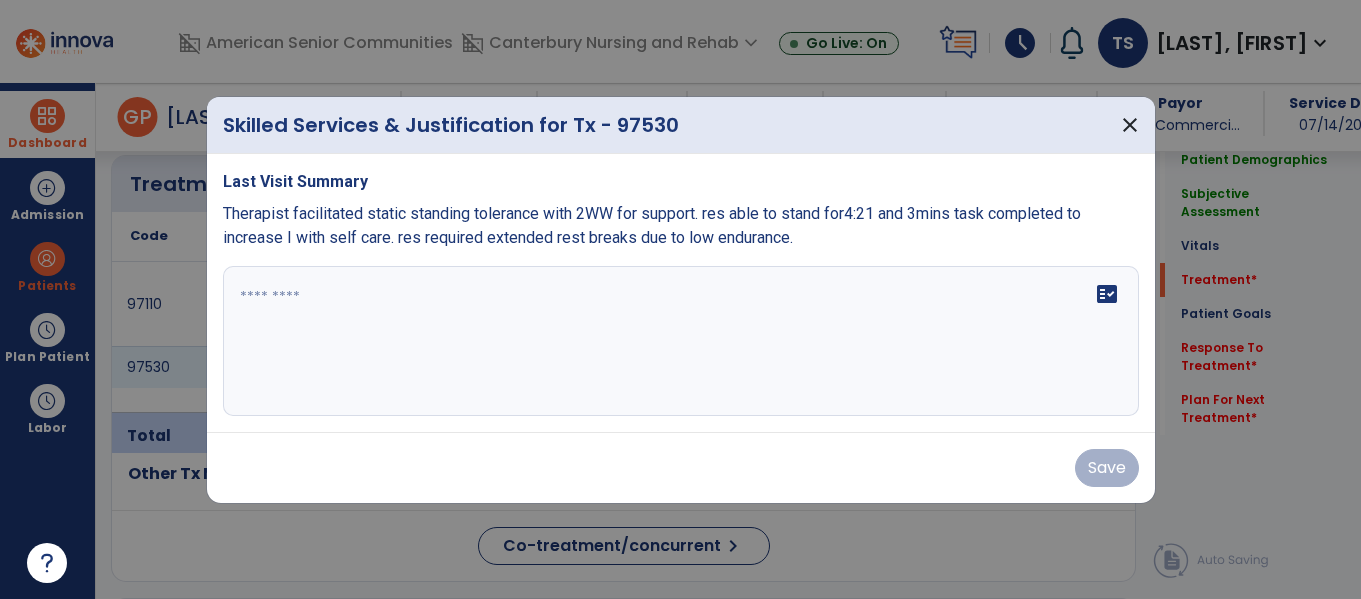 scroll, scrollTop: 1209, scrollLeft: 0, axis: vertical 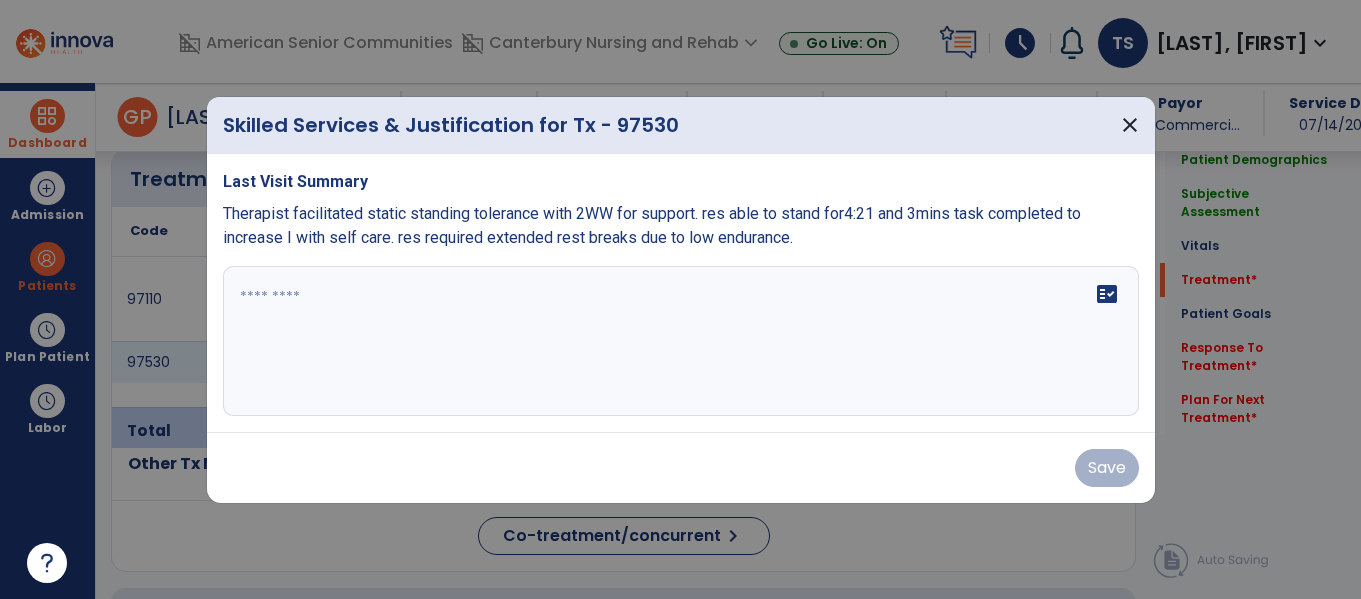 click at bounding box center (681, 341) 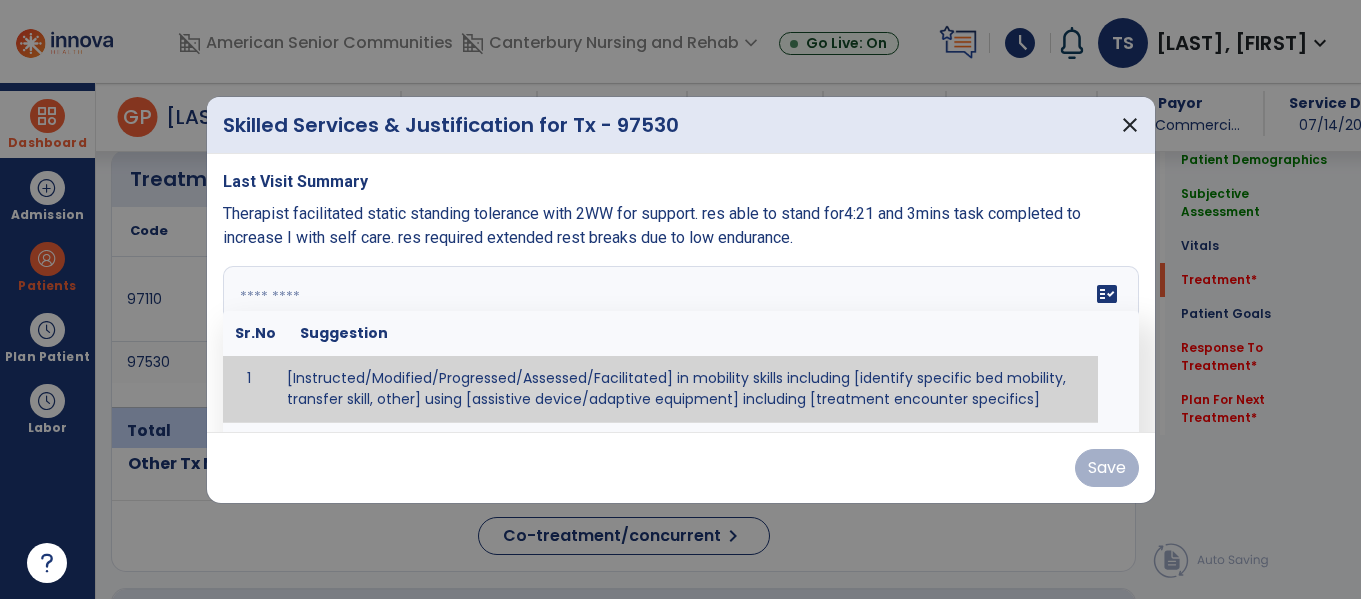 paste on "**********" 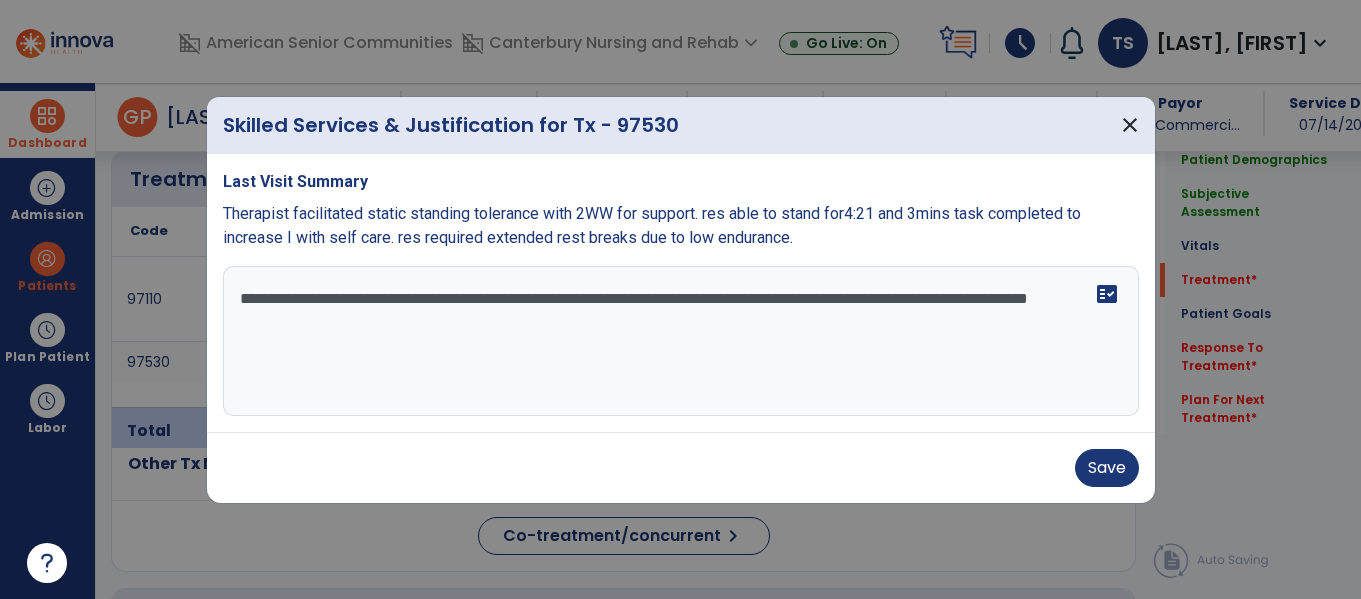 click on "**********" at bounding box center [681, 341] 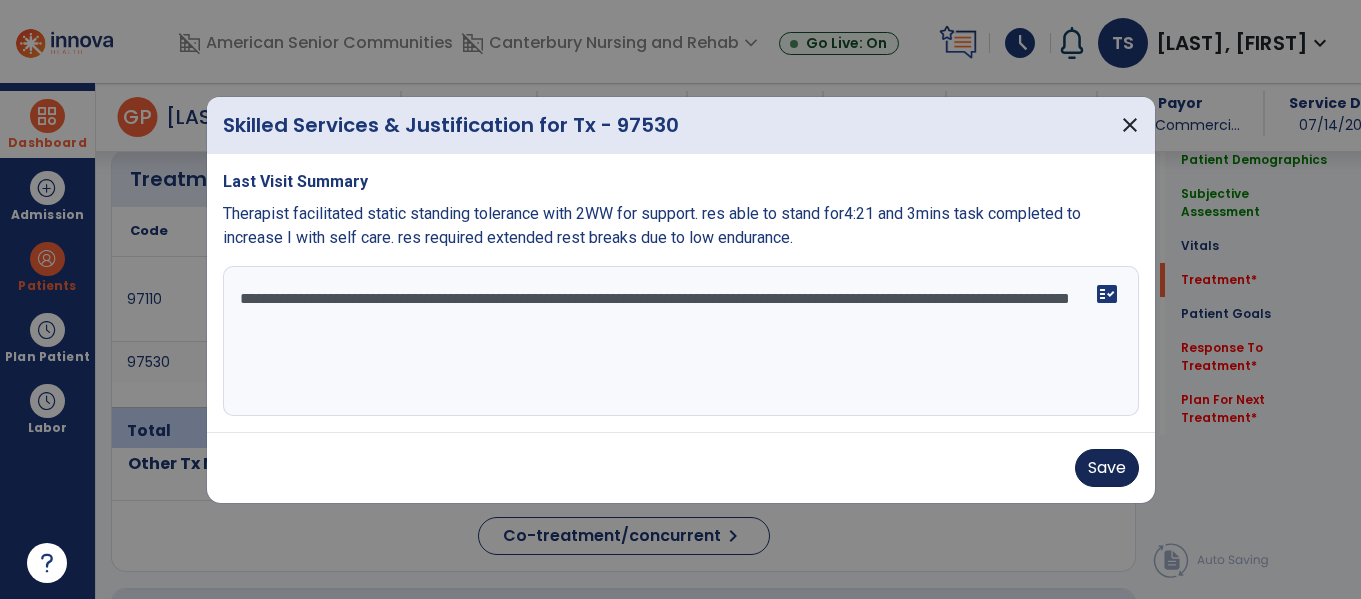 type on "**********" 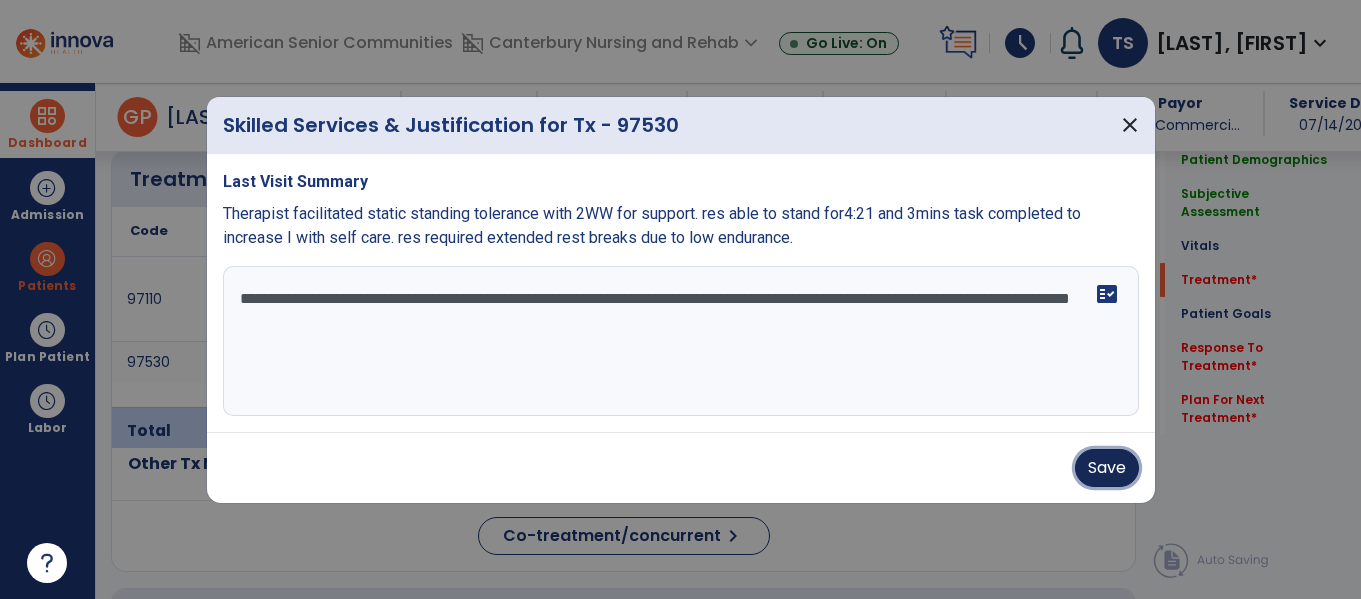click on "Save" at bounding box center (1107, 468) 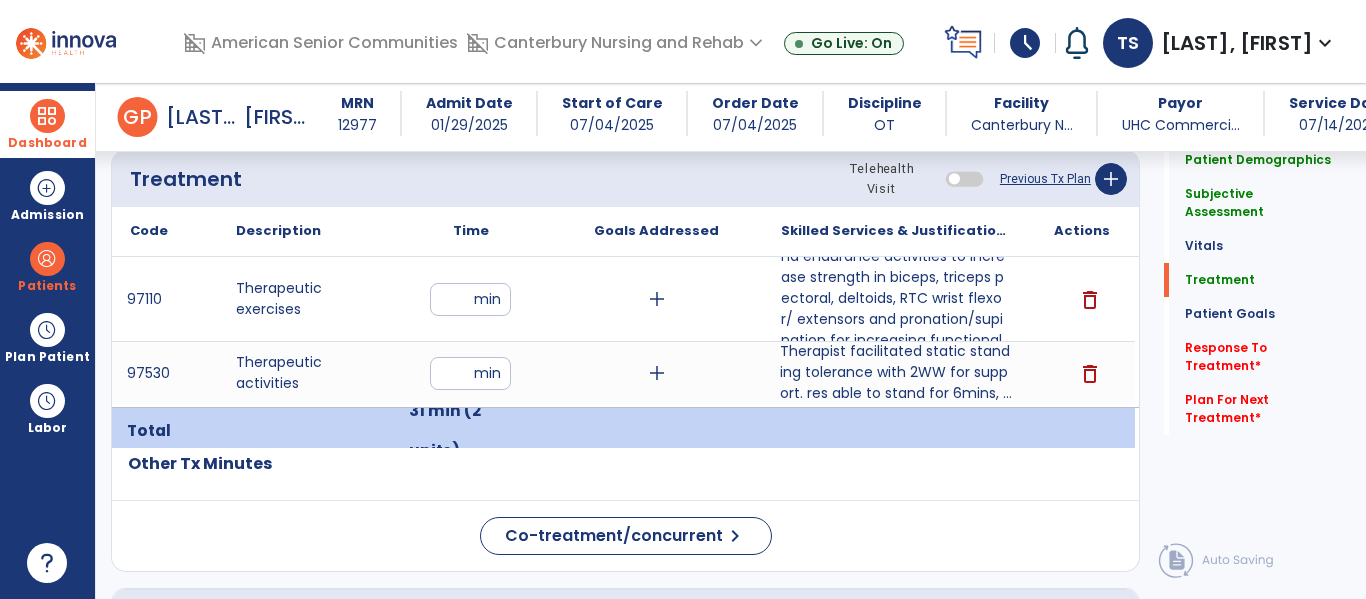 click on "Therapist facilitated static standing tolerance with 2WW for support. res able to stand for  6mins, ..." at bounding box center [896, 372] 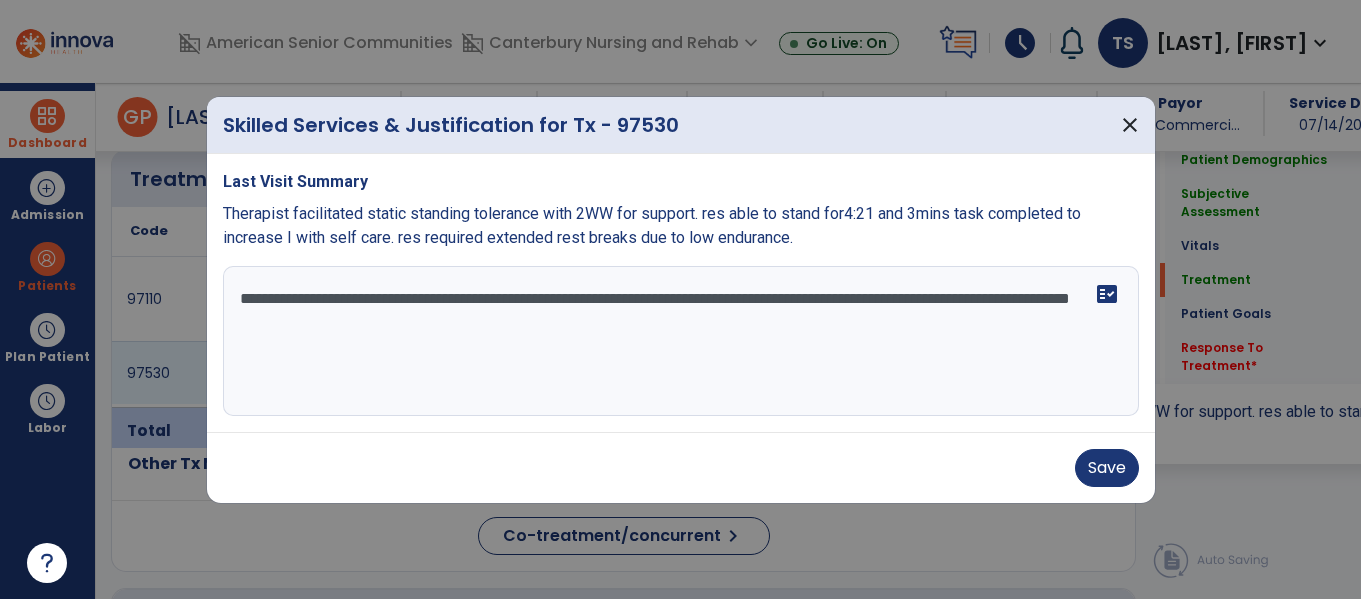 scroll, scrollTop: 1209, scrollLeft: 0, axis: vertical 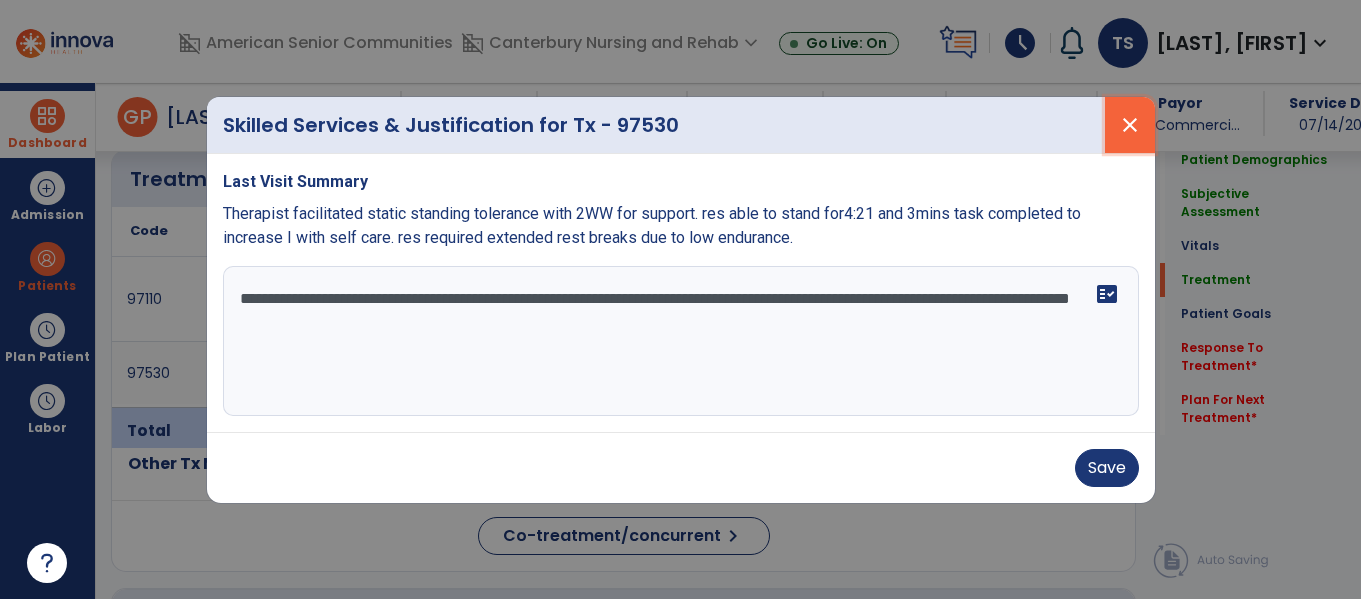 click on "close" at bounding box center [1130, 125] 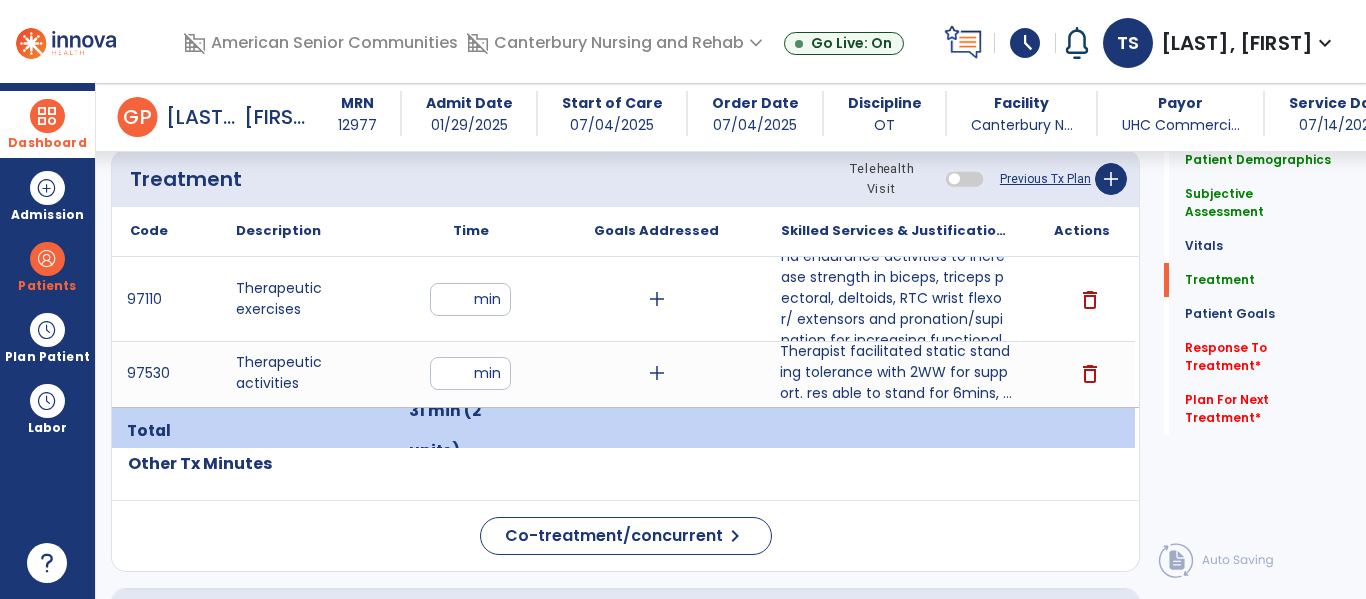 click on "Therapist facilitated static standing tolerance with 2WW for support. res able to stand for  6mins, ..." at bounding box center (896, 372) 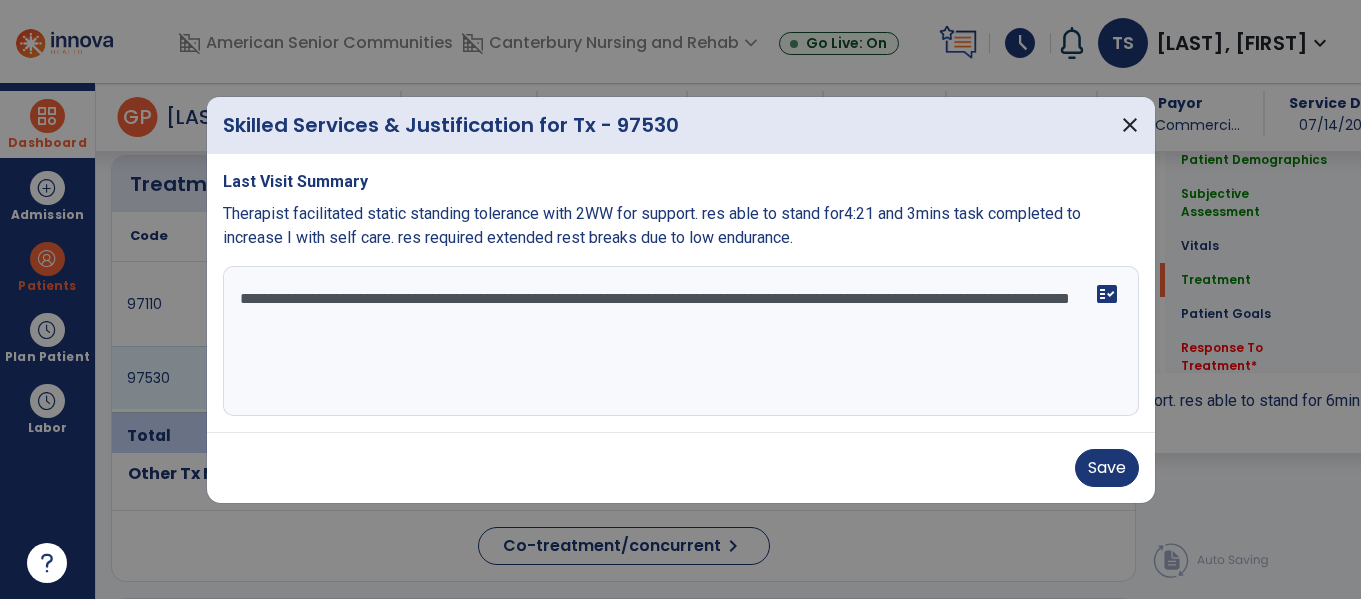 scroll, scrollTop: 1209, scrollLeft: 0, axis: vertical 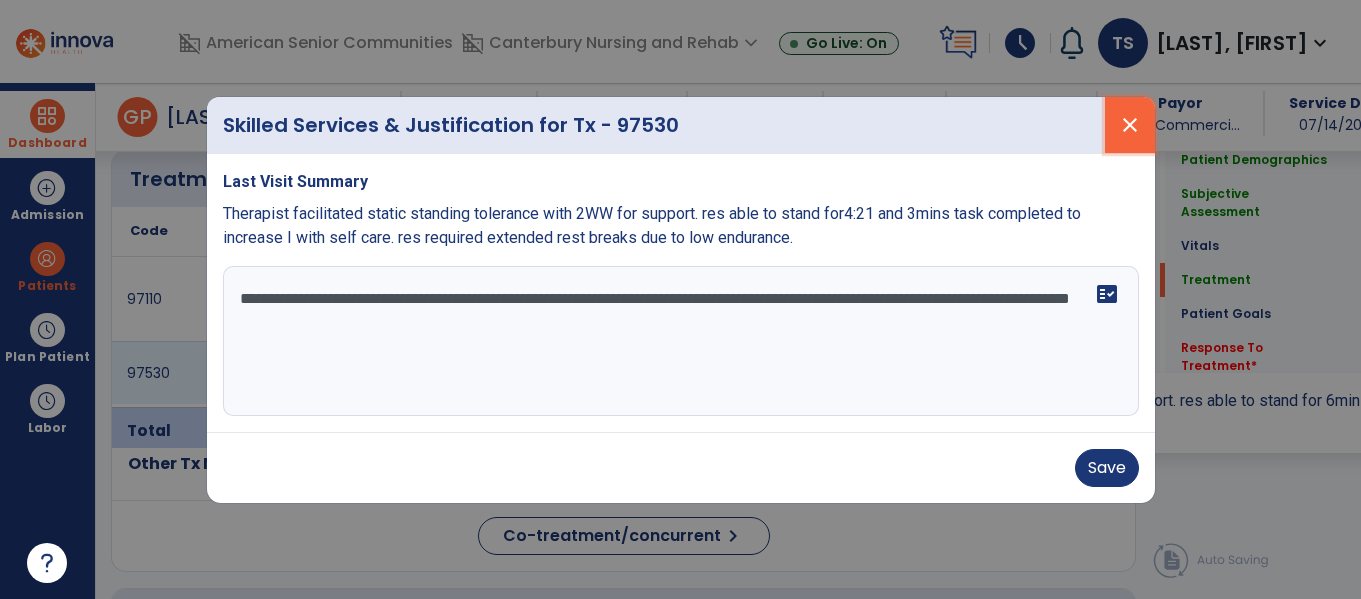 click on "close" at bounding box center [1130, 125] 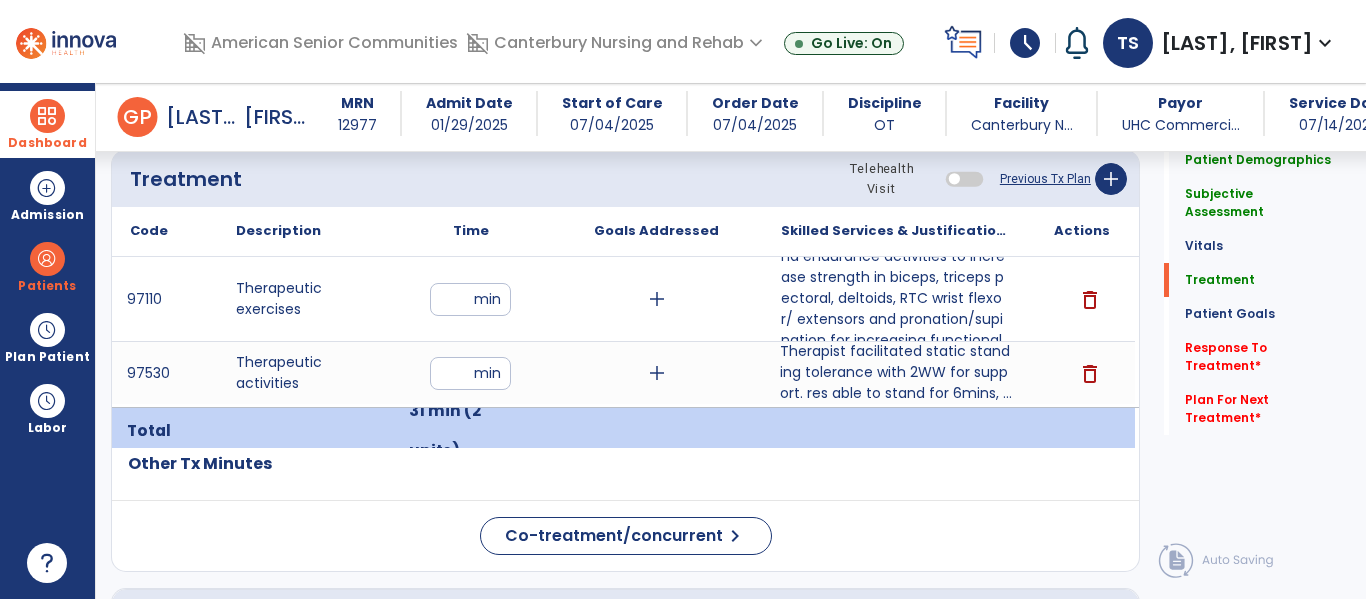 click on "Therapist facilitated static standing tolerance with 2WW for support. res able to stand for  6mins, ..." at bounding box center [896, 372] 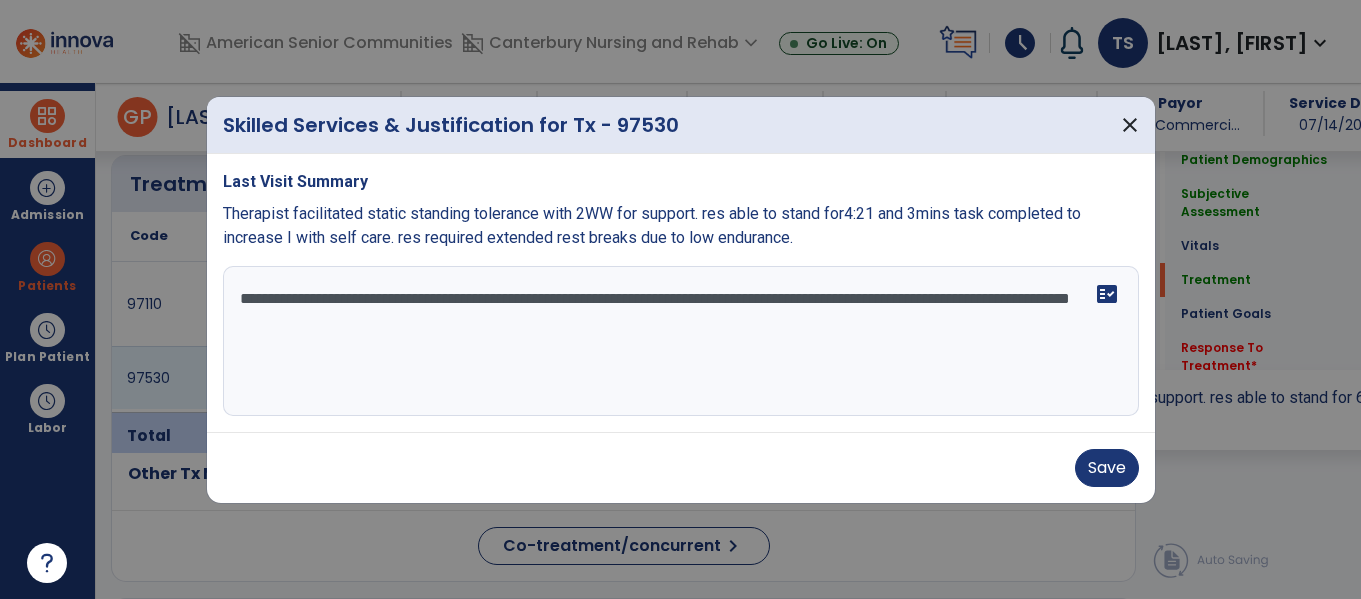 scroll, scrollTop: 1209, scrollLeft: 0, axis: vertical 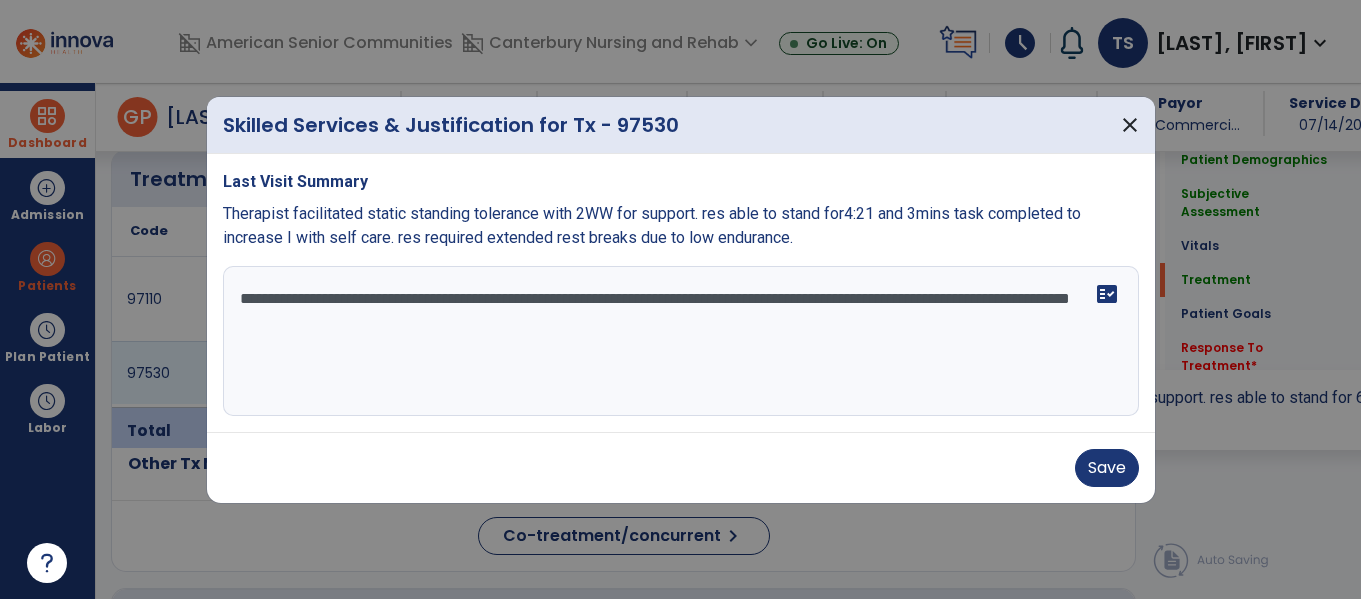 click on "**********" at bounding box center [681, 341] 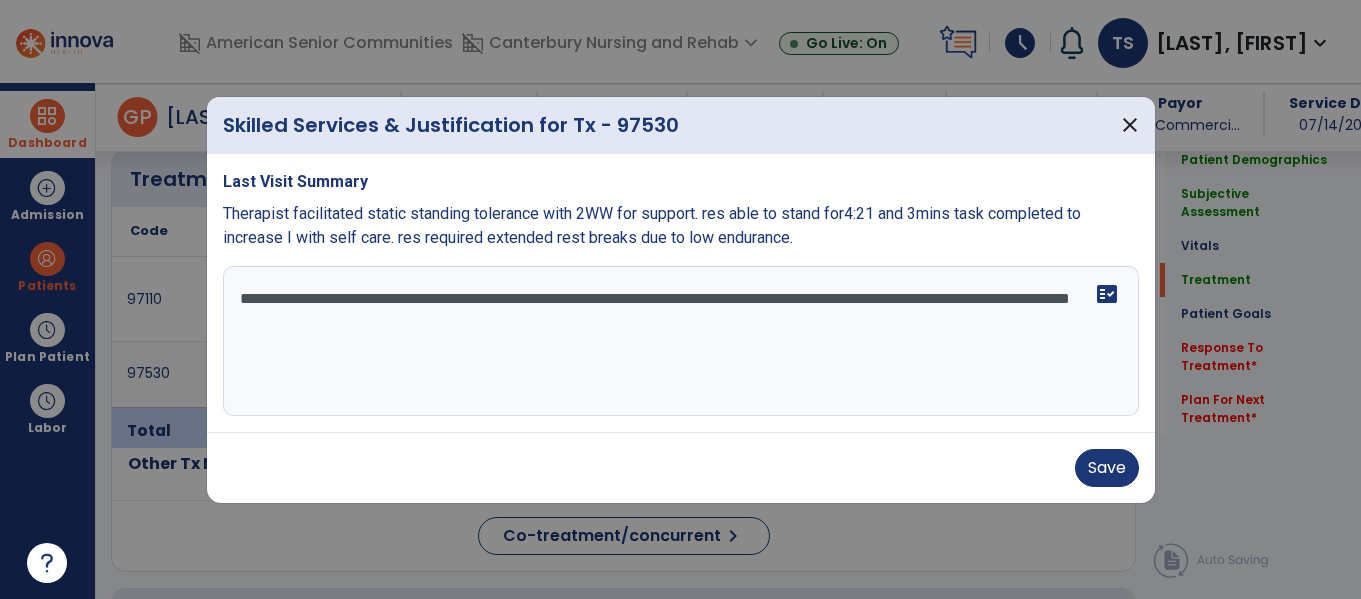 click on "**********" at bounding box center [681, 341] 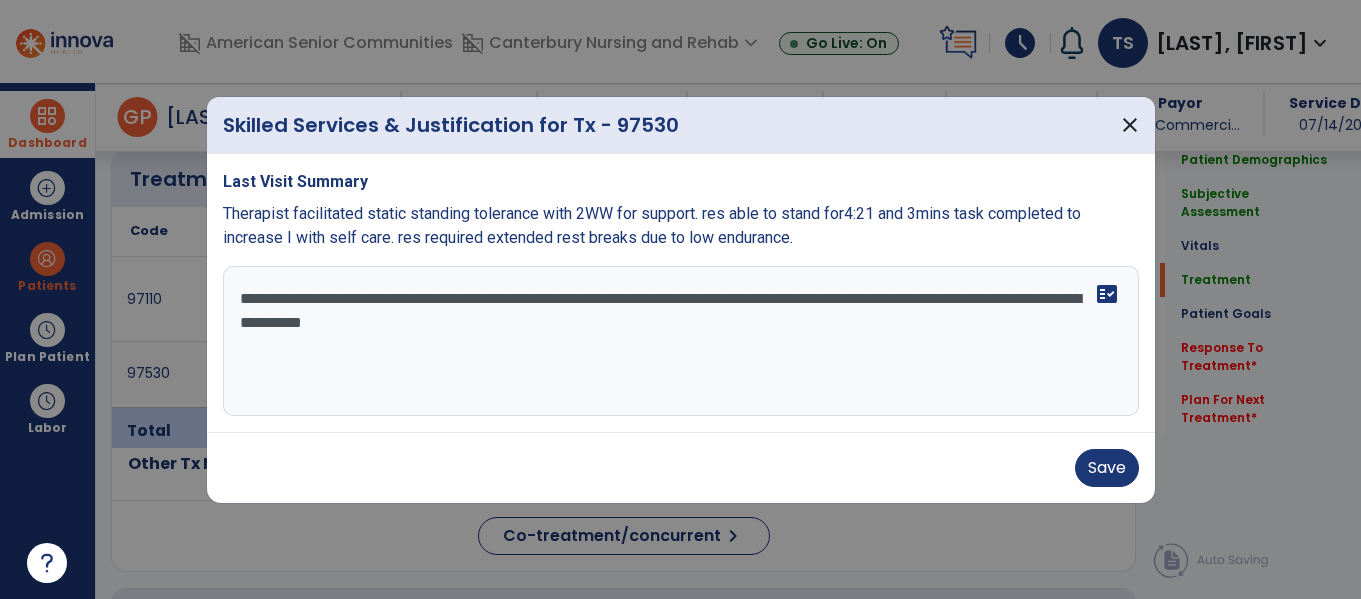 click on "**********" at bounding box center (681, 341) 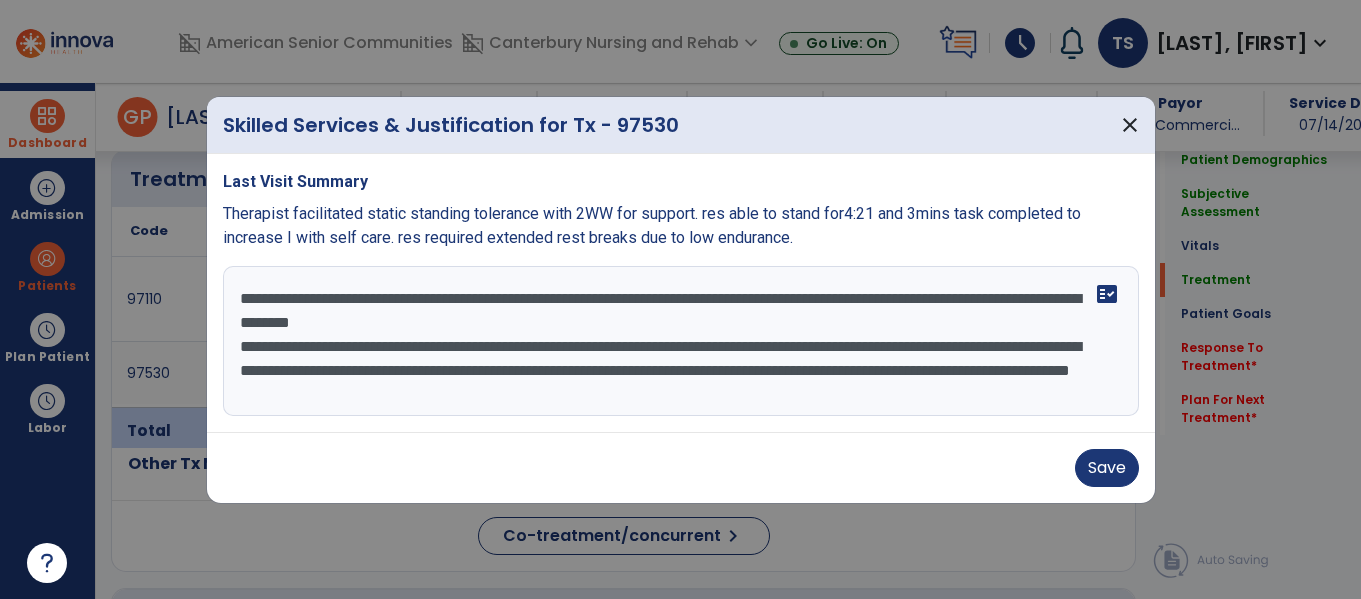 scroll, scrollTop: 16, scrollLeft: 0, axis: vertical 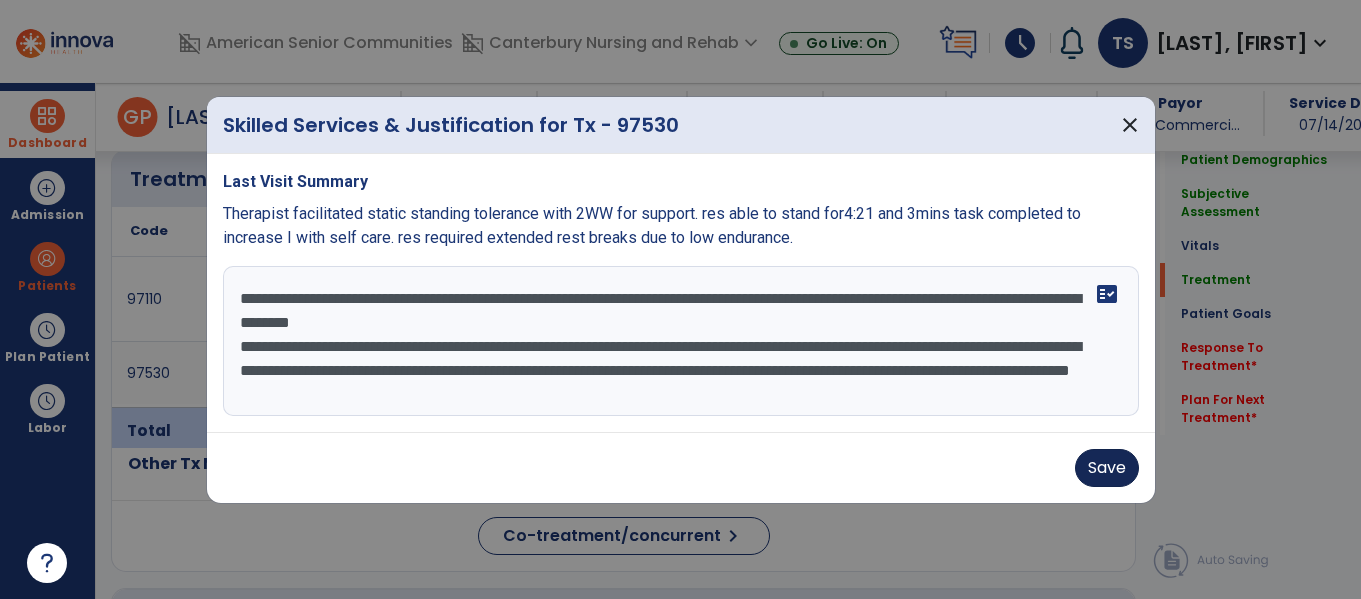 type on "**********" 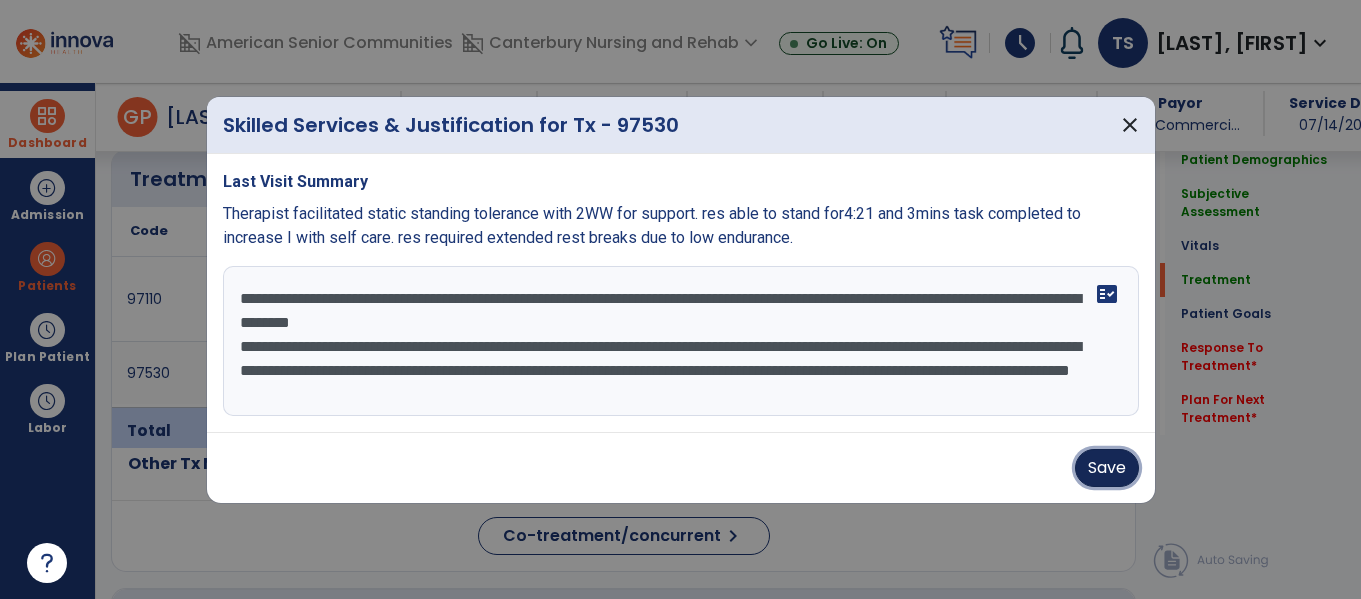 click on "Save" at bounding box center [1107, 468] 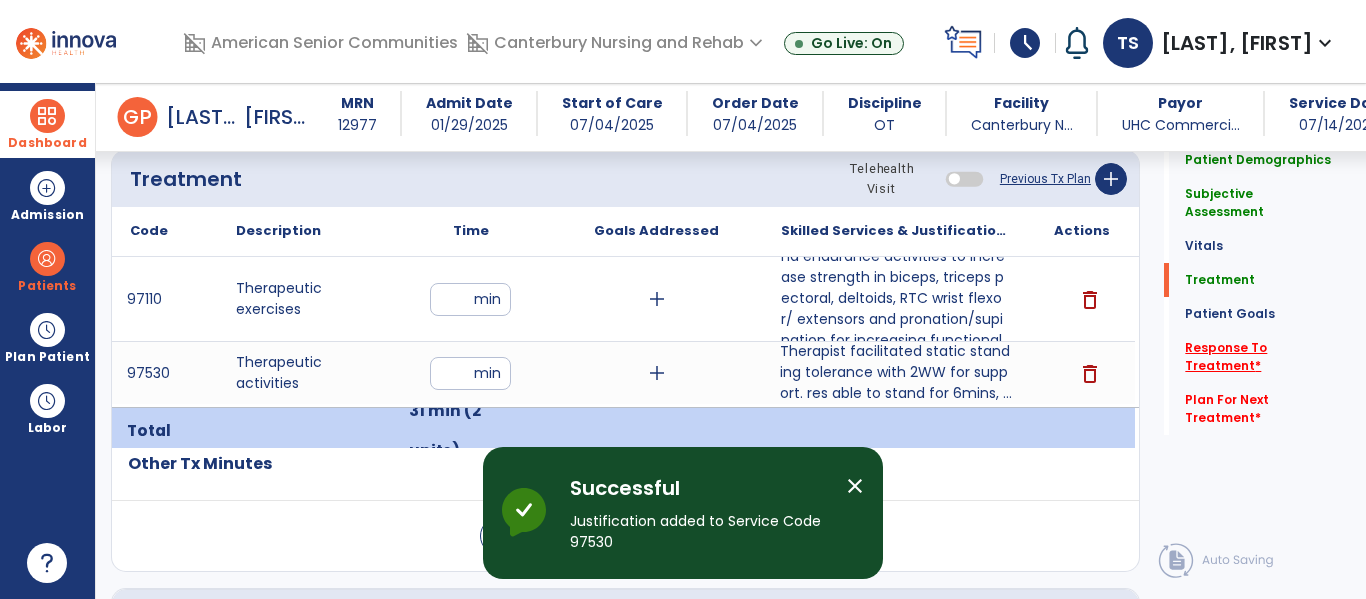 click on "Response To Treatment   *" 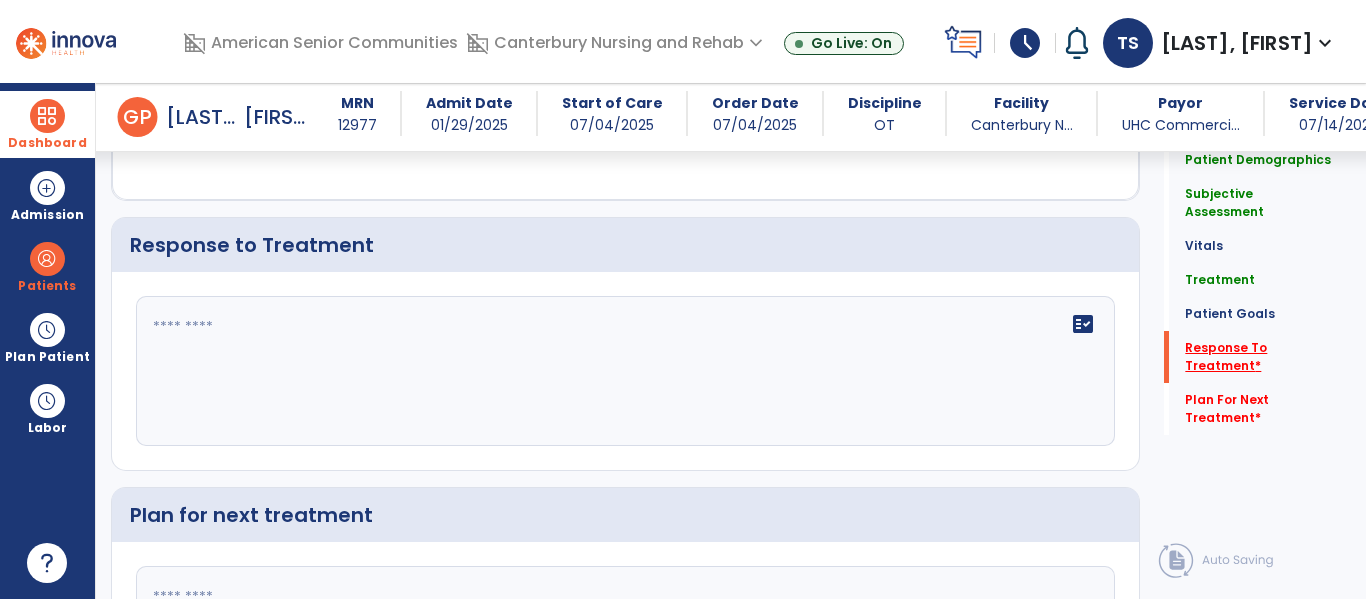 scroll, scrollTop: 2669, scrollLeft: 0, axis: vertical 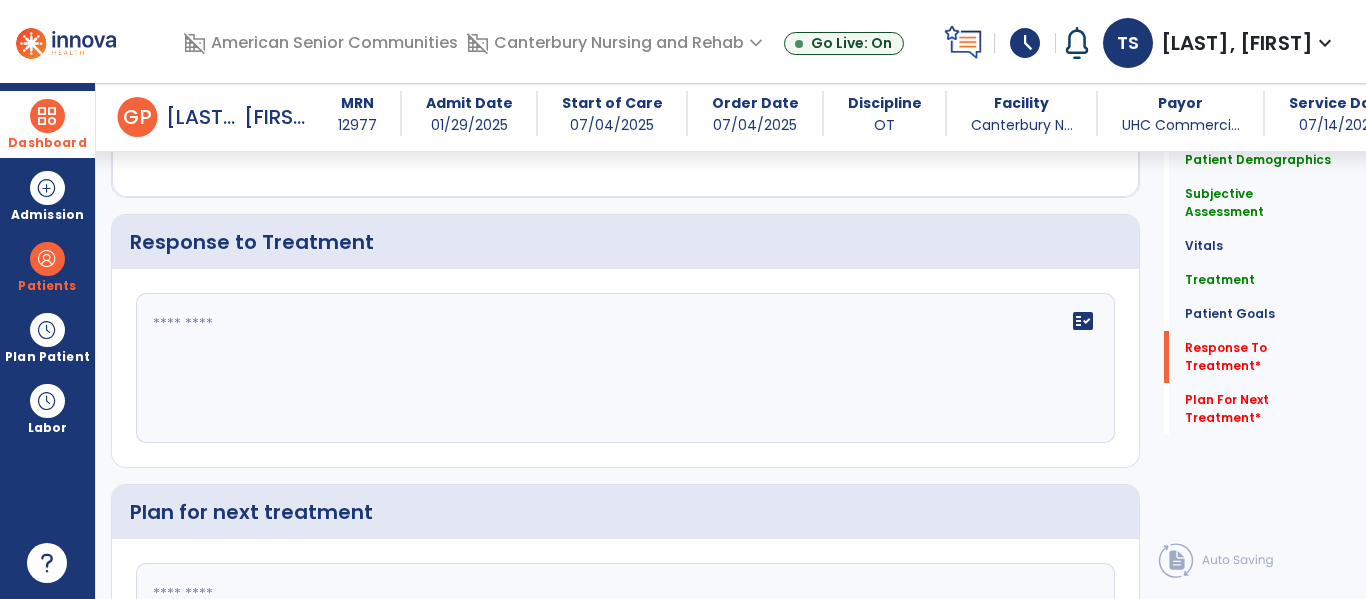 click 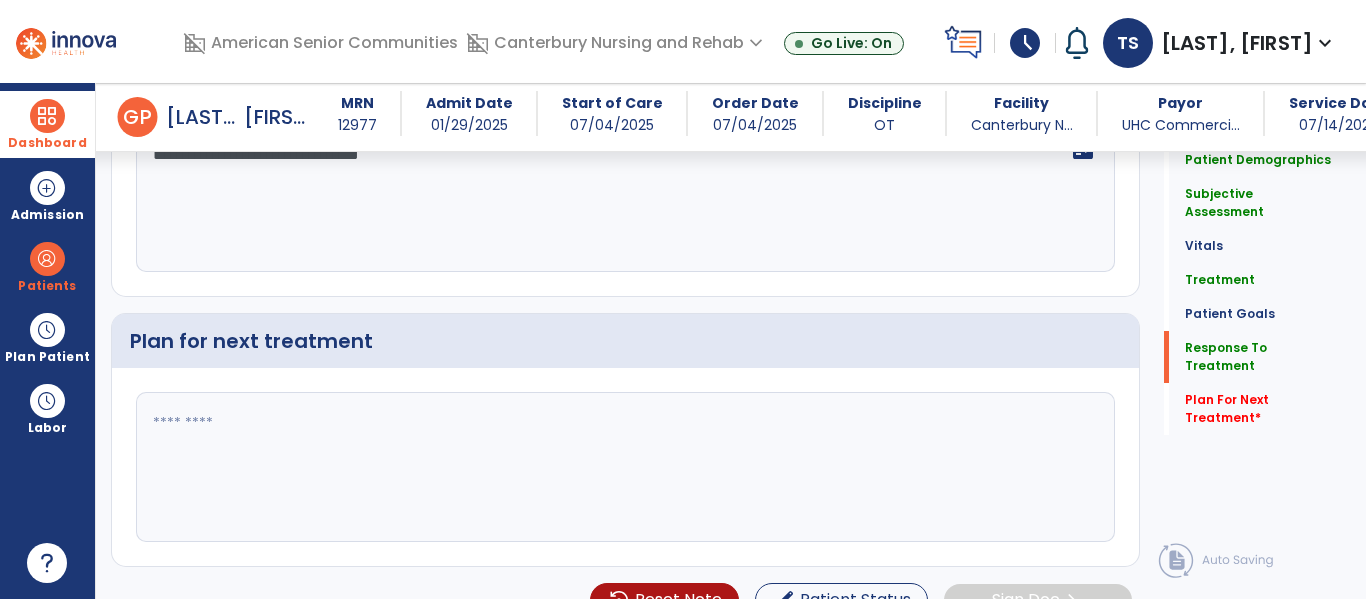 type on "**********" 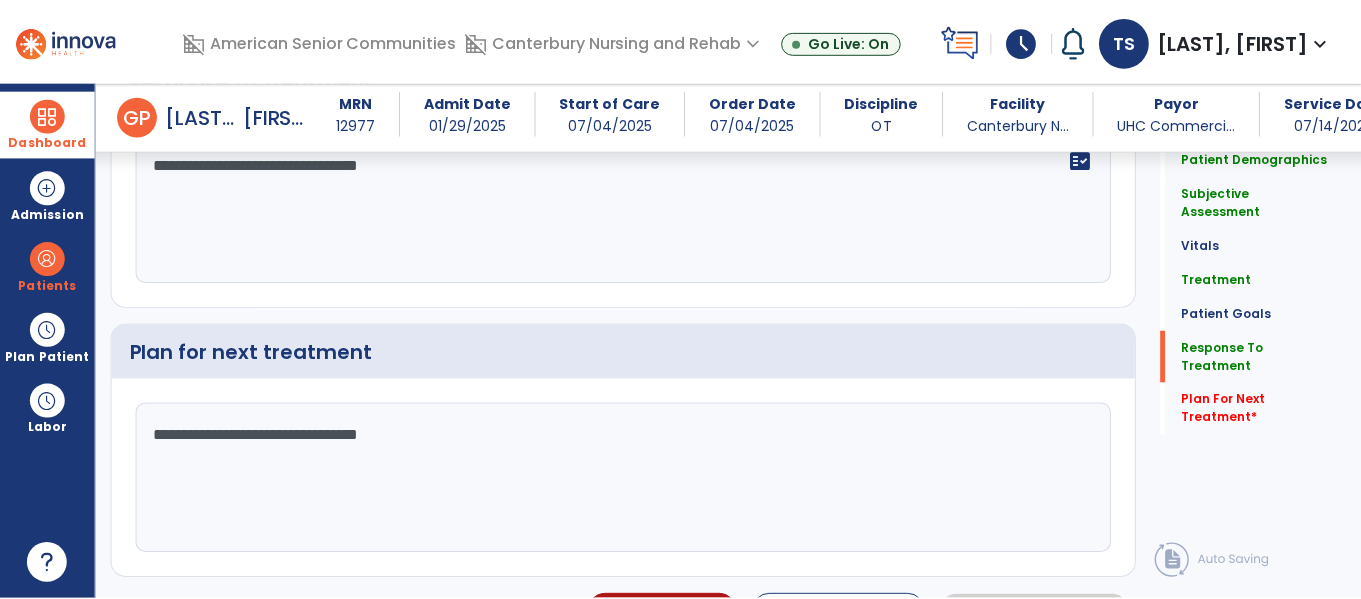 scroll, scrollTop: 2874, scrollLeft: 0, axis: vertical 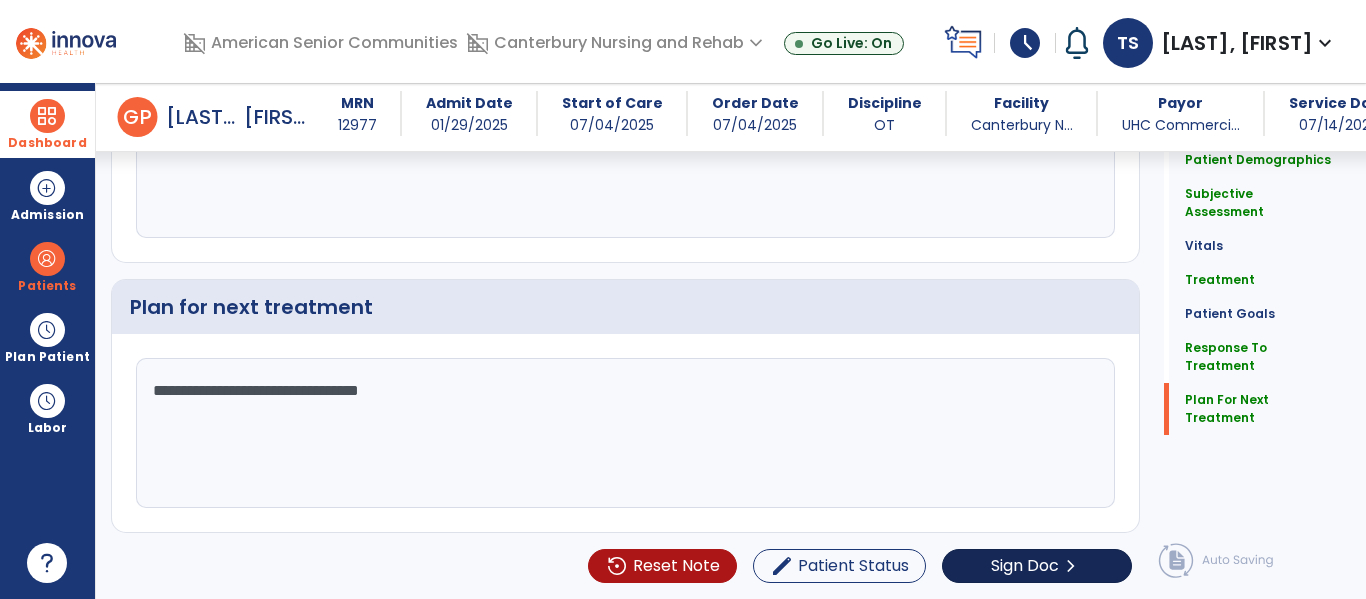 type on "**********" 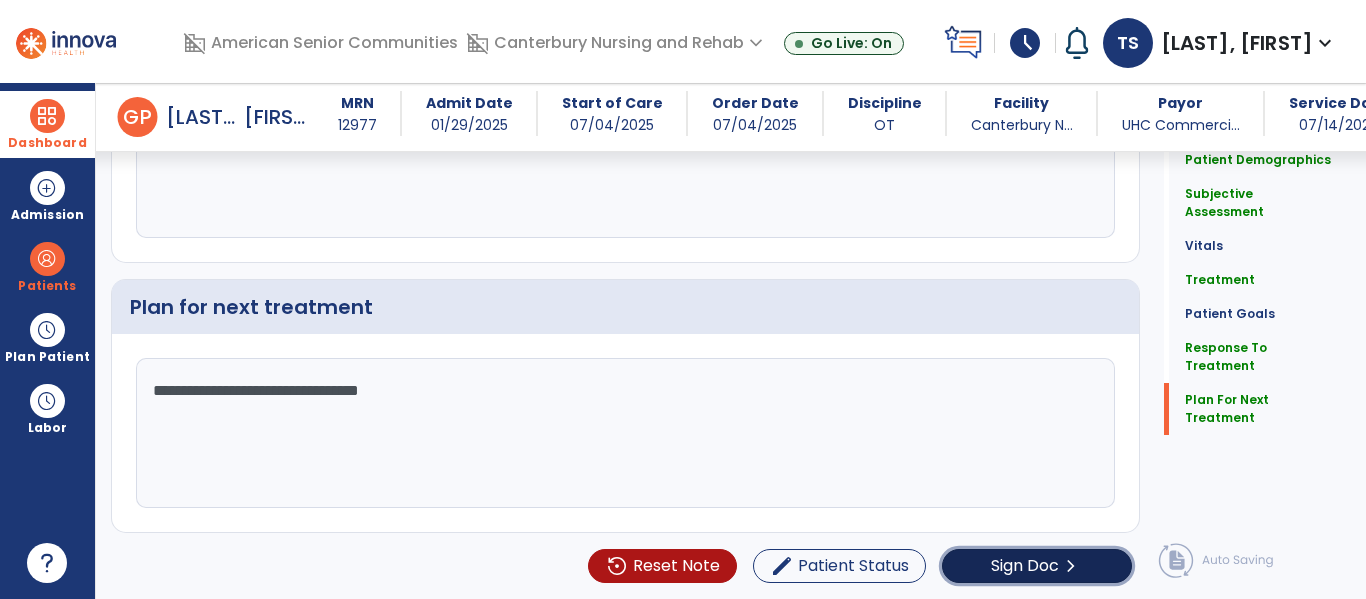 click on "Sign Doc  chevron_right" 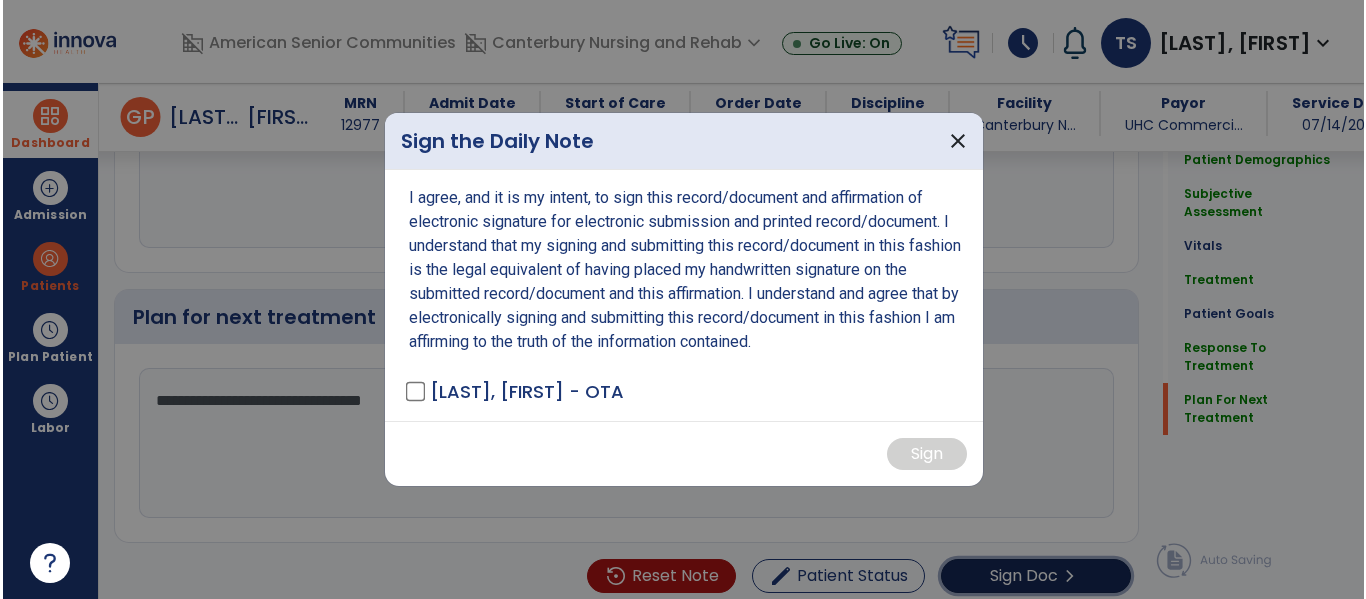 scroll, scrollTop: 2874, scrollLeft: 0, axis: vertical 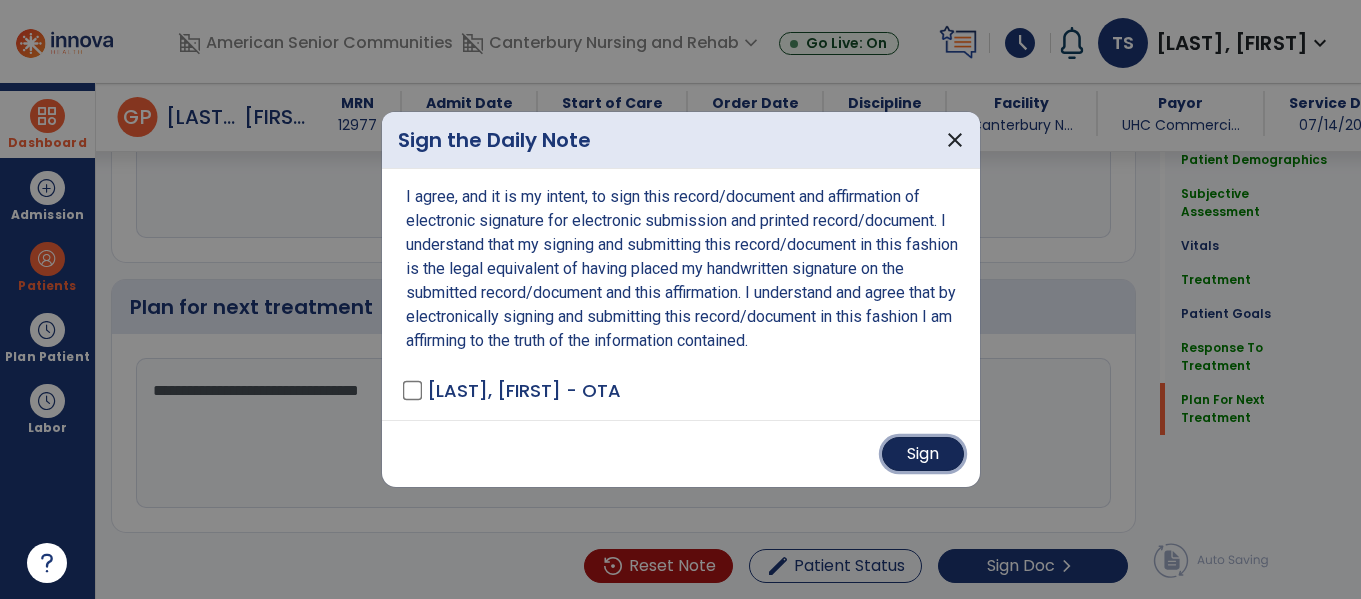 click on "Sign" at bounding box center (923, 454) 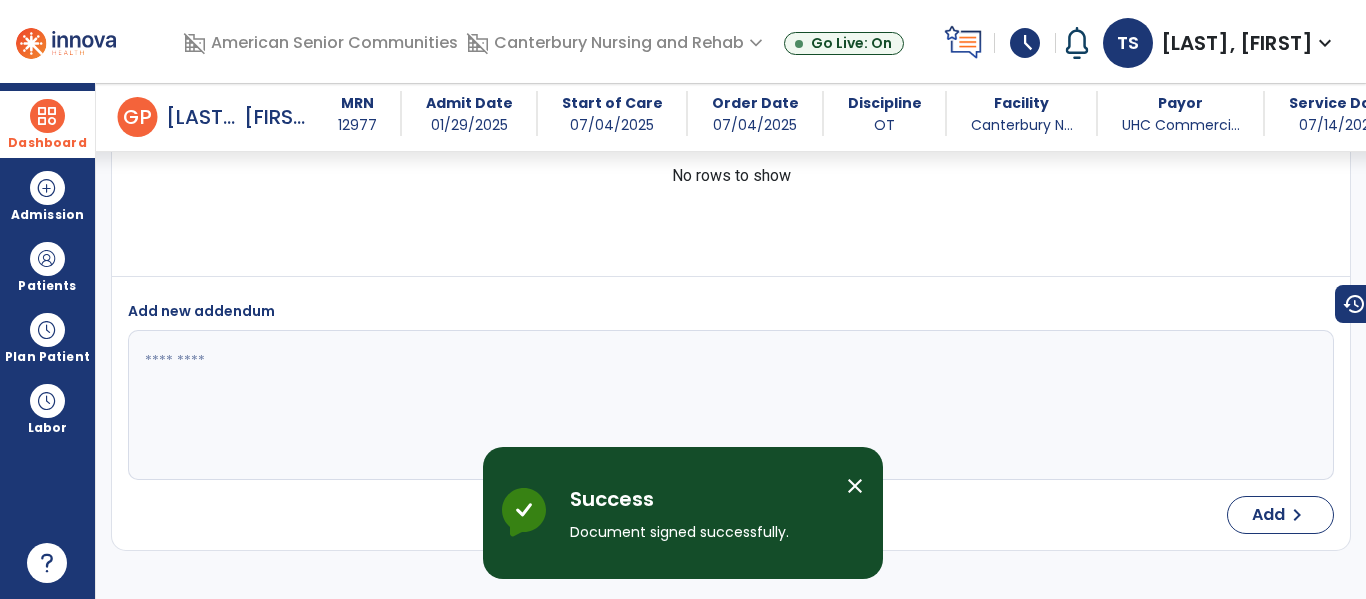 scroll, scrollTop: 4147, scrollLeft: 0, axis: vertical 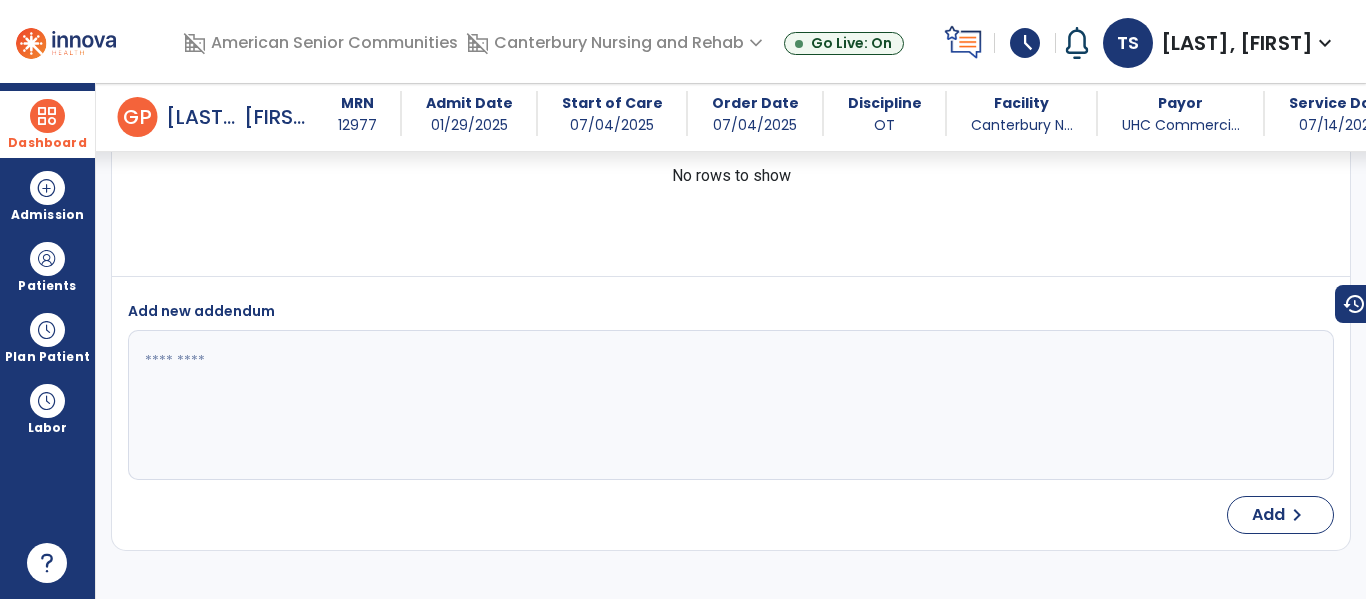 click at bounding box center [47, 116] 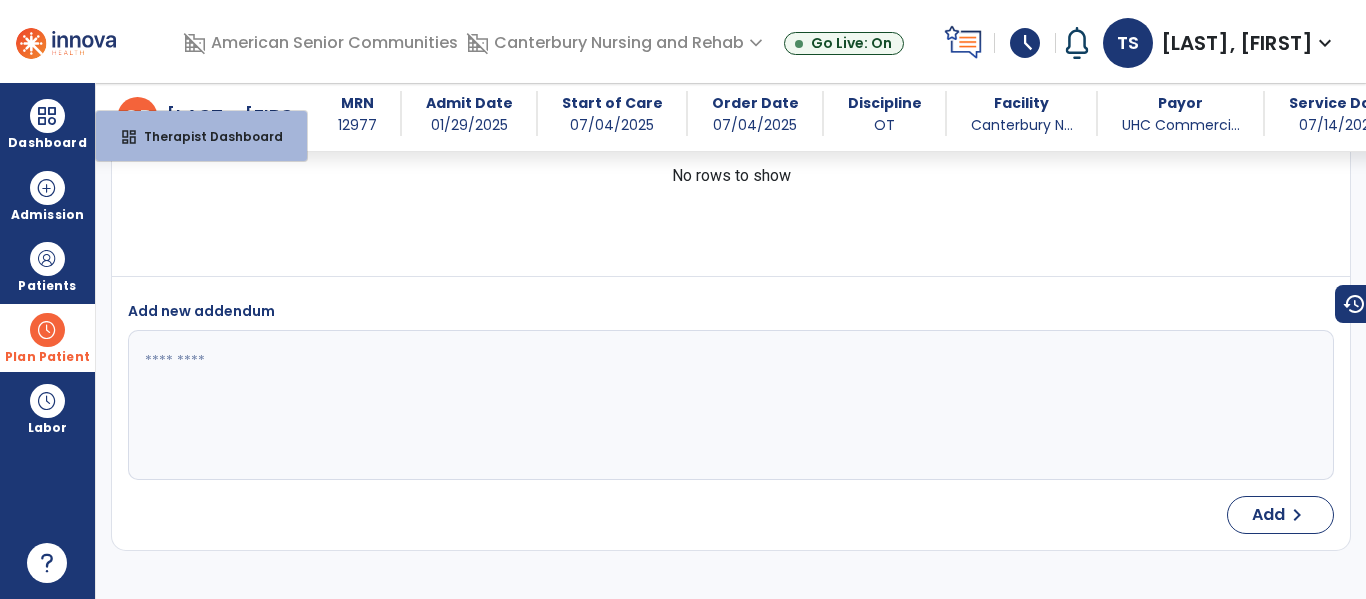 click at bounding box center [47, 330] 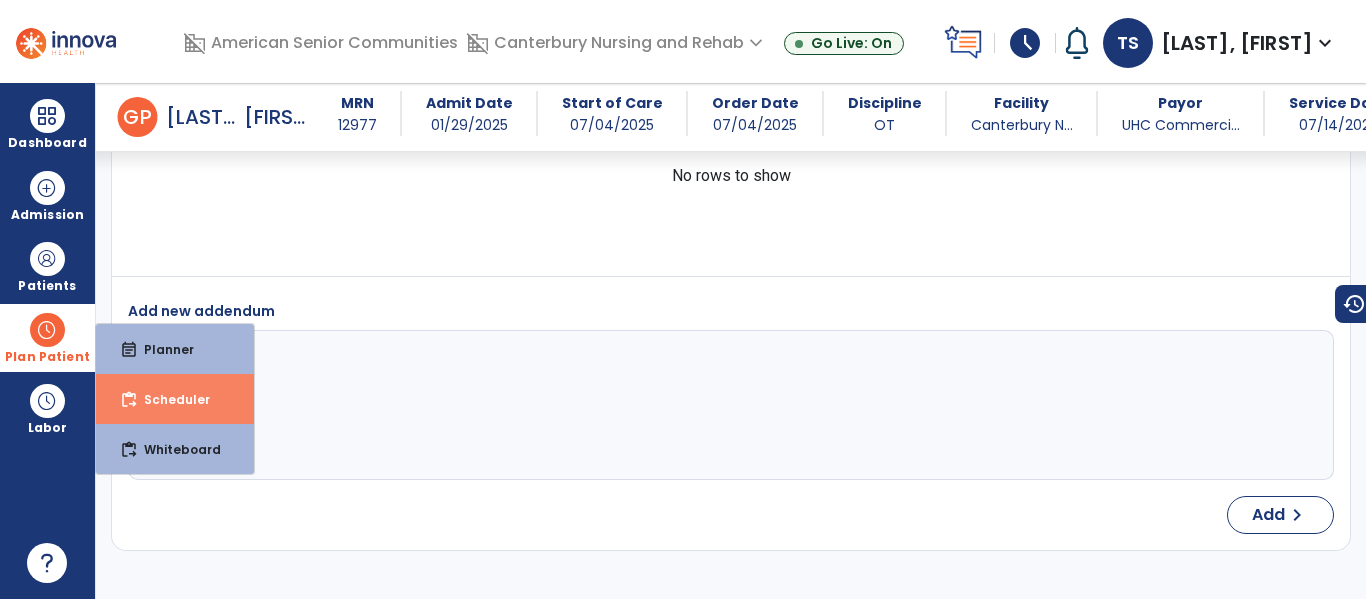 click on "Scheduler" at bounding box center (169, 399) 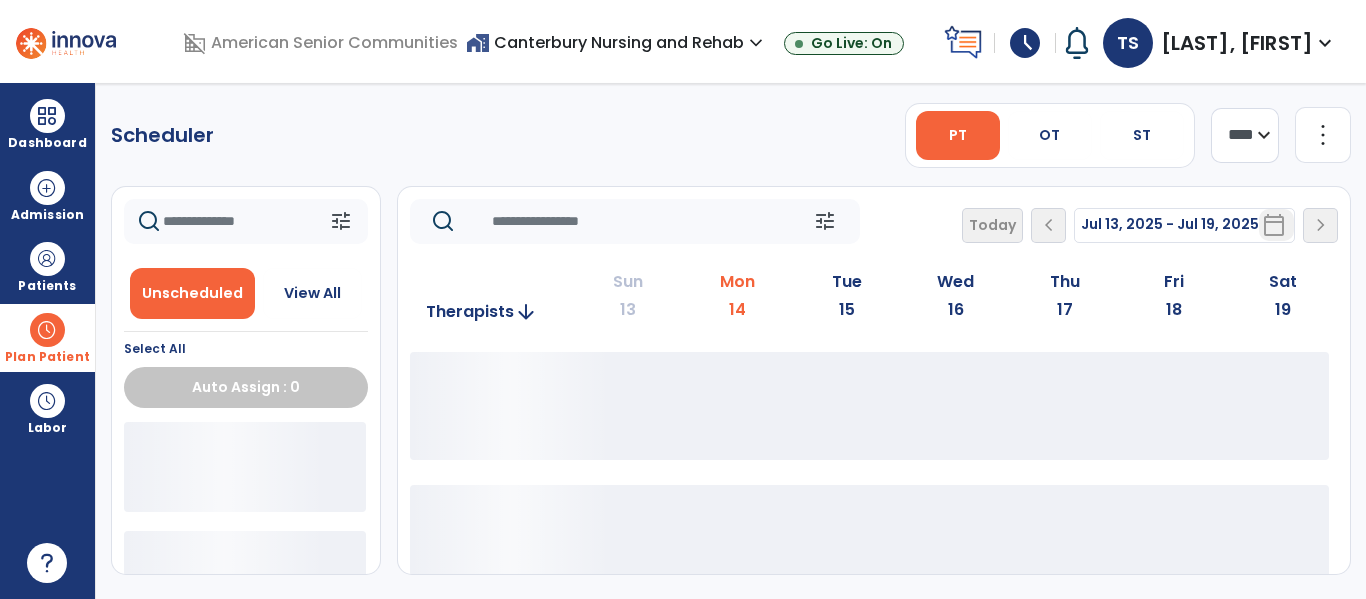 scroll, scrollTop: 0, scrollLeft: 0, axis: both 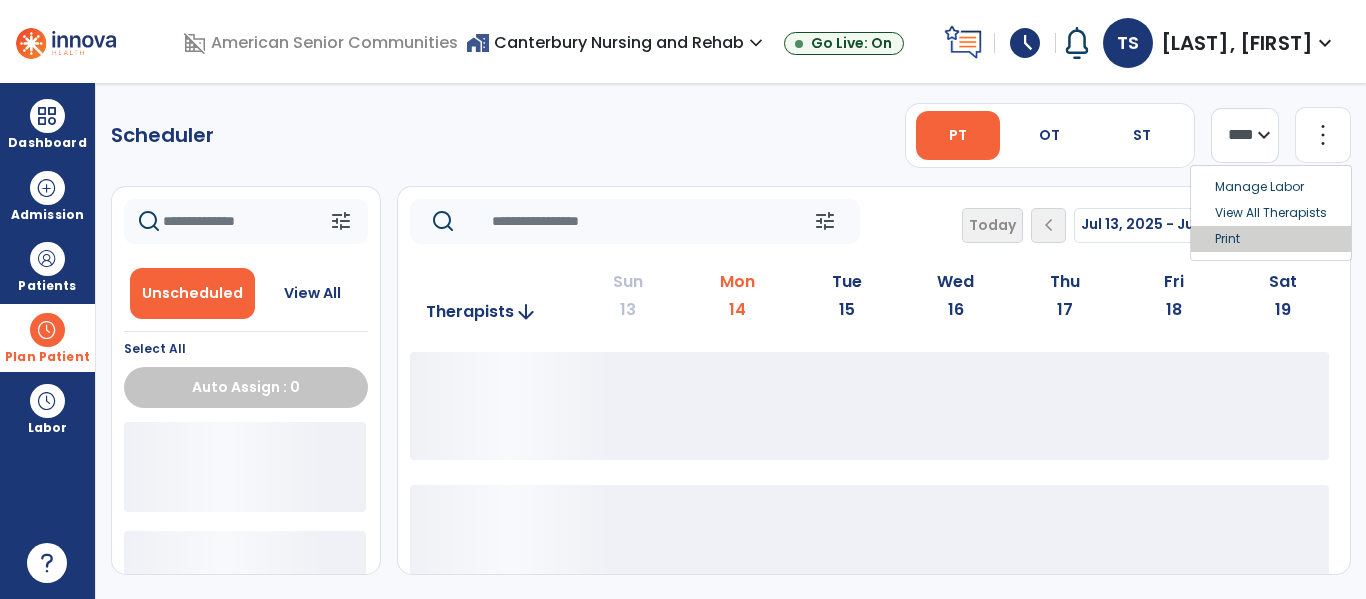 click on "Print" at bounding box center (1271, 239) 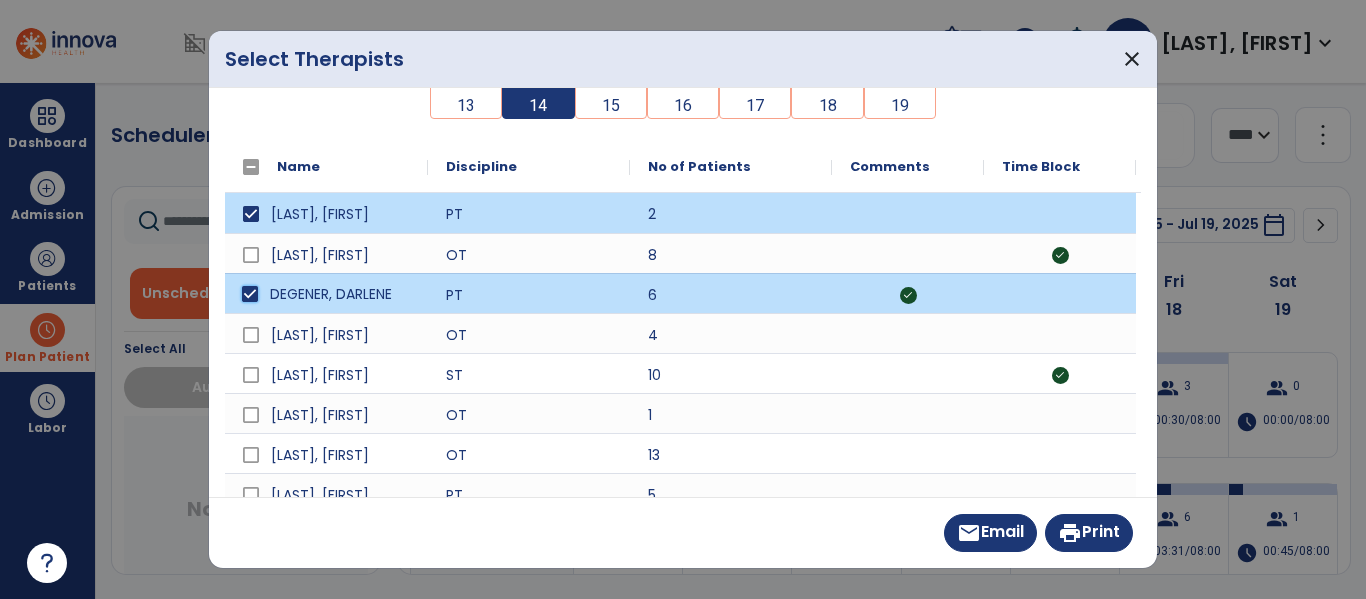 scroll, scrollTop: 73, scrollLeft: 0, axis: vertical 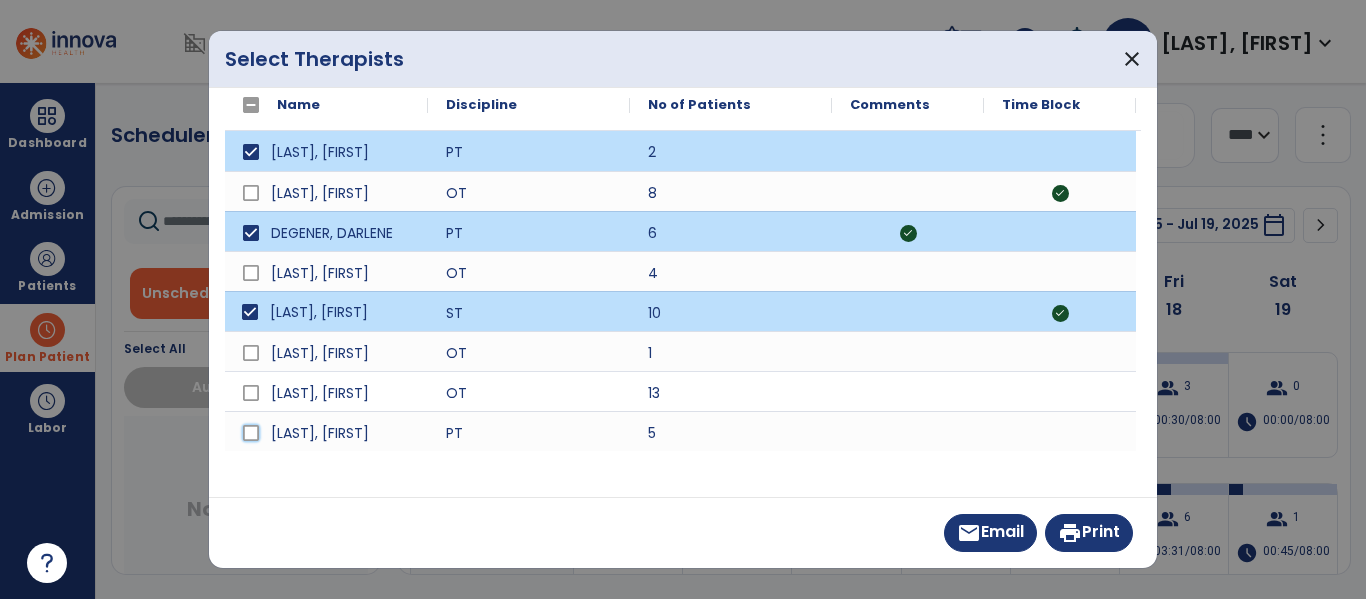 click at bounding box center (251, 433) 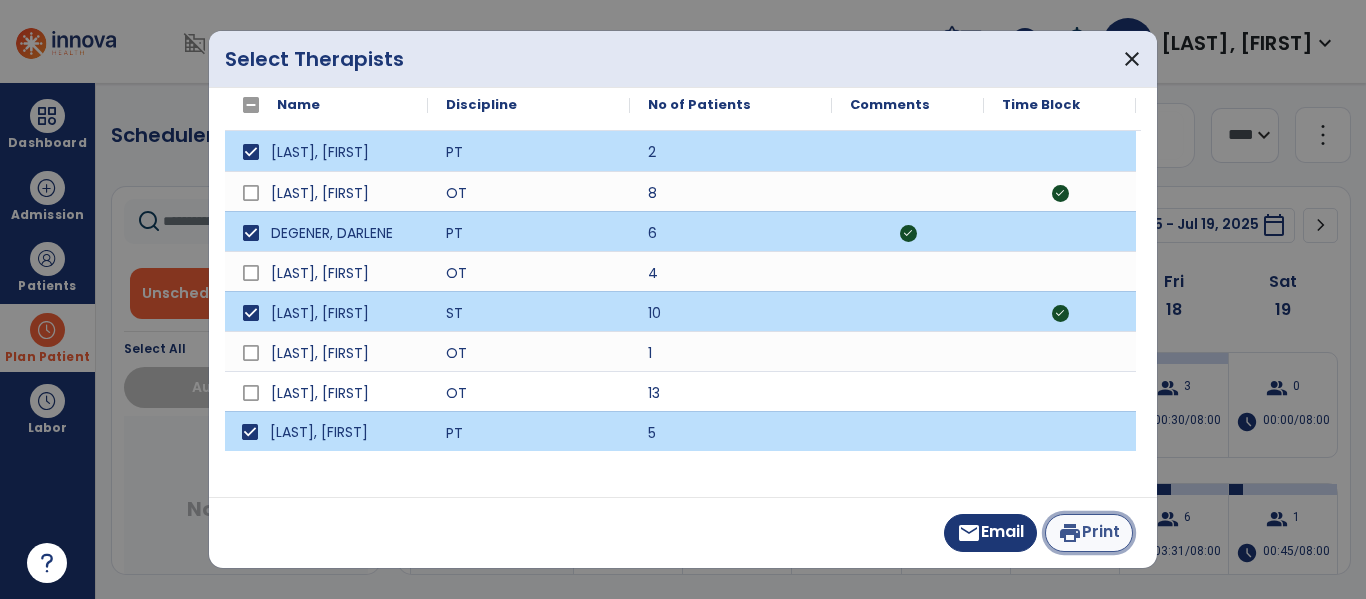 click on "print  Print" at bounding box center (1089, 533) 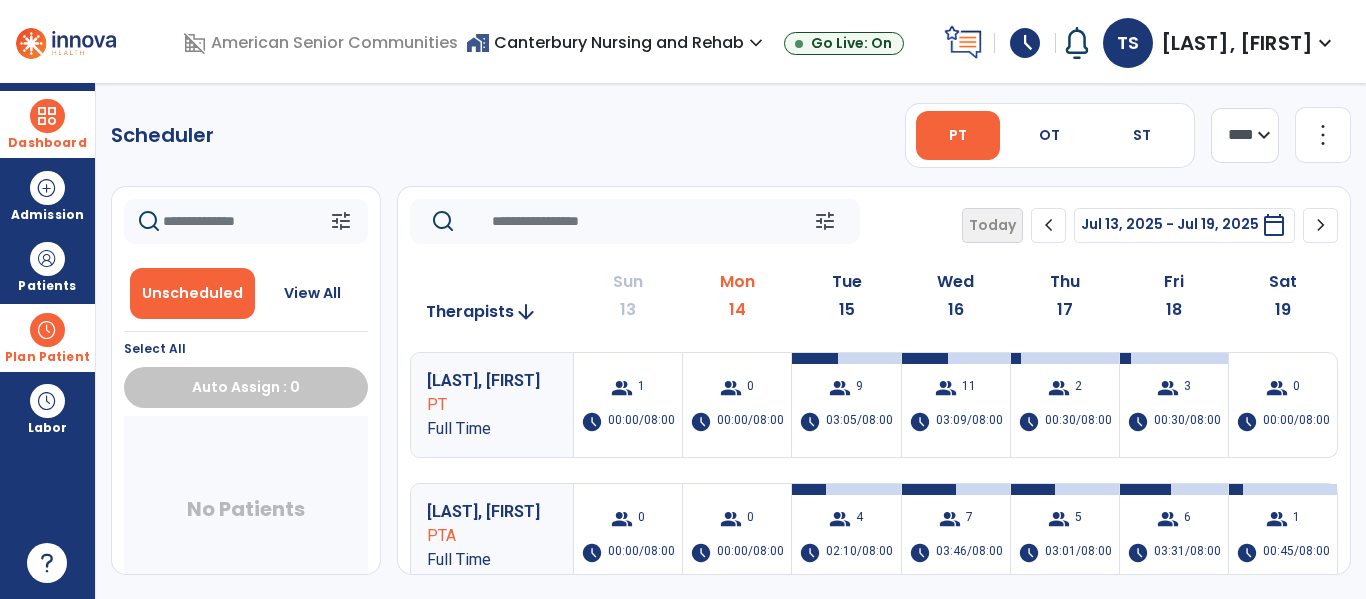 click at bounding box center [47, 116] 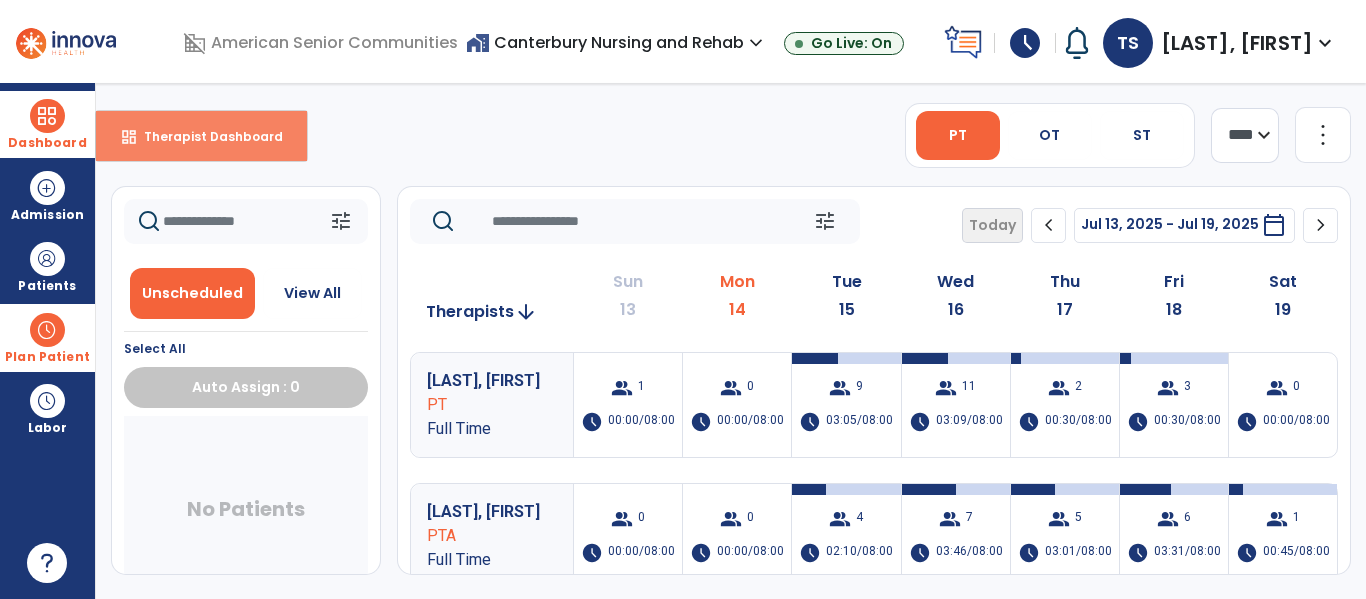 click on "Therapist Dashboard" at bounding box center (205, 136) 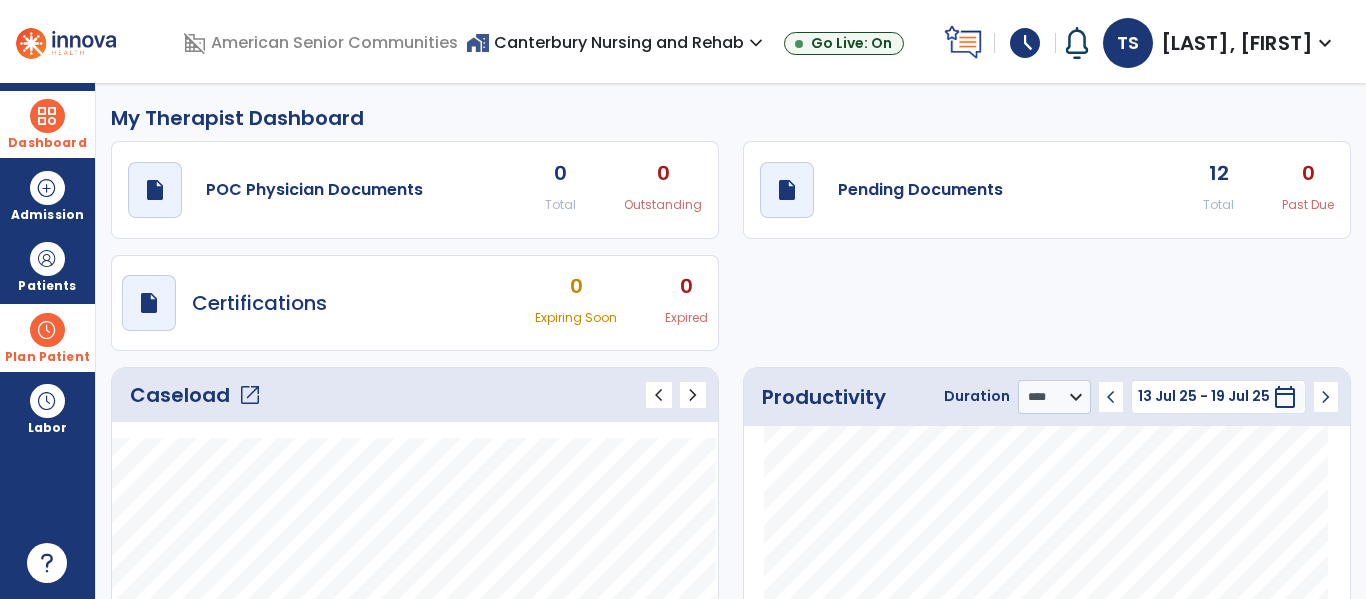click on "Caseload   open_in_new" 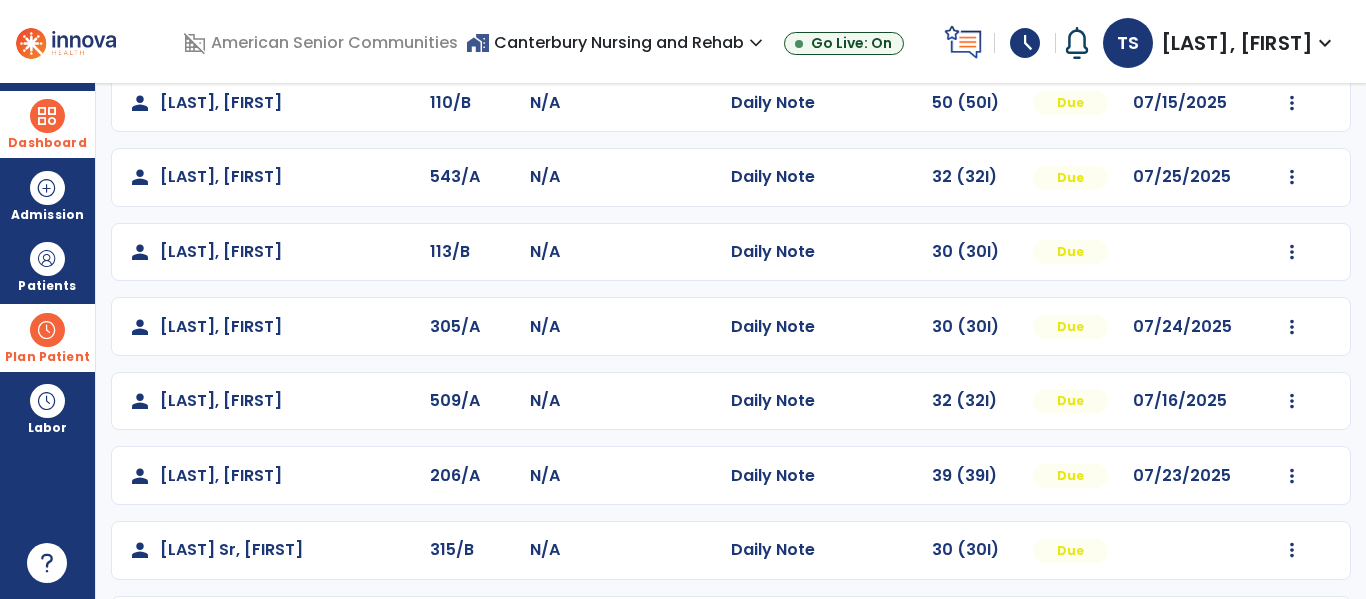 scroll, scrollTop: 555, scrollLeft: 0, axis: vertical 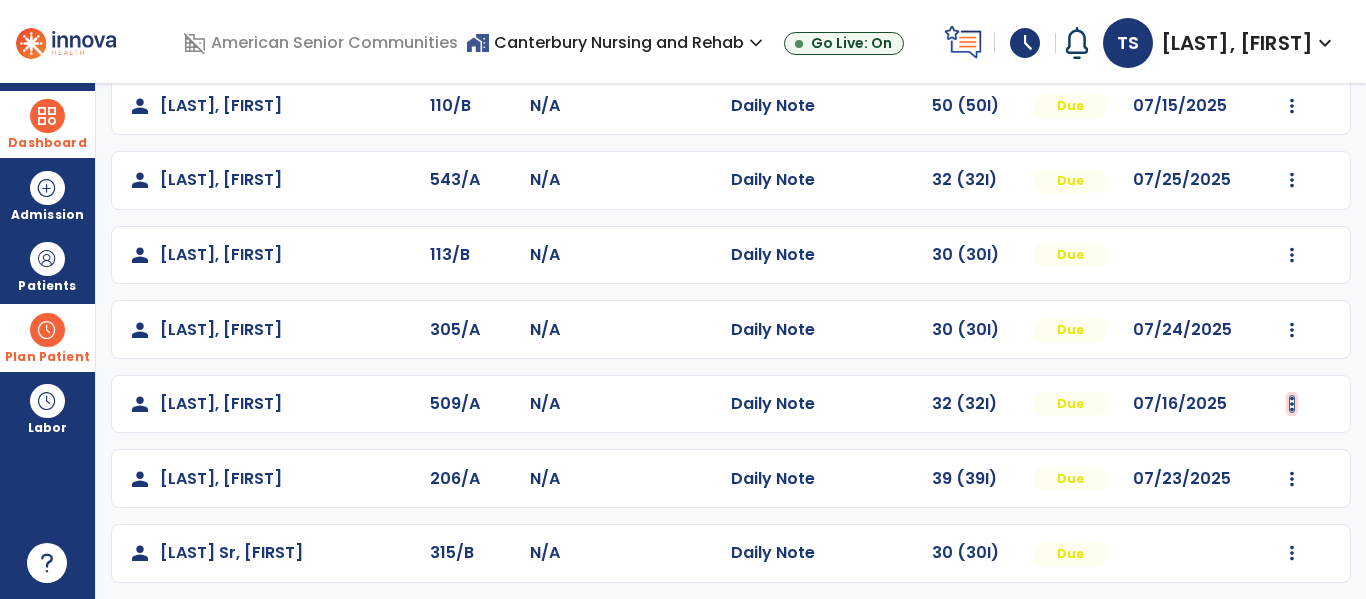 click at bounding box center [1292, -267] 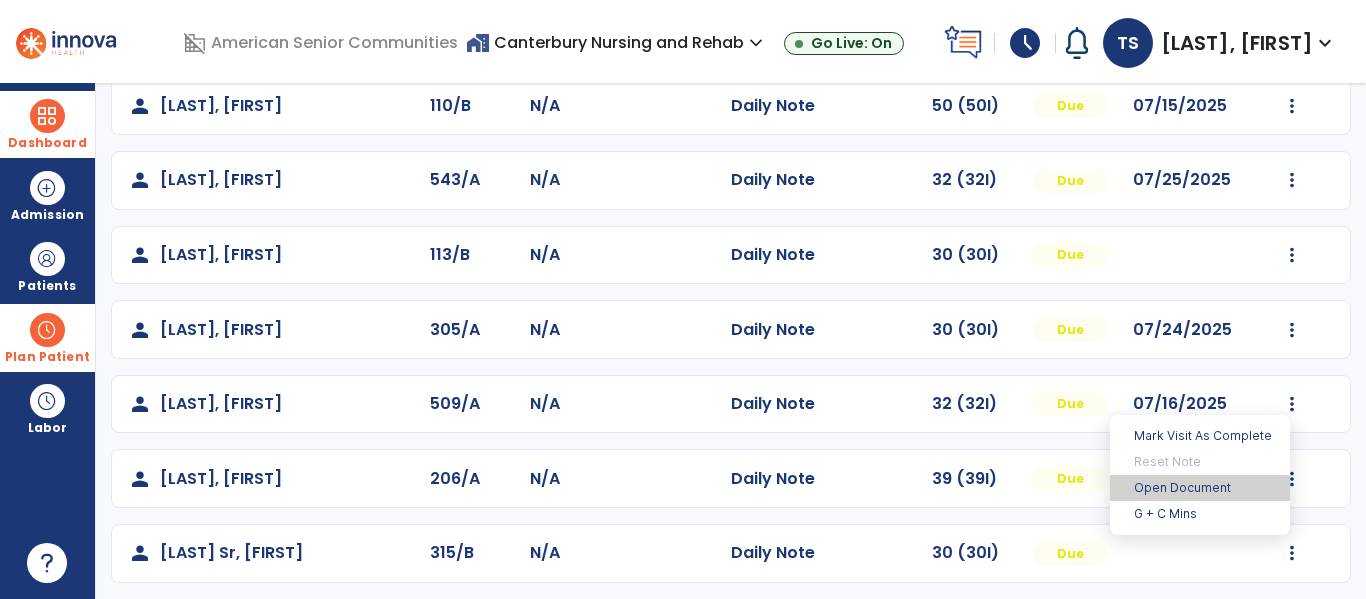 click on "Open Document" at bounding box center [1200, 488] 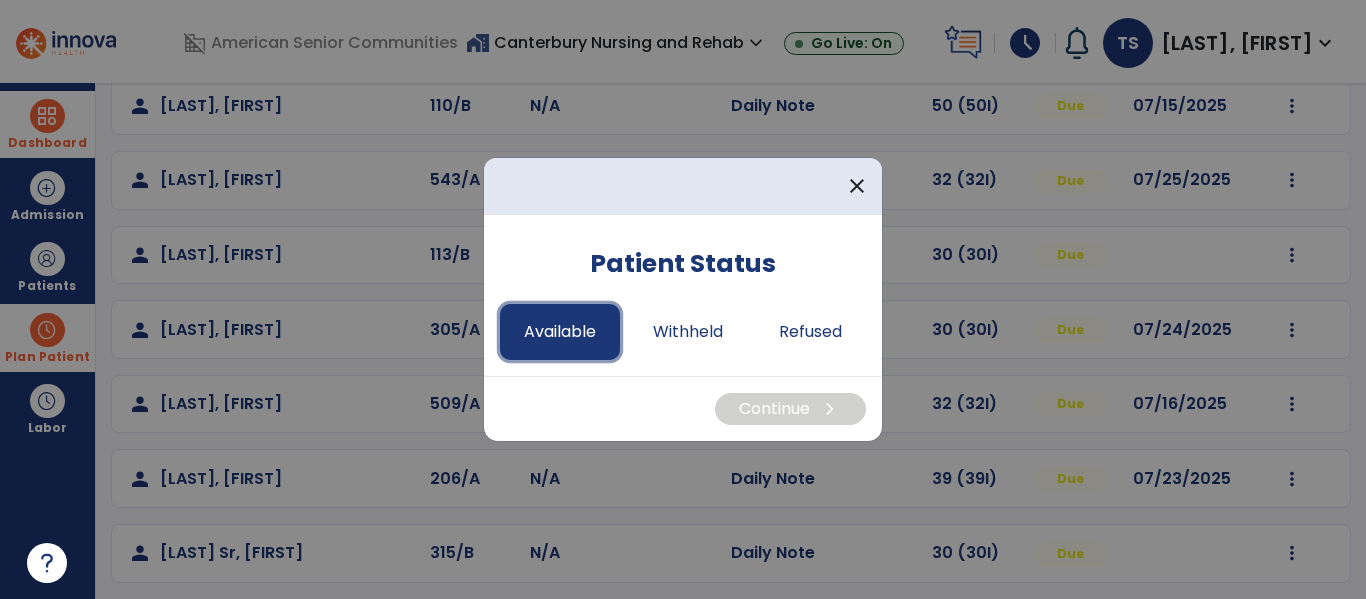 click on "Available" at bounding box center [560, 332] 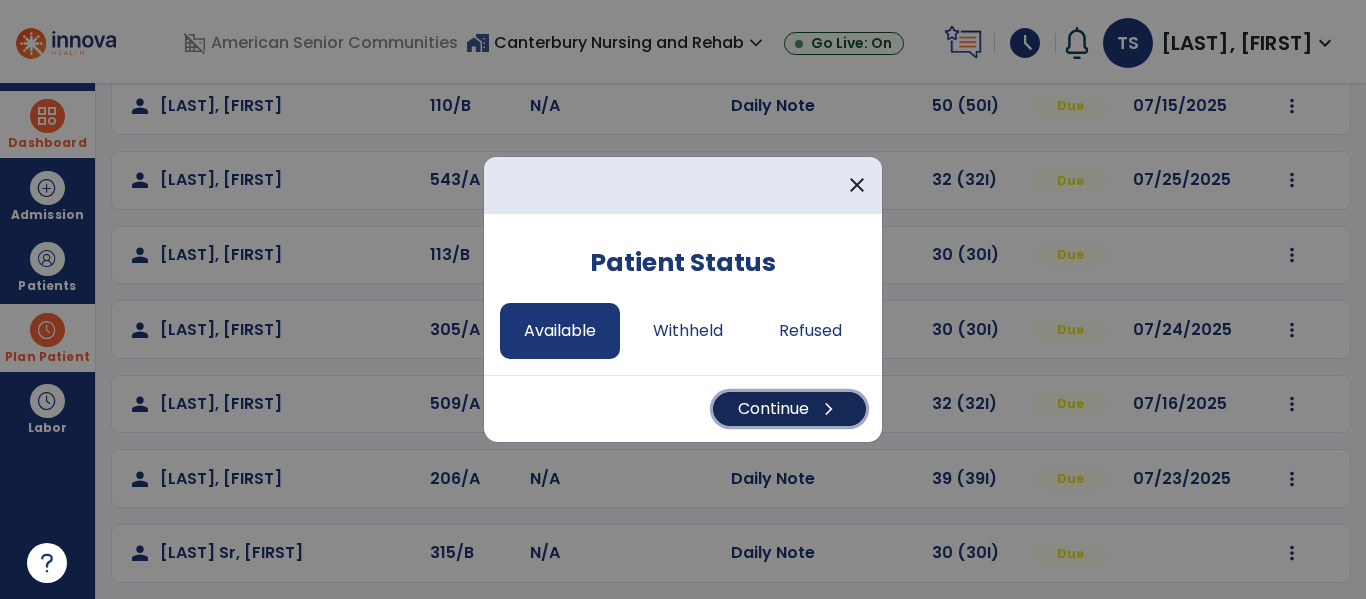 click on "Continue   chevron_right" at bounding box center [789, 409] 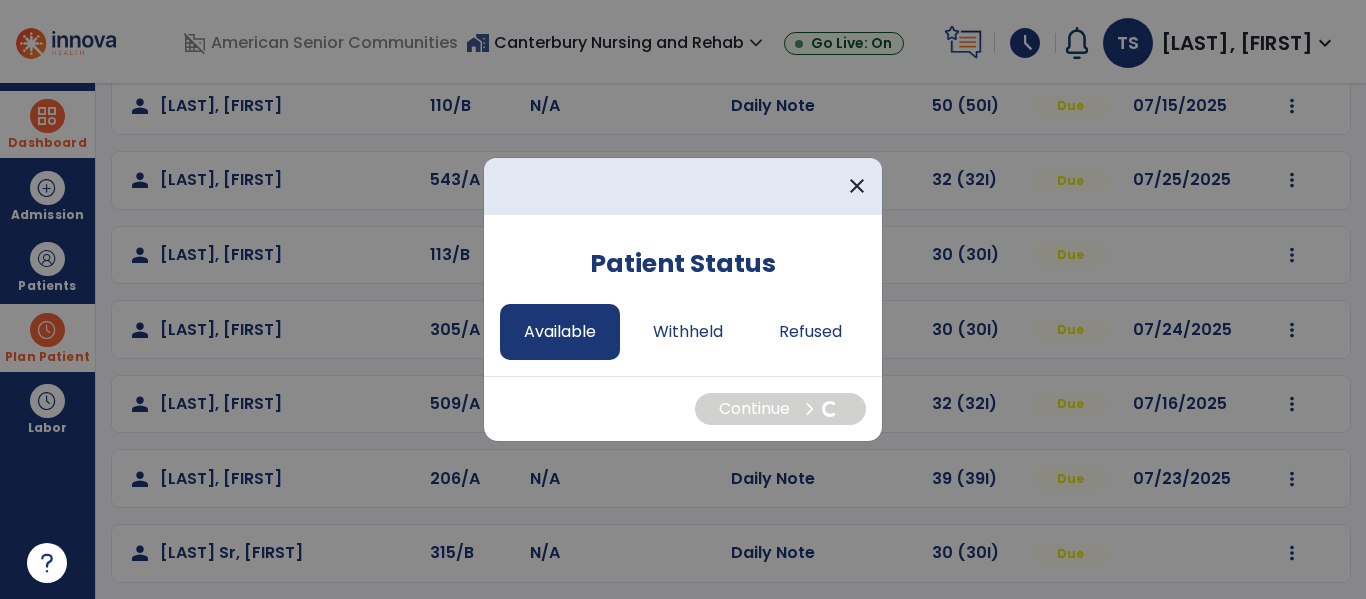 select on "*" 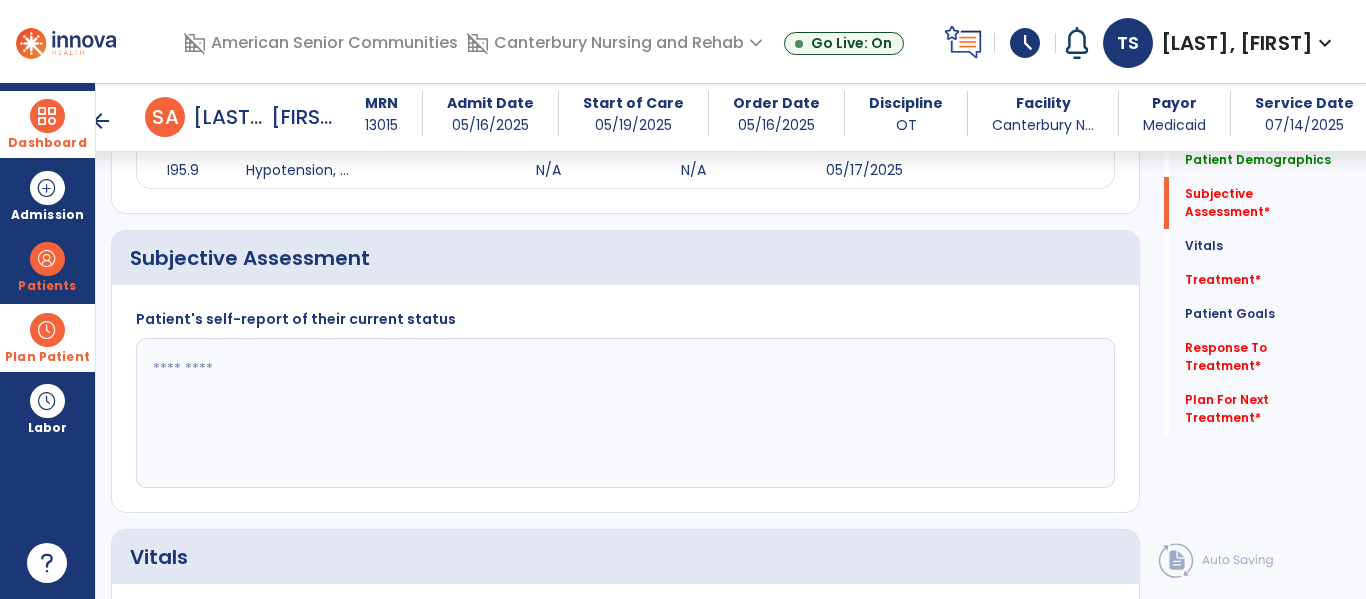 scroll, scrollTop: 361, scrollLeft: 0, axis: vertical 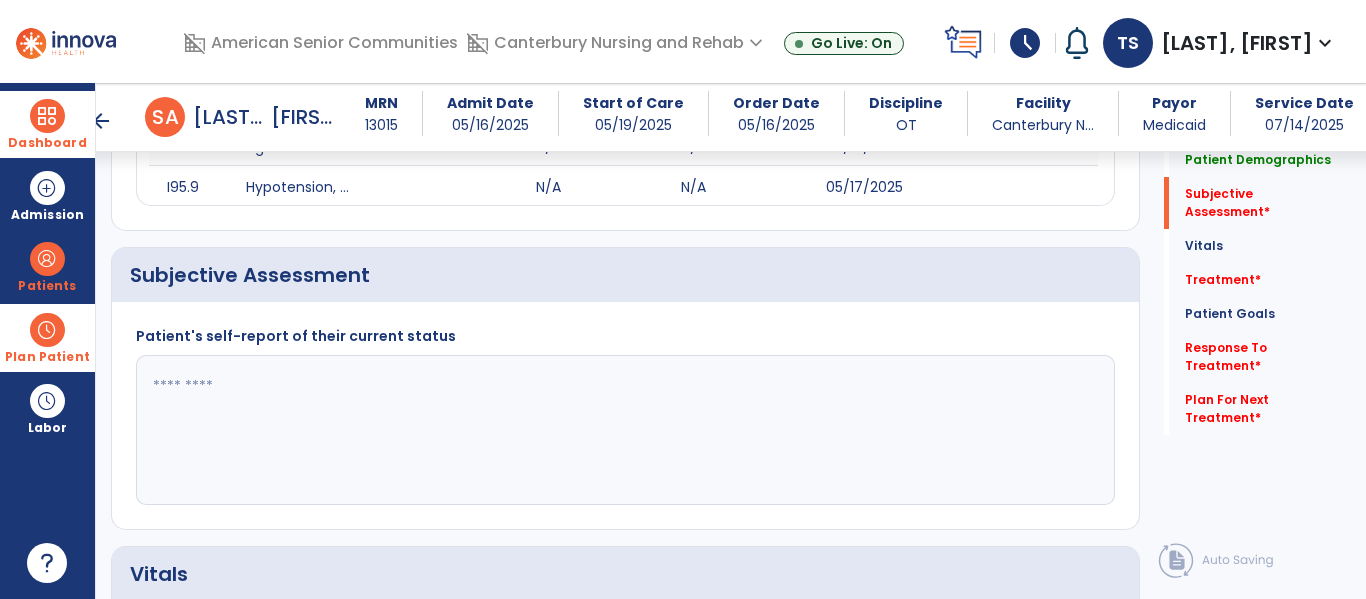click 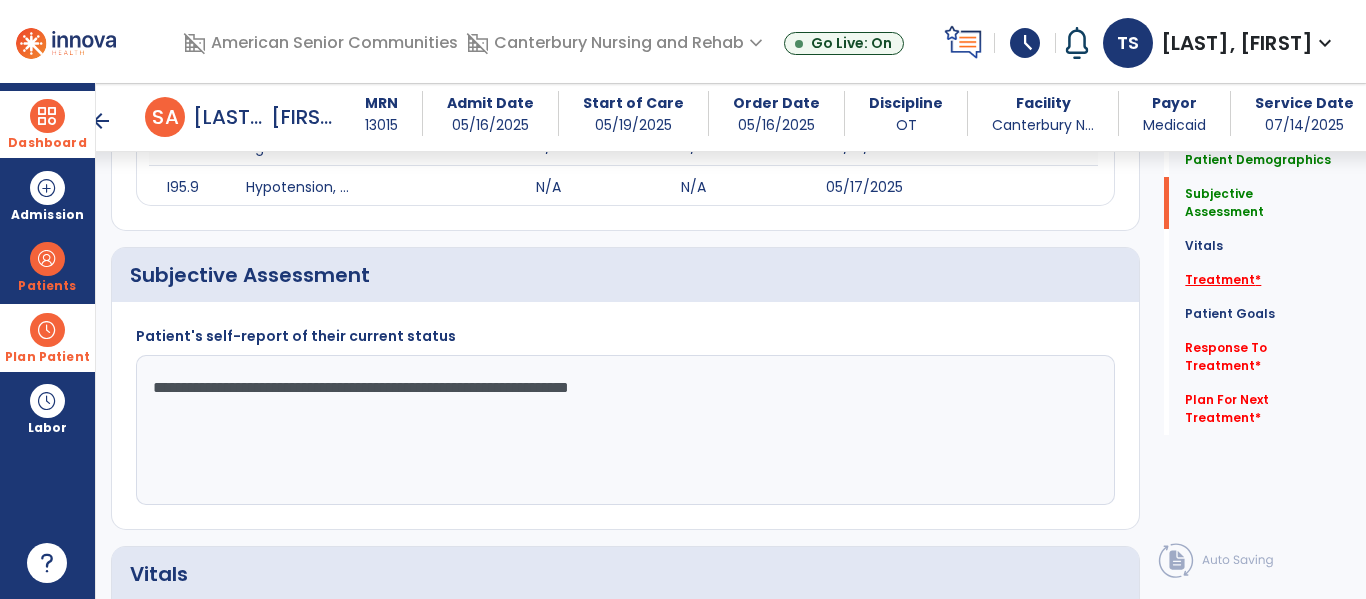 type on "**********" 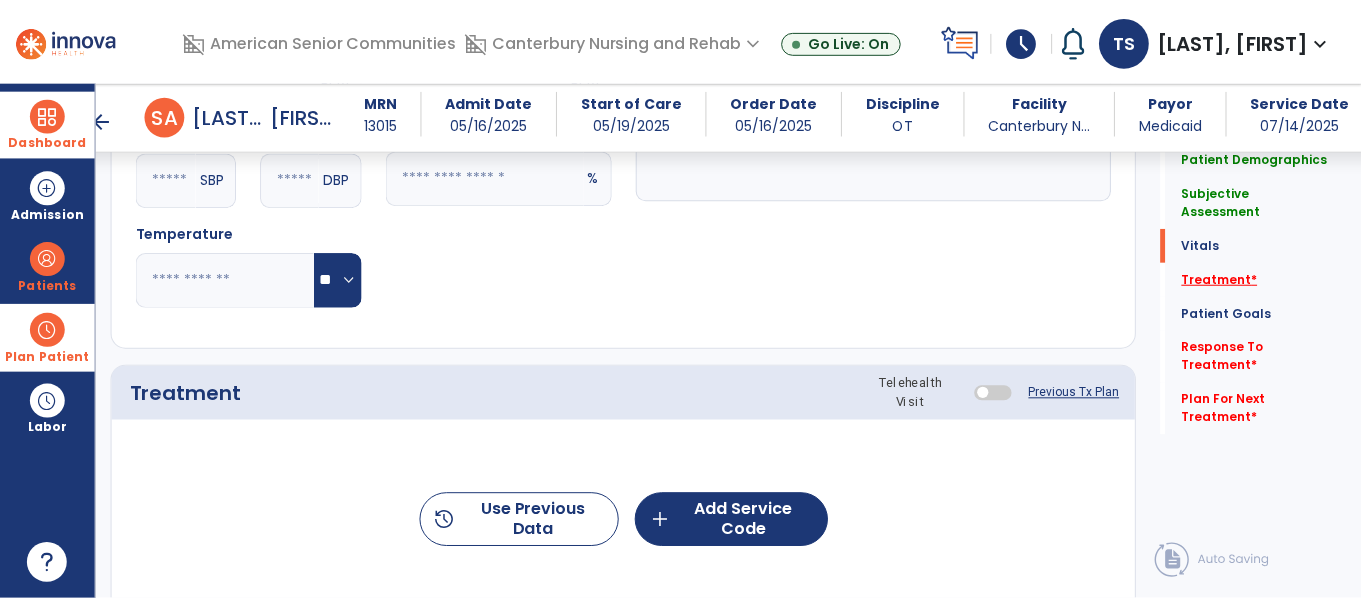 scroll, scrollTop: 1116, scrollLeft: 0, axis: vertical 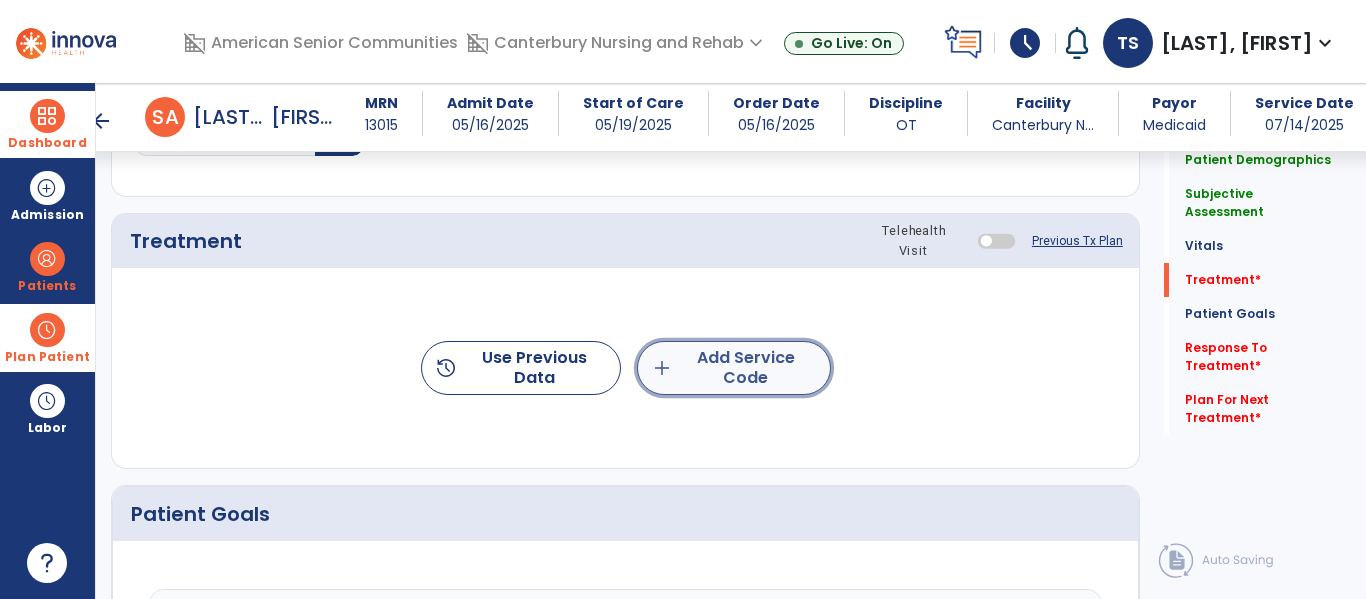 click on "add  Add Service Code" 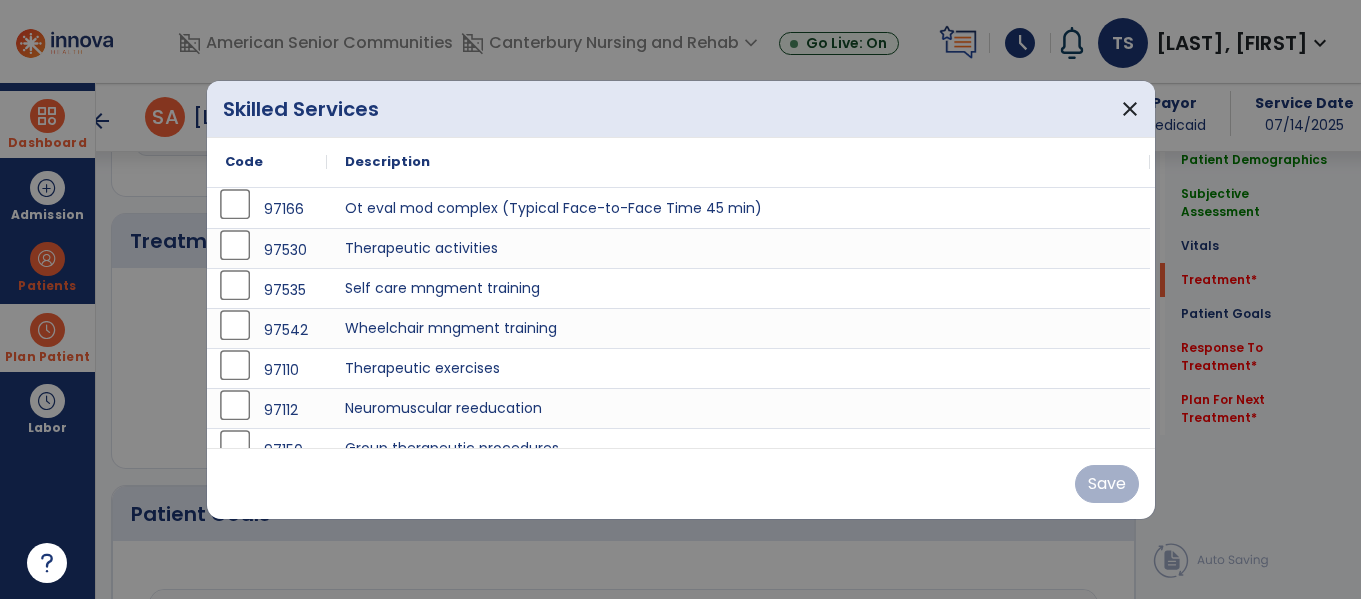 scroll, scrollTop: 1116, scrollLeft: 0, axis: vertical 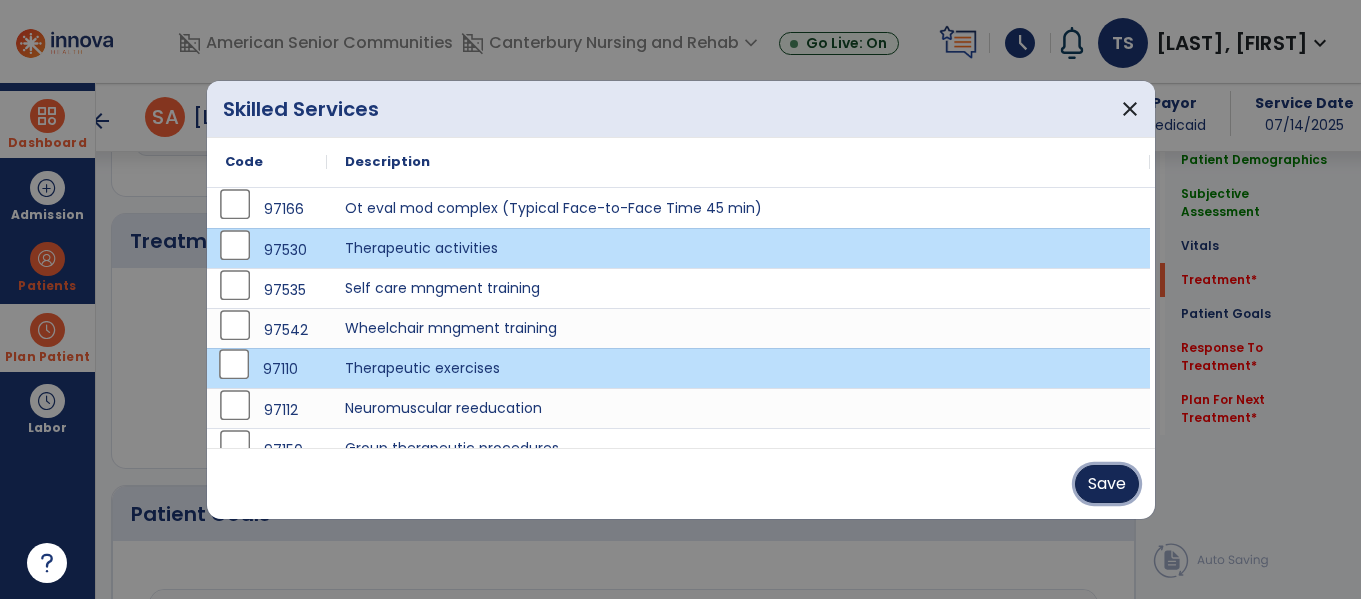 click on "Save" at bounding box center [1107, 484] 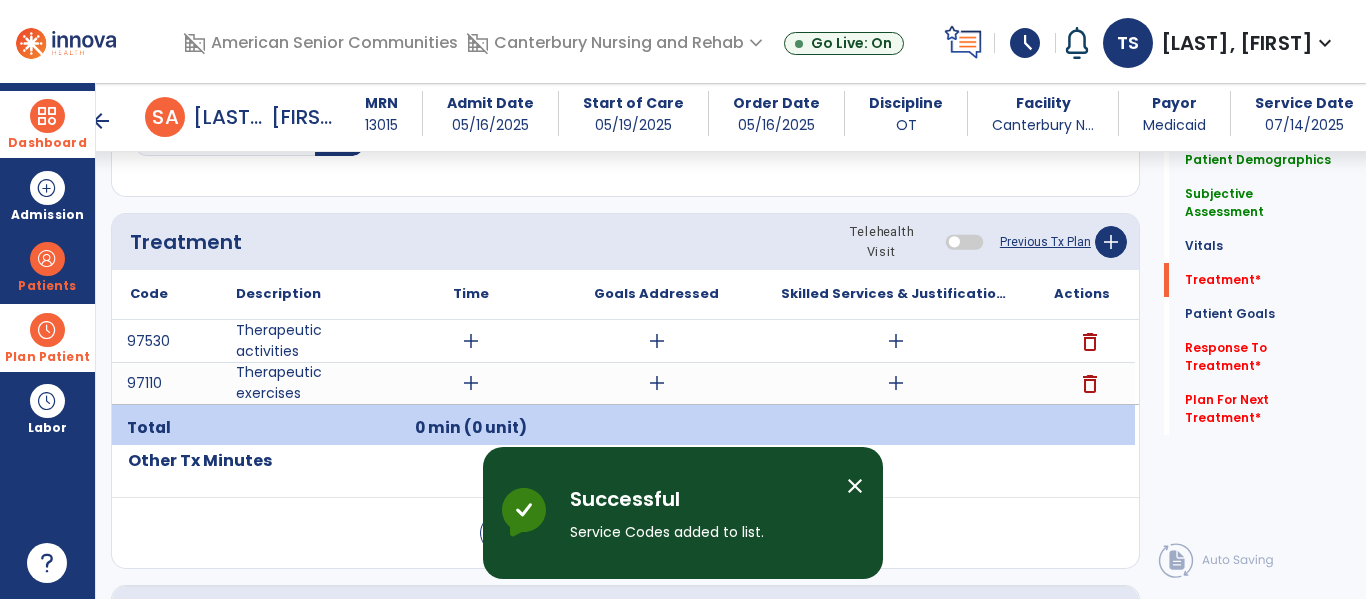 click on "add" at bounding box center (471, 383) 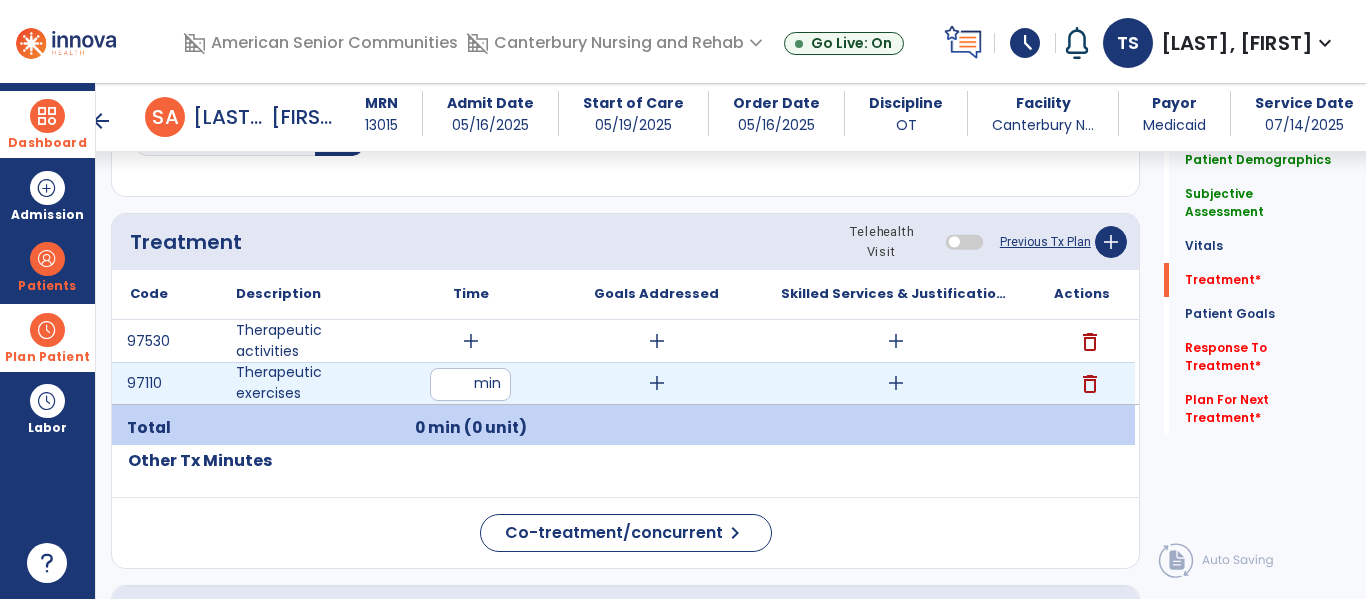 type on "**" 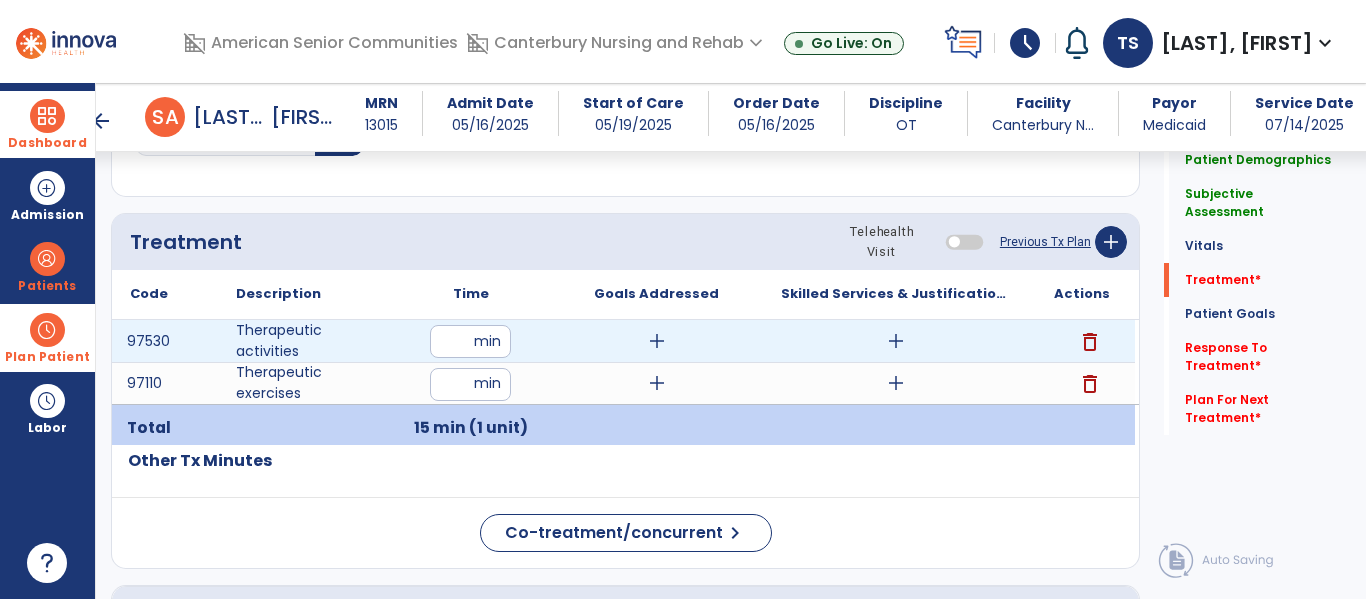 type on "**" 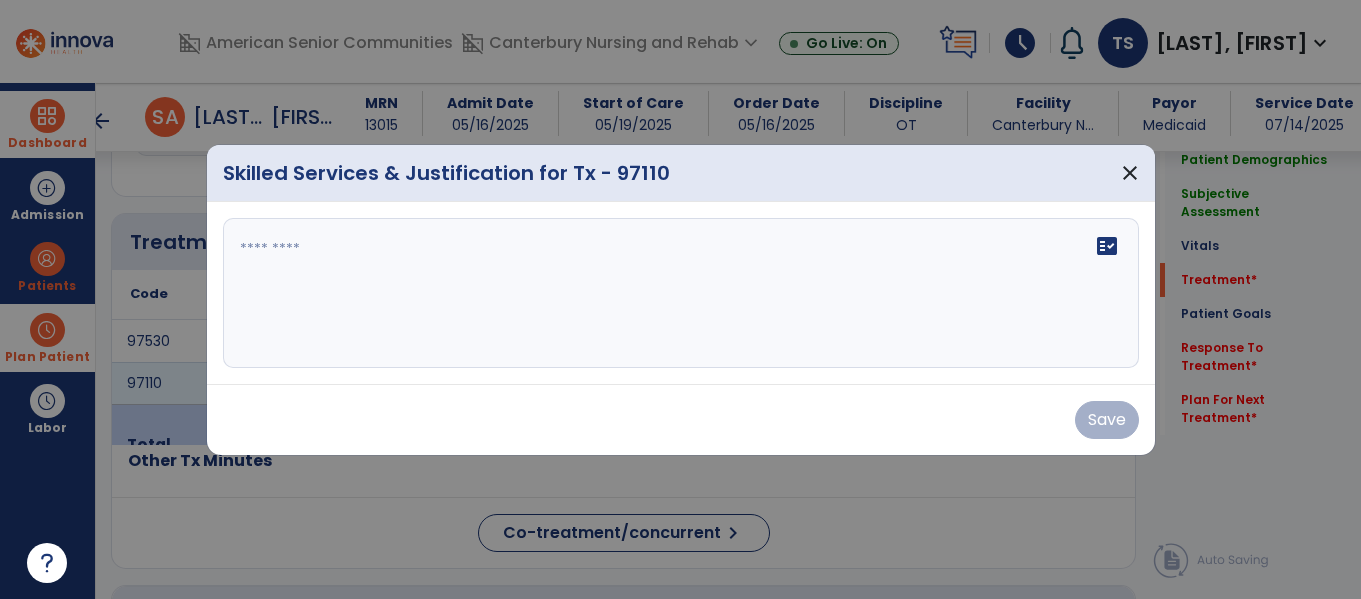 scroll, scrollTop: 1116, scrollLeft: 0, axis: vertical 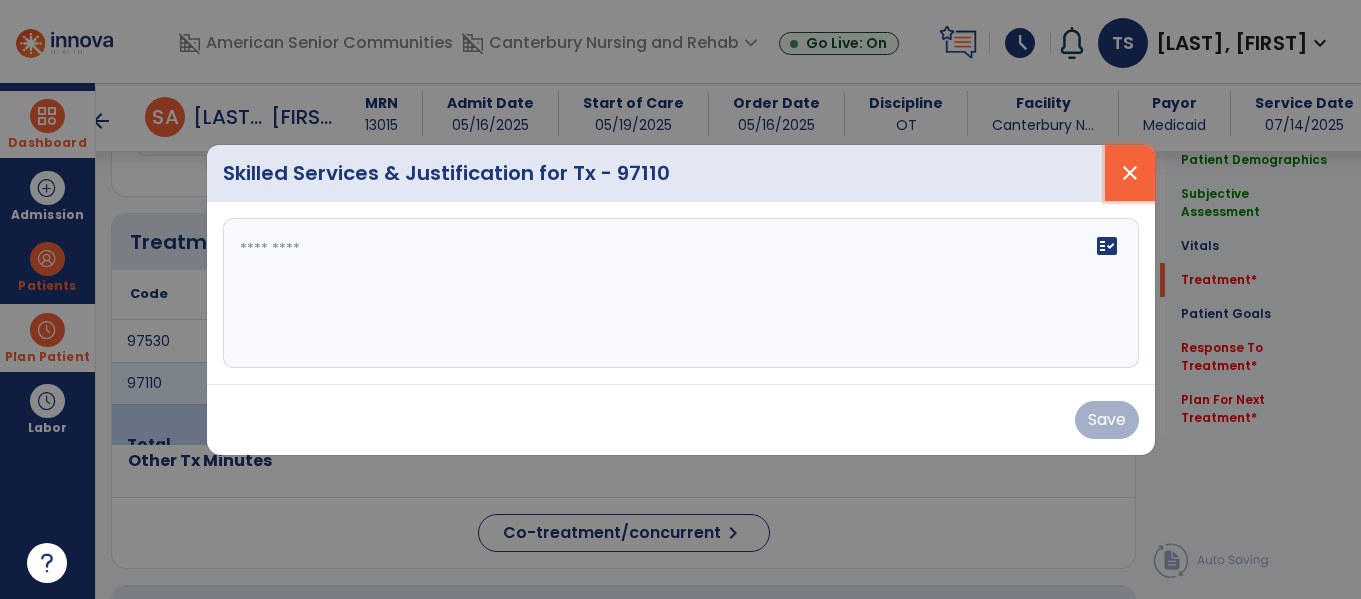 click on "close" at bounding box center (1130, 173) 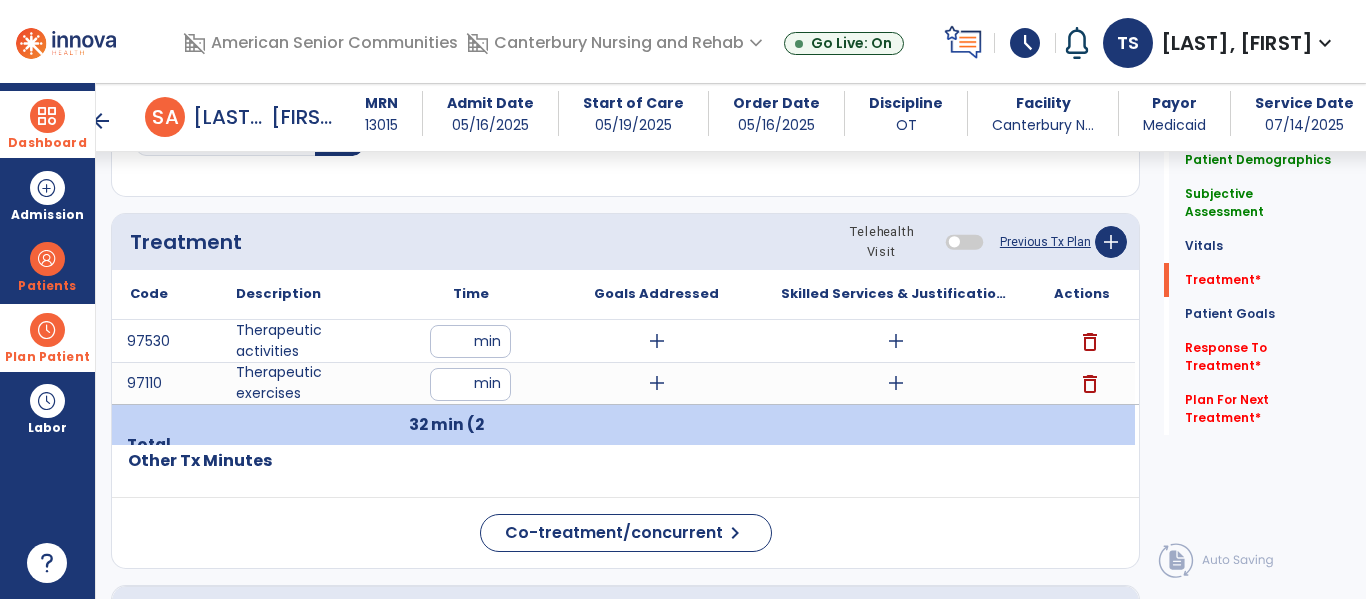 click on "add" at bounding box center (896, 383) 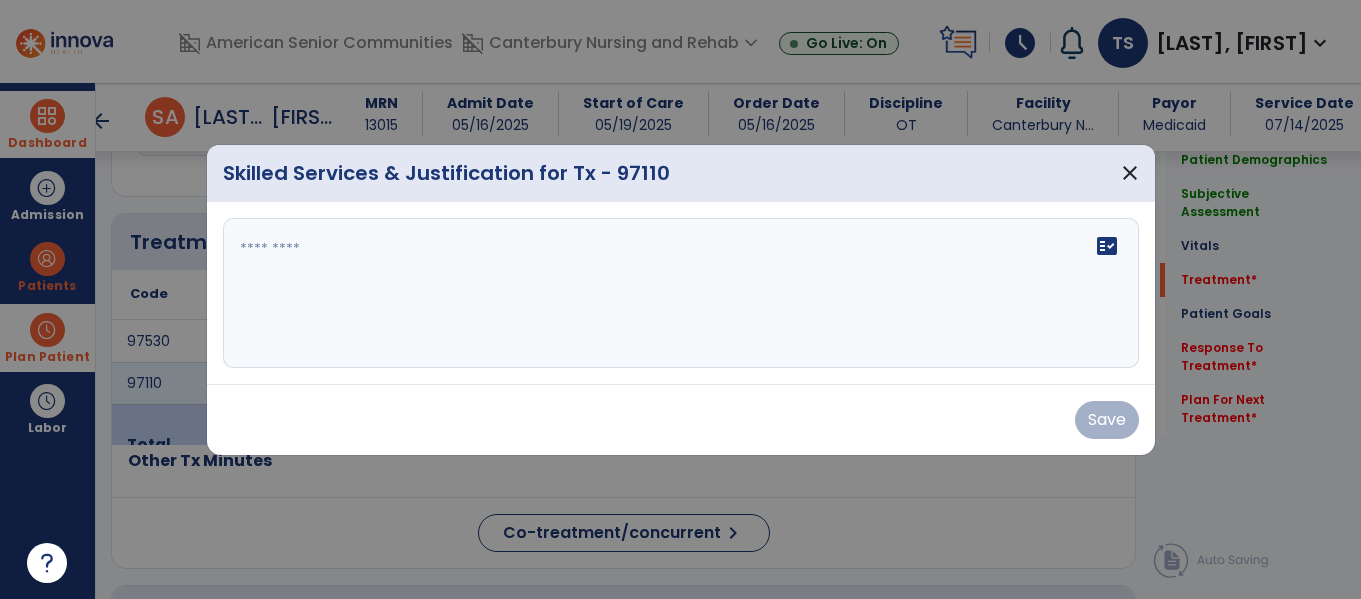 scroll, scrollTop: 1116, scrollLeft: 0, axis: vertical 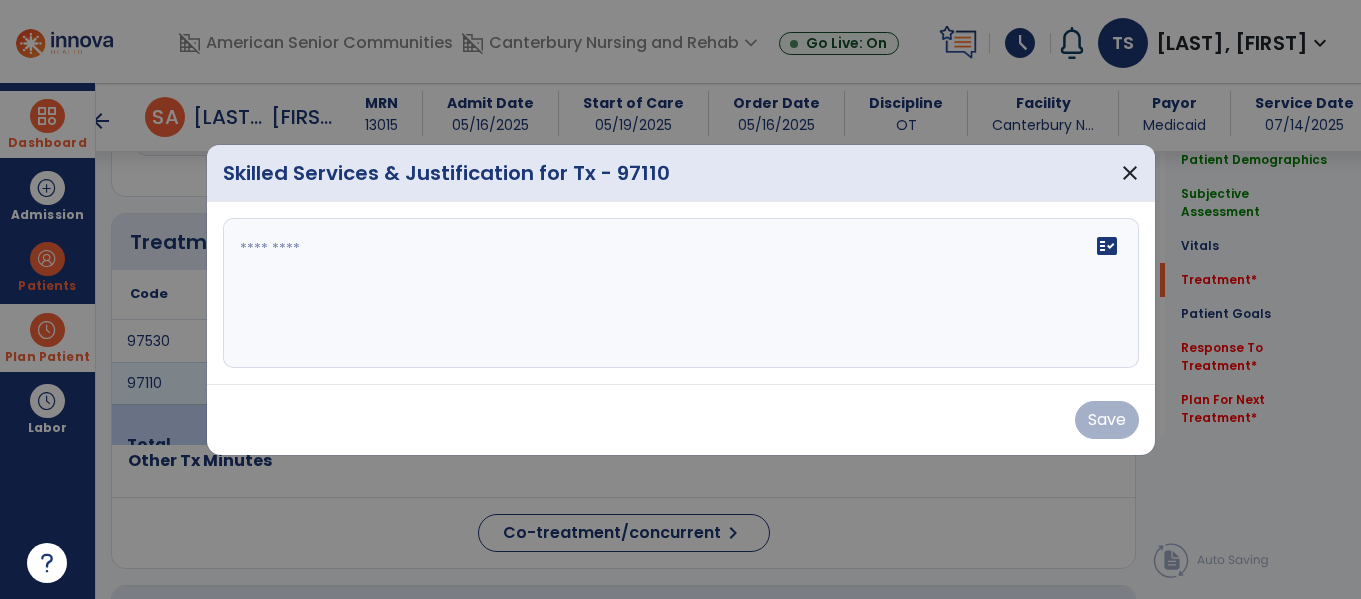 click at bounding box center [681, 293] 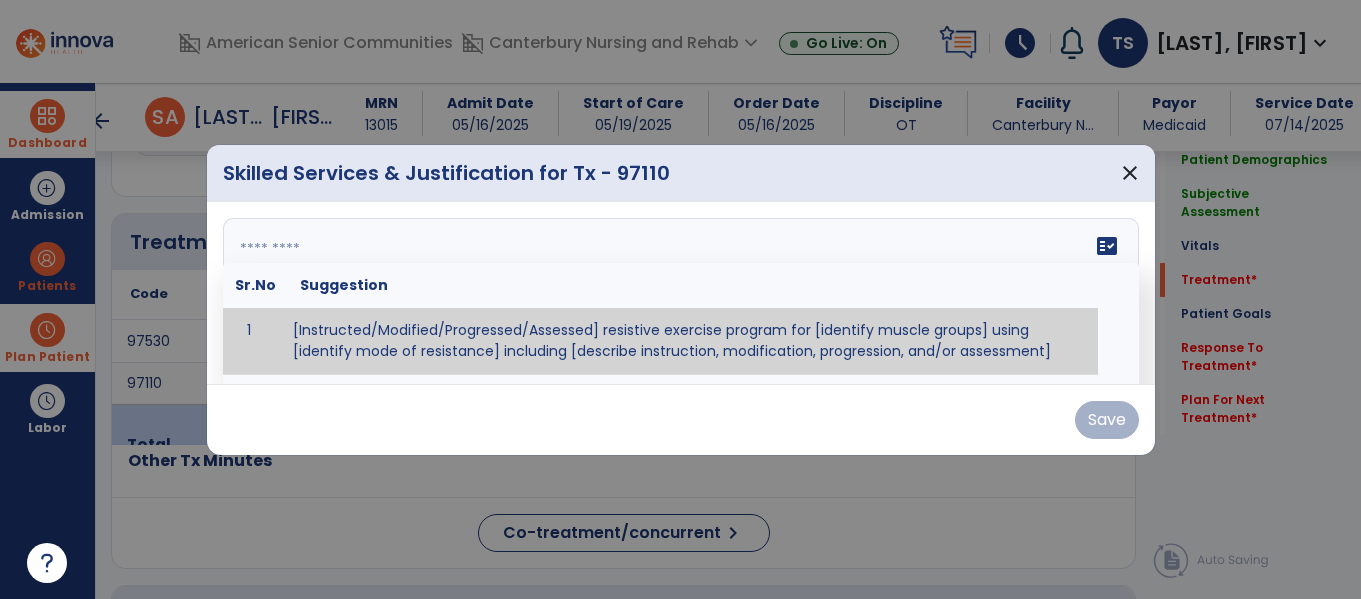 click at bounding box center [678, 293] 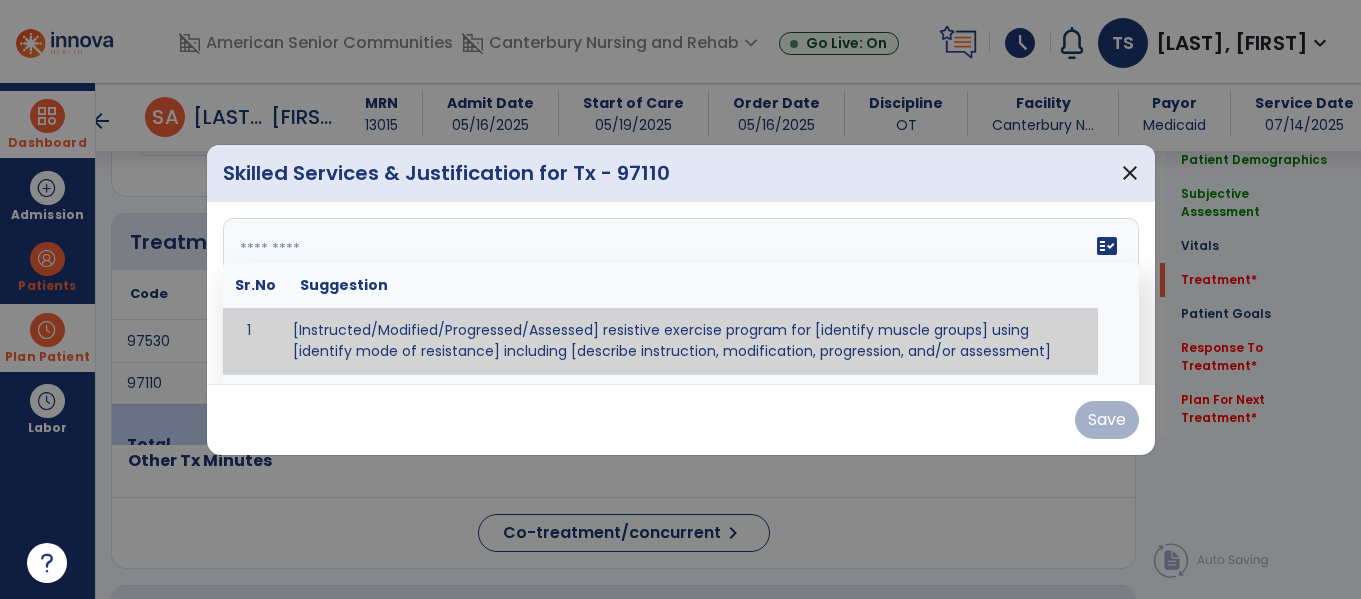 paste on "**********" 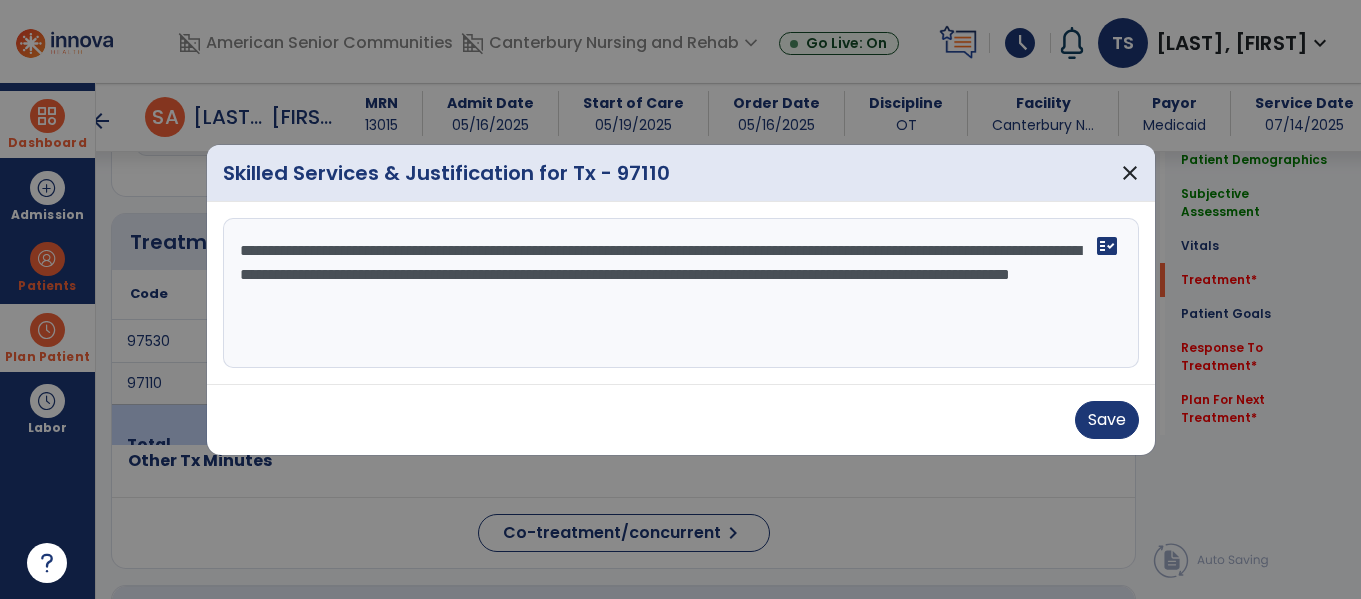 click on "**********" at bounding box center (681, 293) 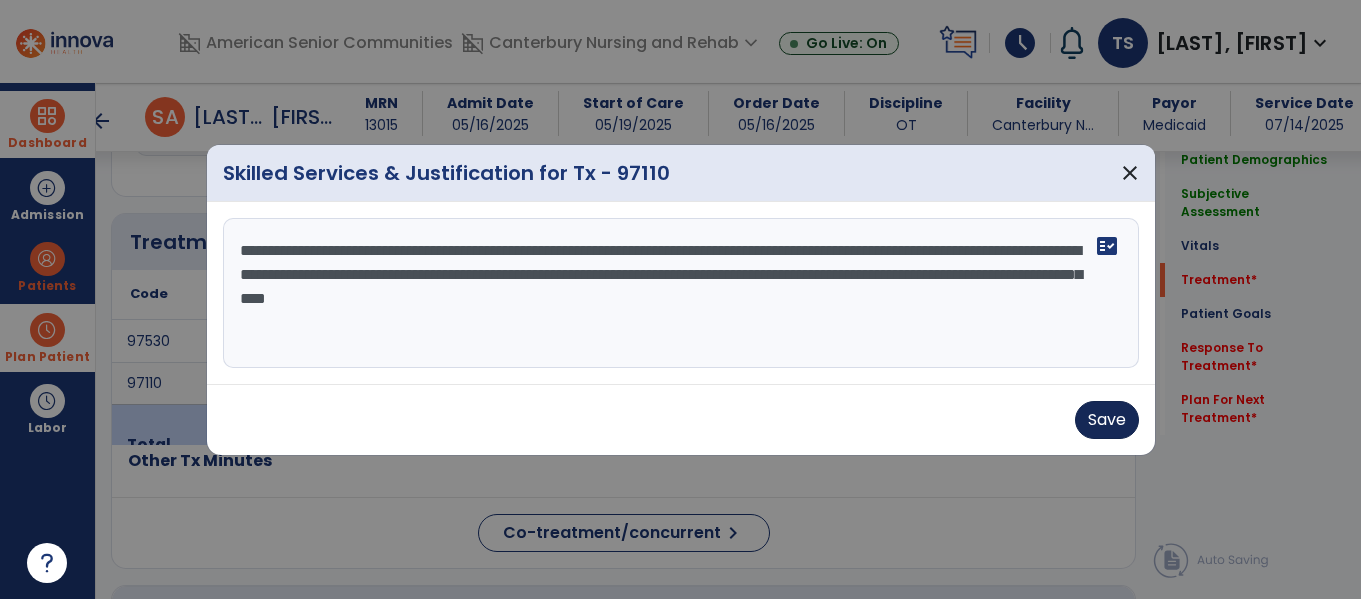 type on "**********" 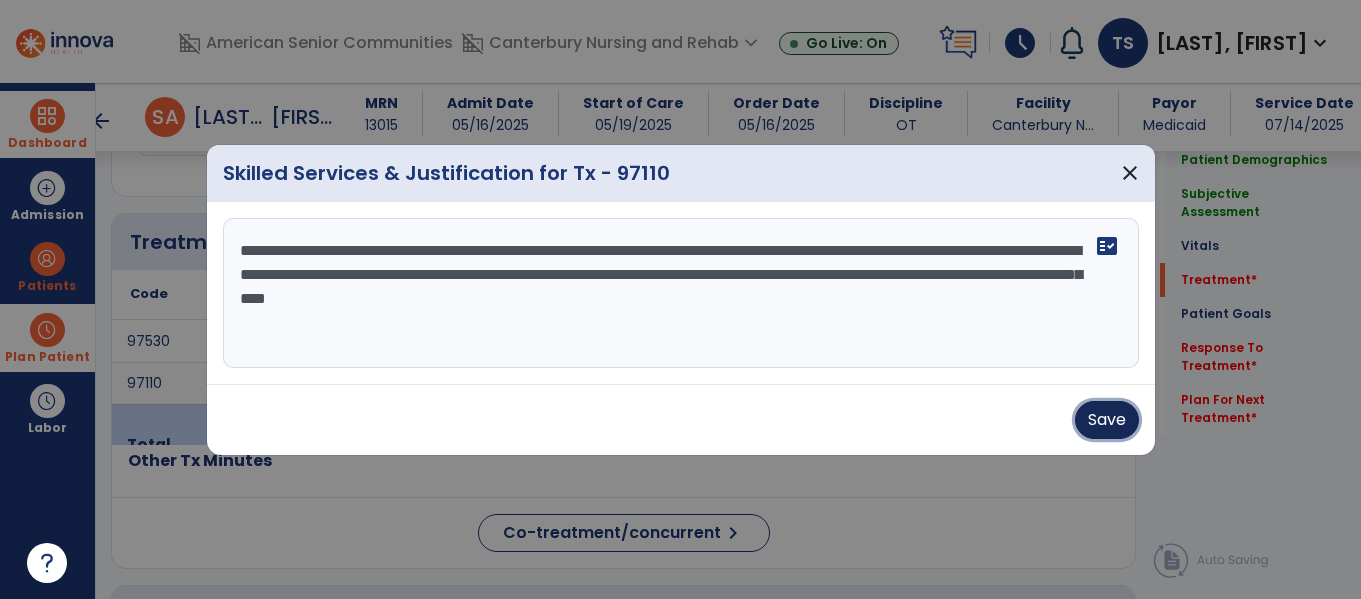 click on "Save" at bounding box center (1107, 420) 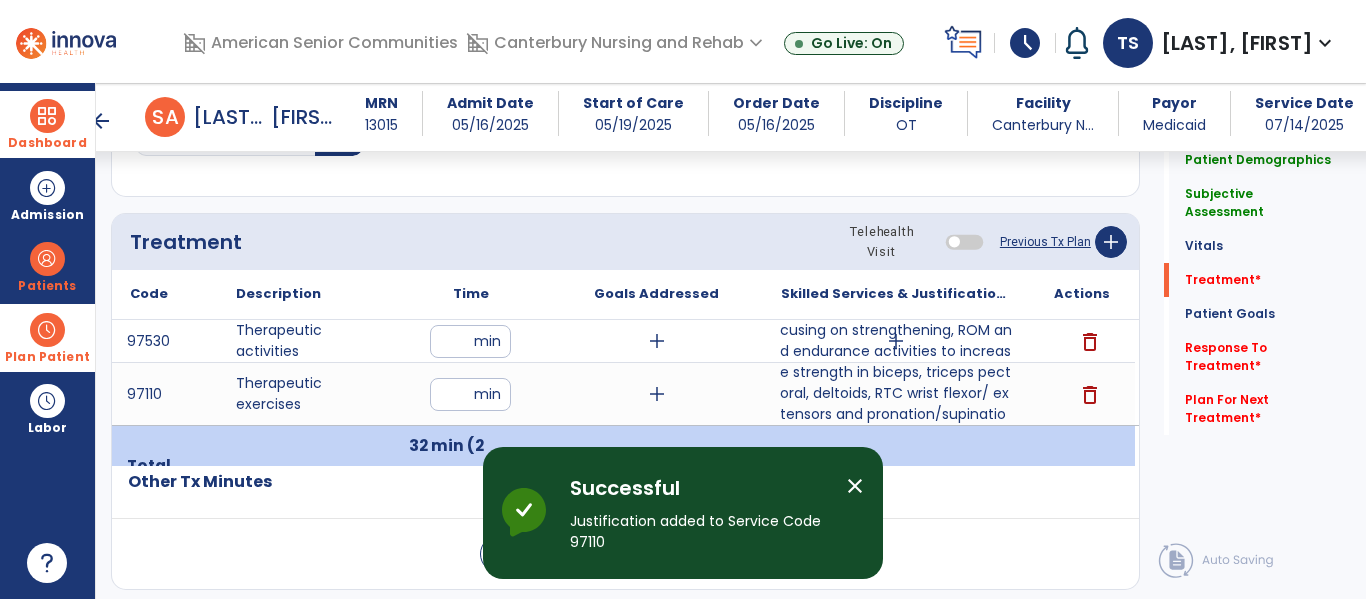 click on "add" at bounding box center [896, 341] 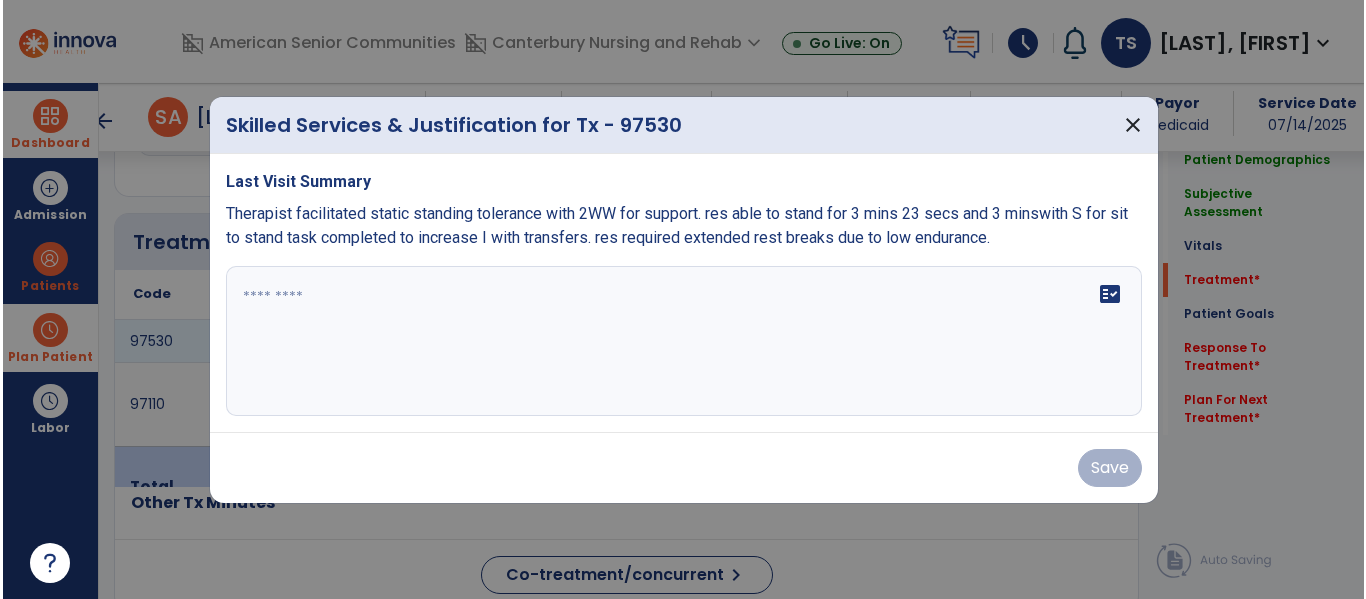 scroll, scrollTop: 1116, scrollLeft: 0, axis: vertical 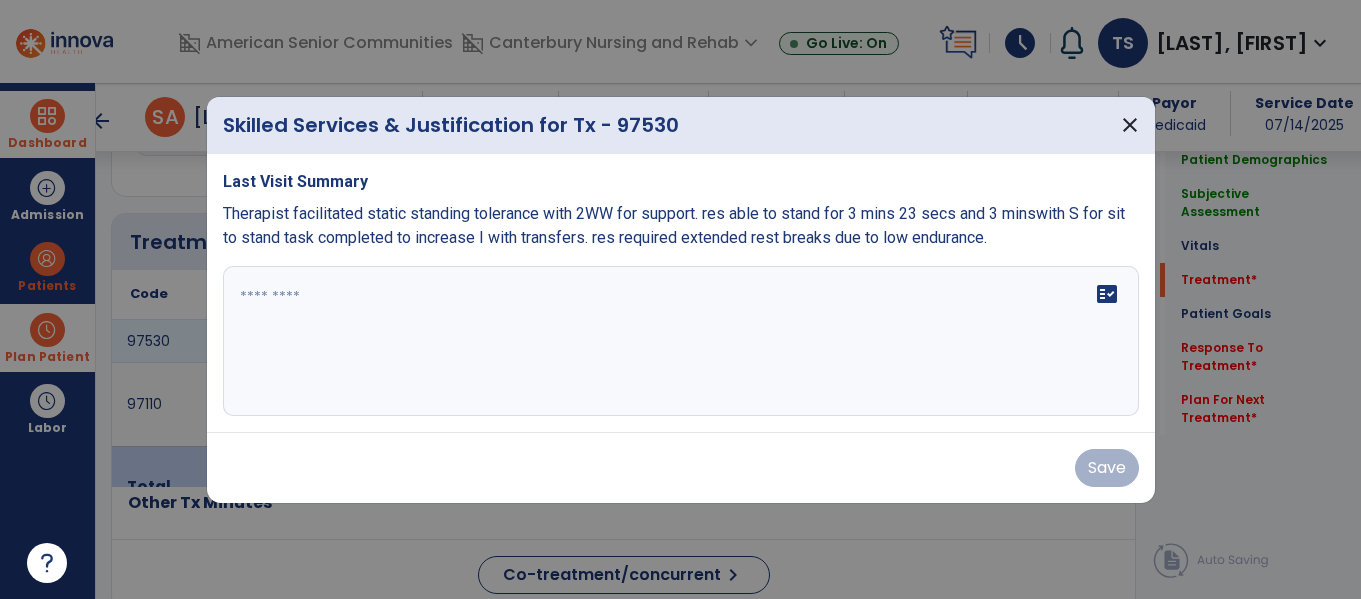 click at bounding box center (681, 341) 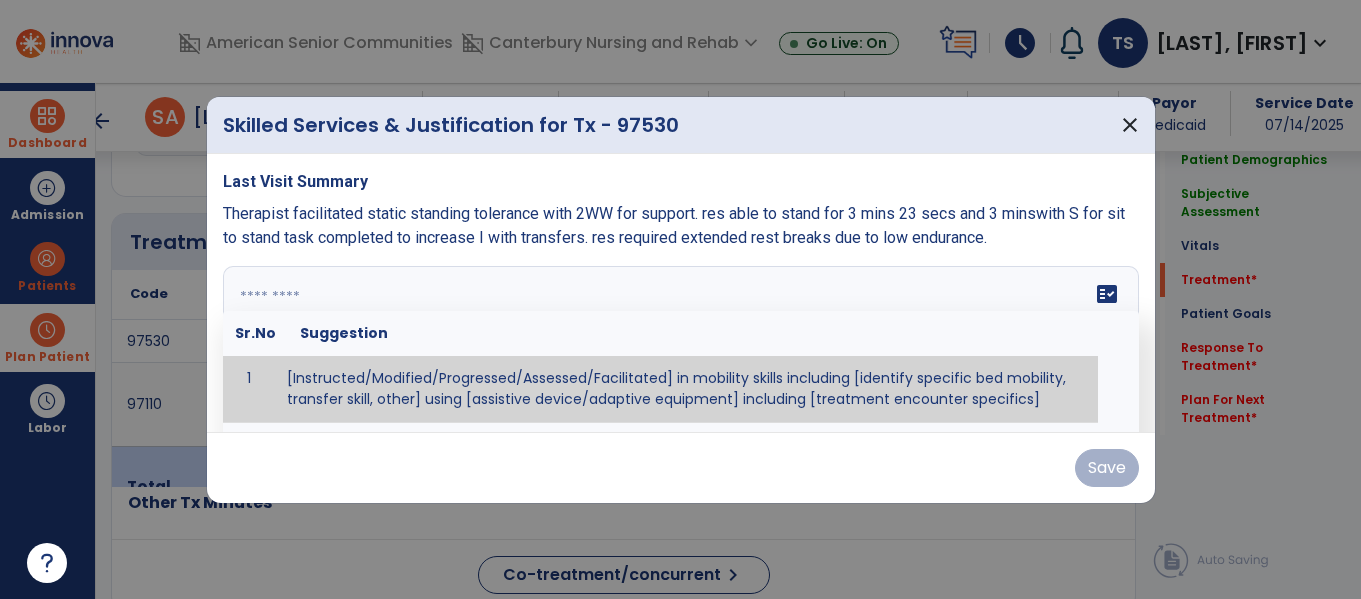 paste on "**********" 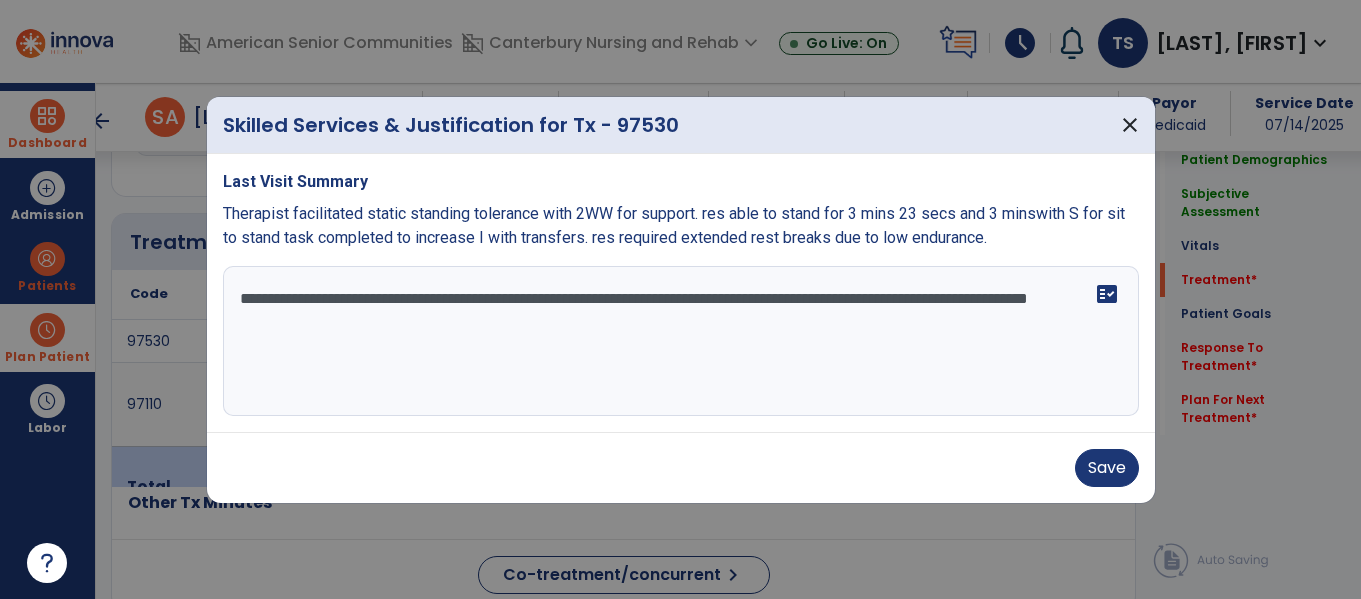 click on "**********" at bounding box center (681, 341) 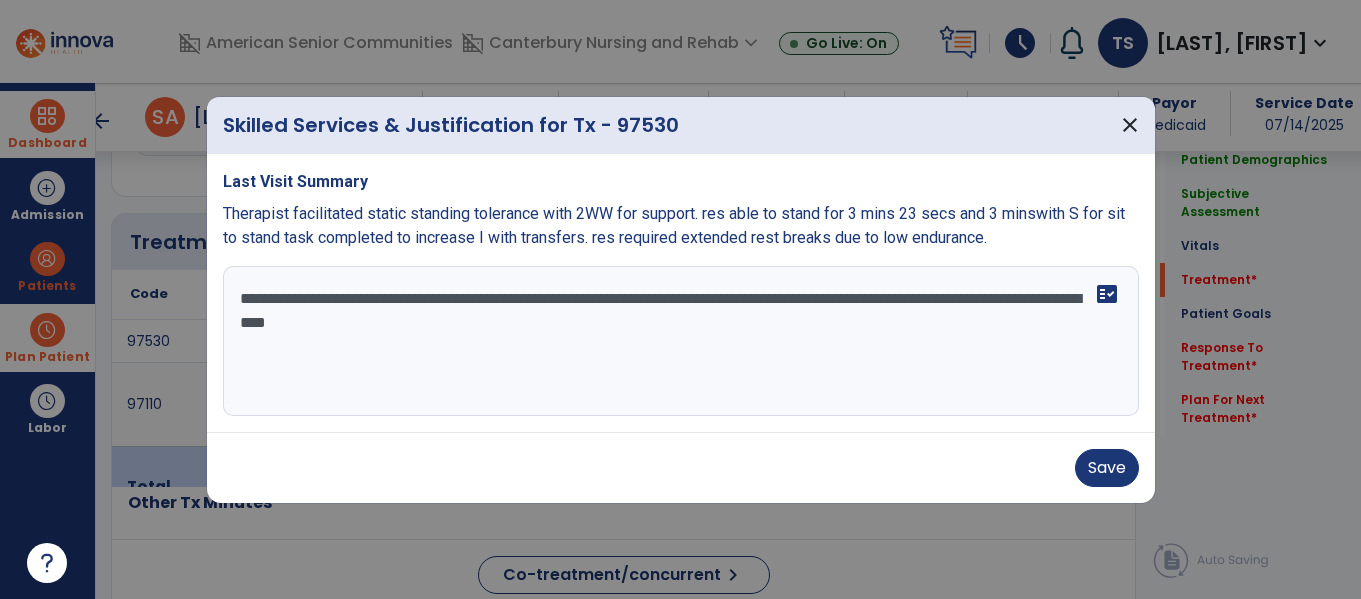 click on "**********" at bounding box center [681, 341] 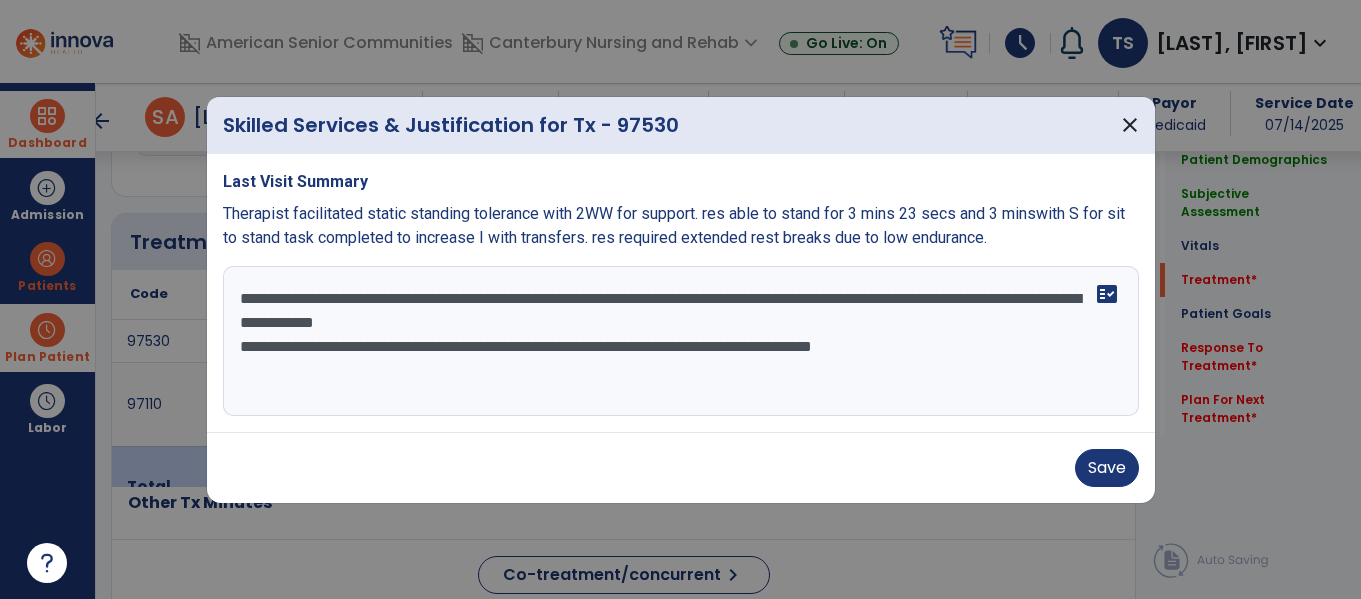 click on "**********" at bounding box center (681, 341) 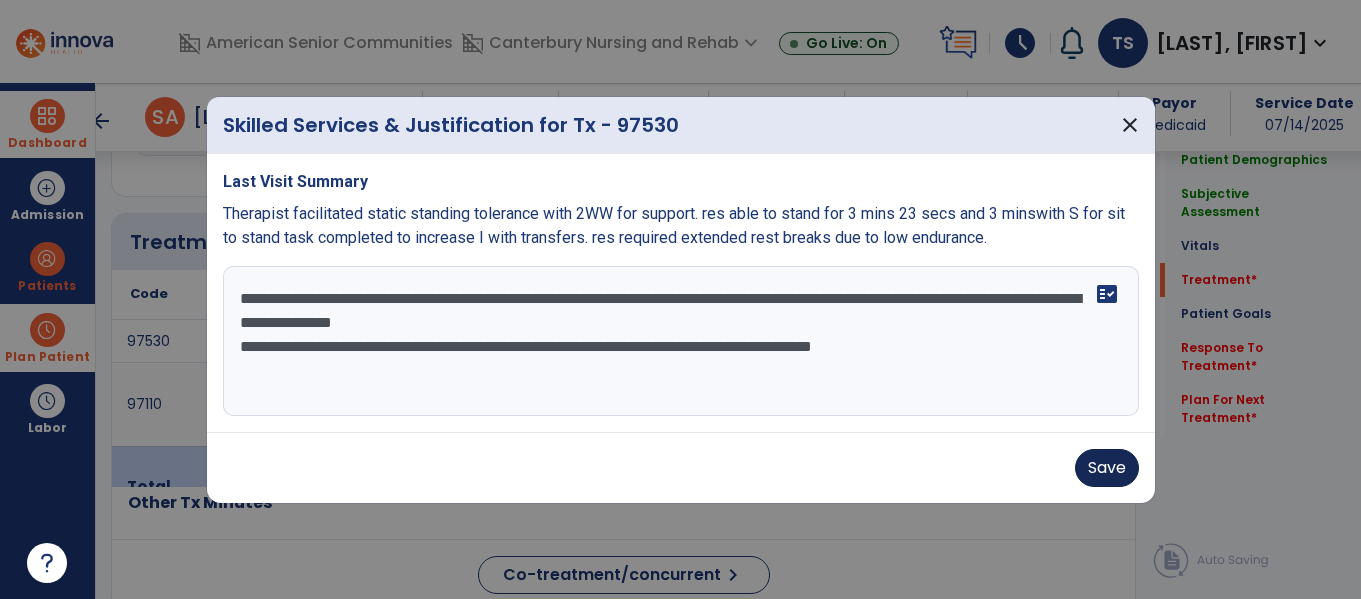 type on "**********" 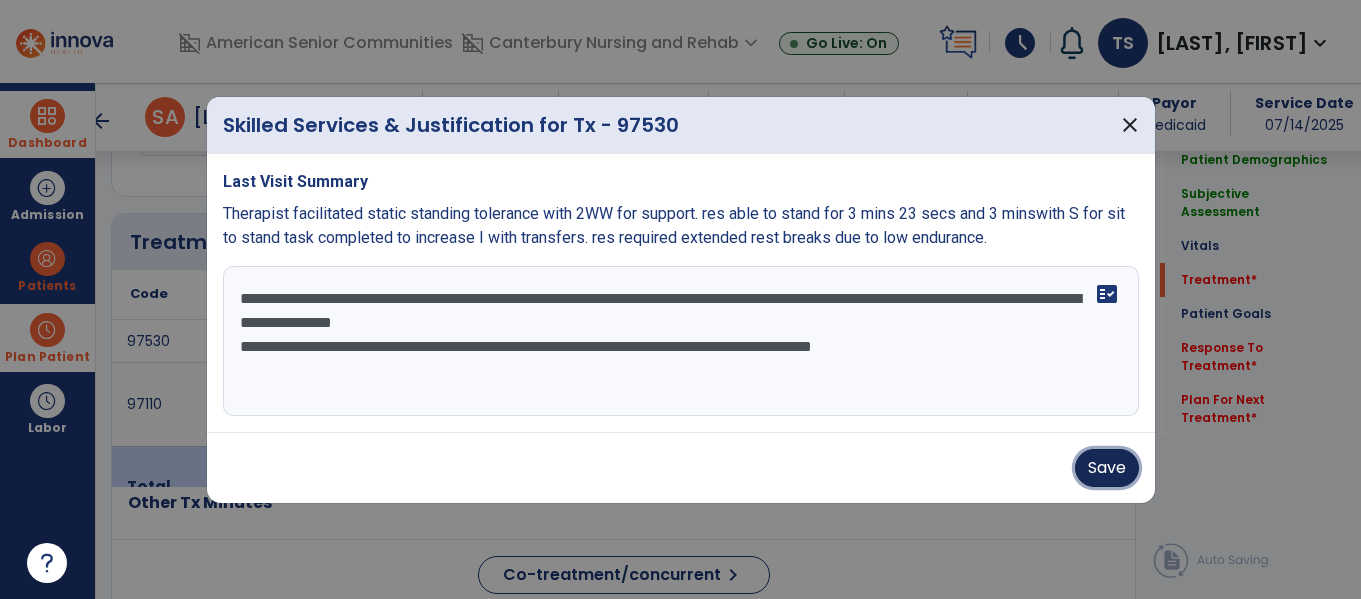 click on "Save" at bounding box center (1107, 468) 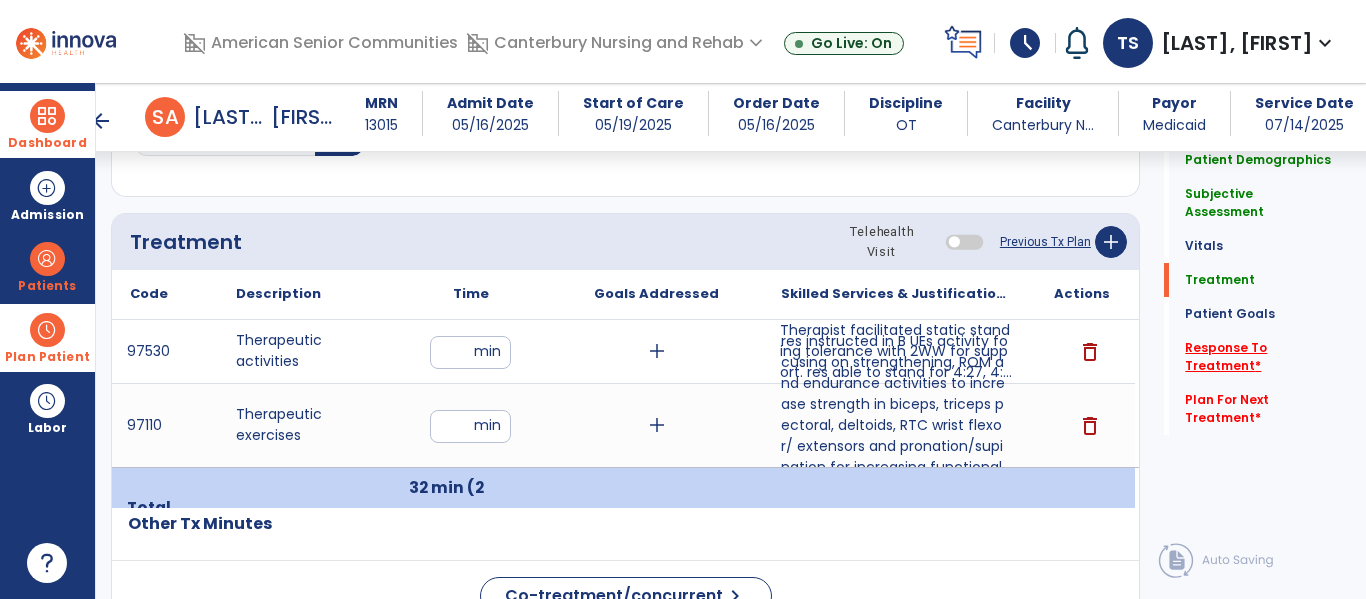 click on "Response To Treatment   *" 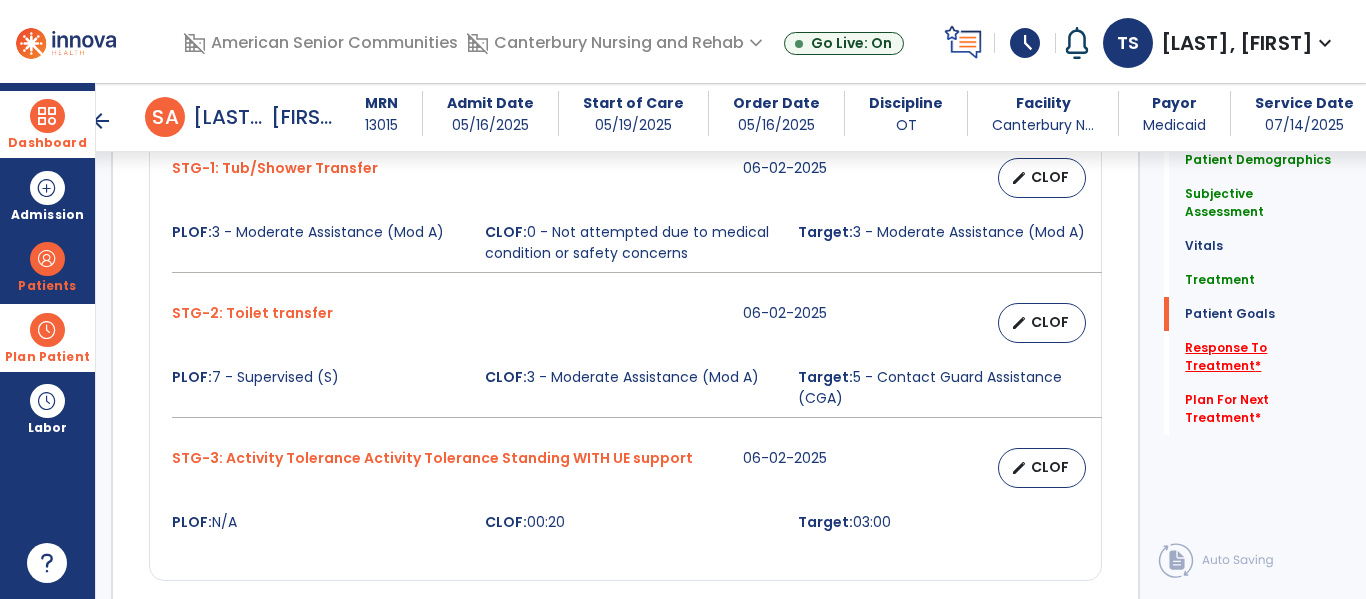 scroll, scrollTop: 2678, scrollLeft: 0, axis: vertical 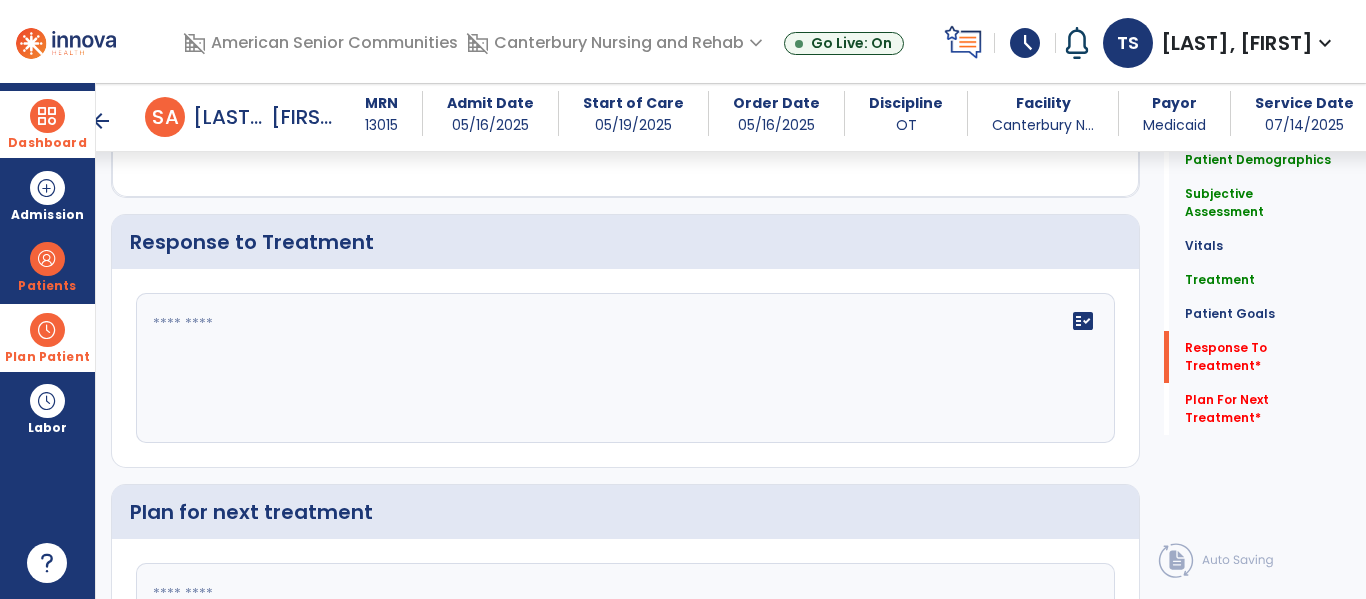 click 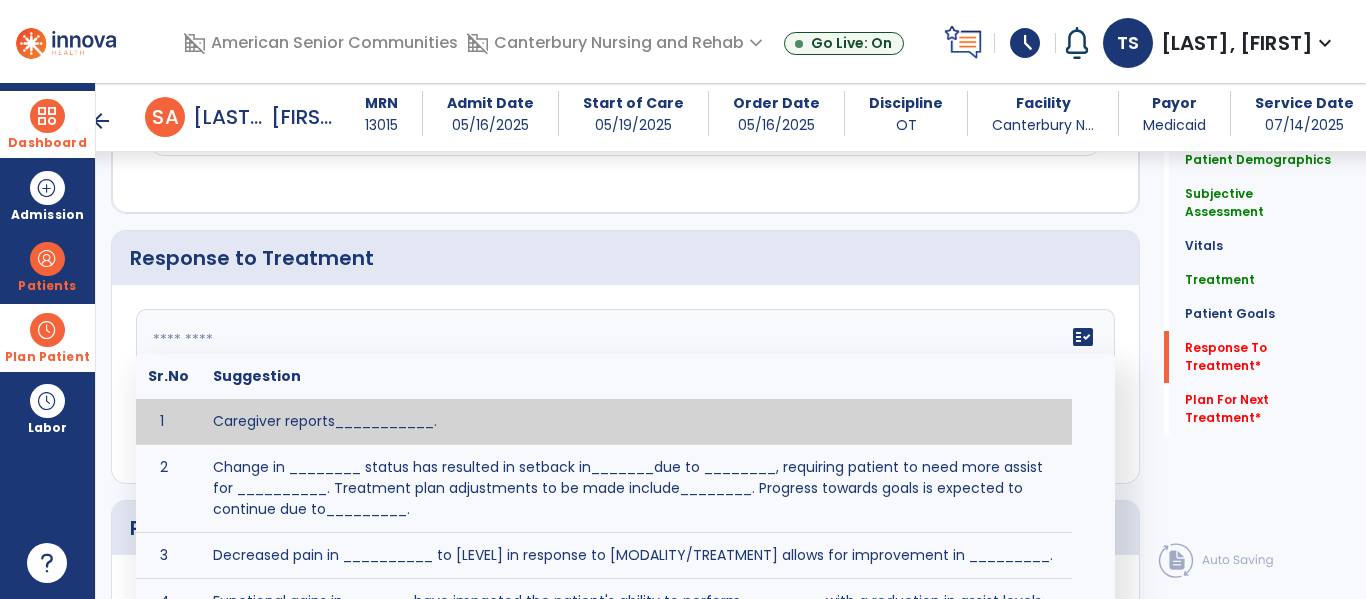 scroll, scrollTop: 2644, scrollLeft: 0, axis: vertical 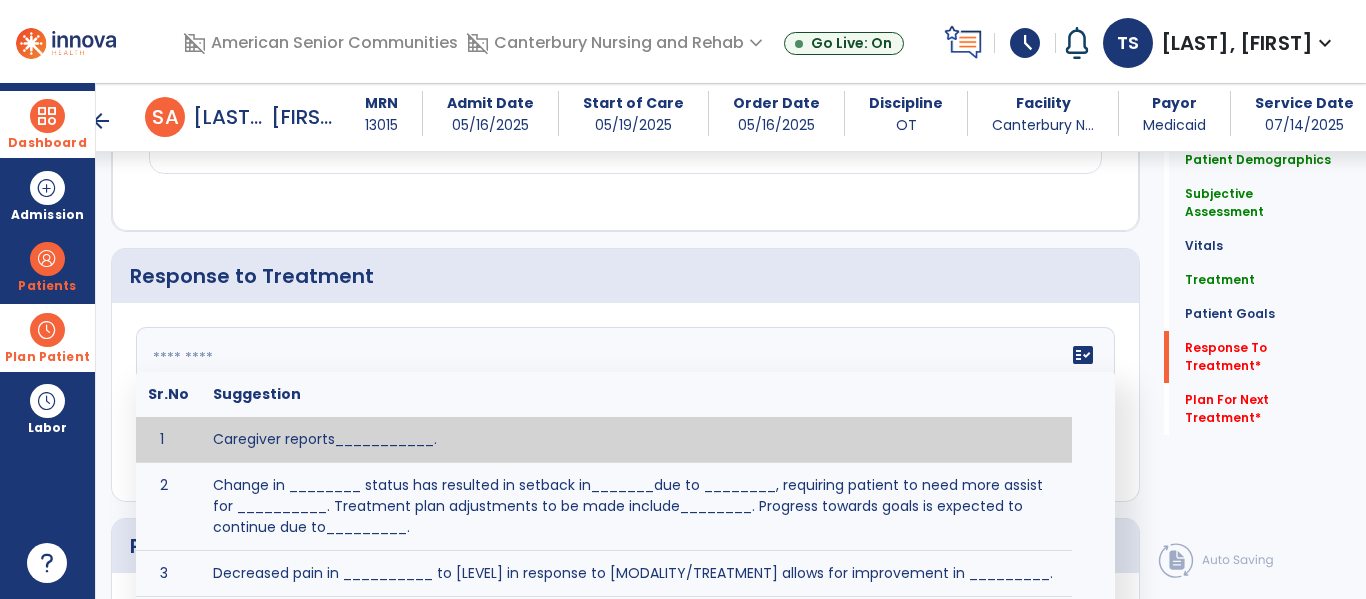 click 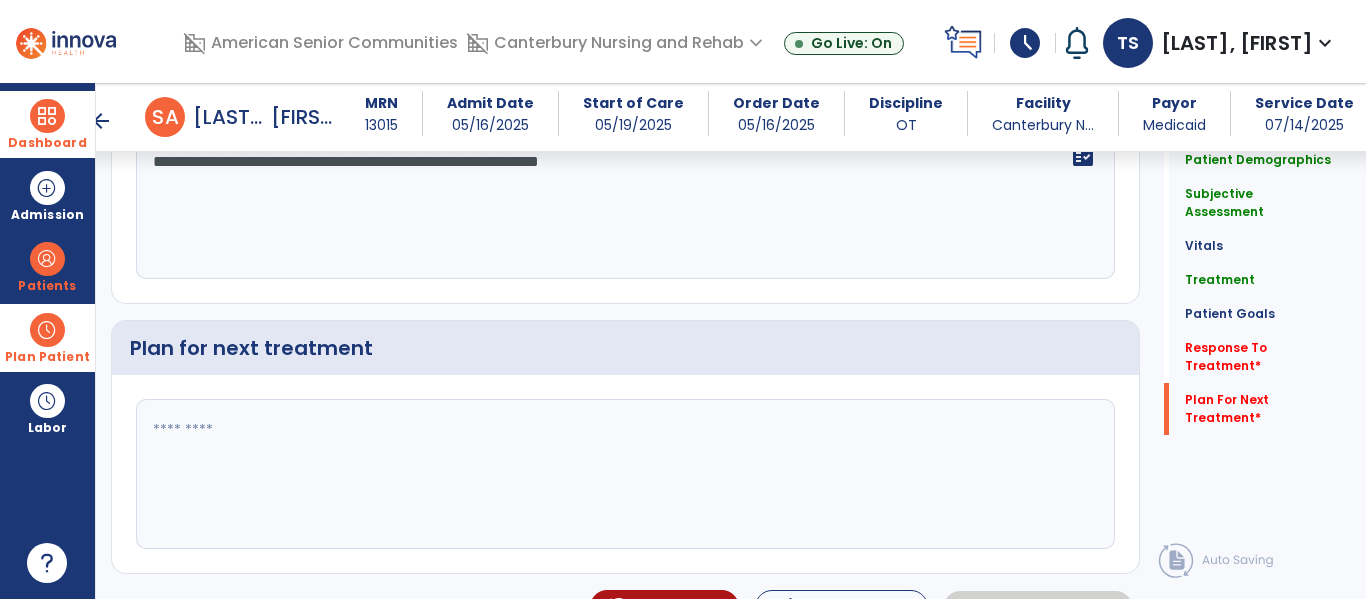 scroll, scrollTop: 2883, scrollLeft: 0, axis: vertical 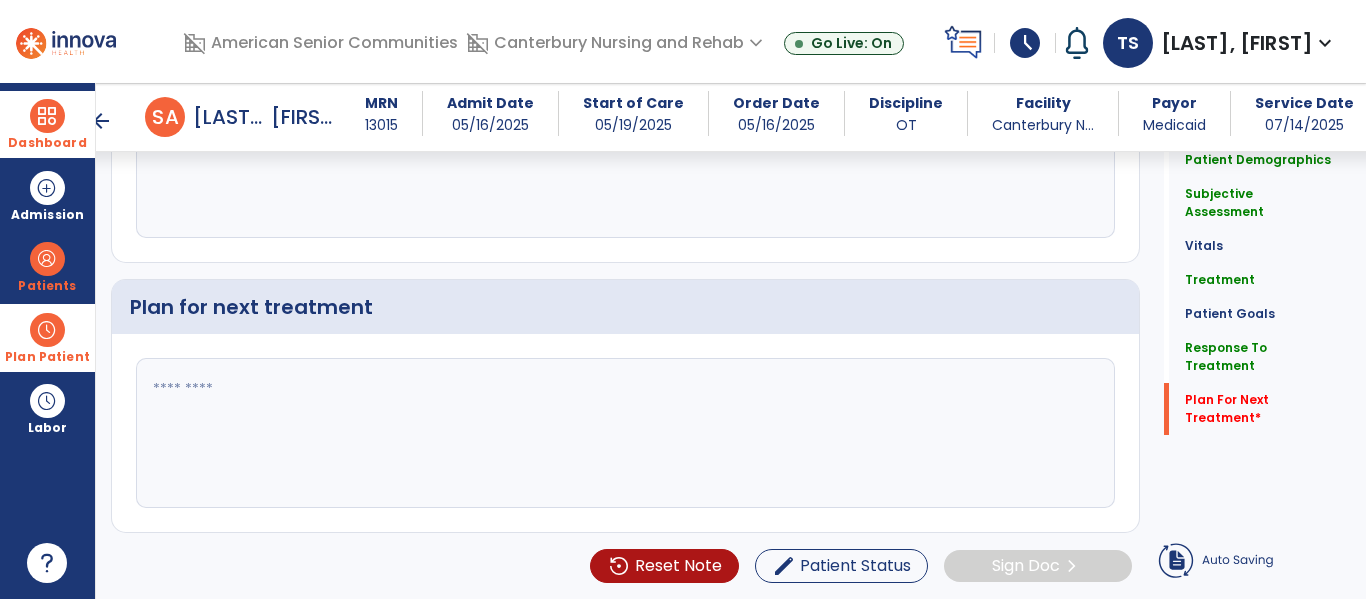type on "**********" 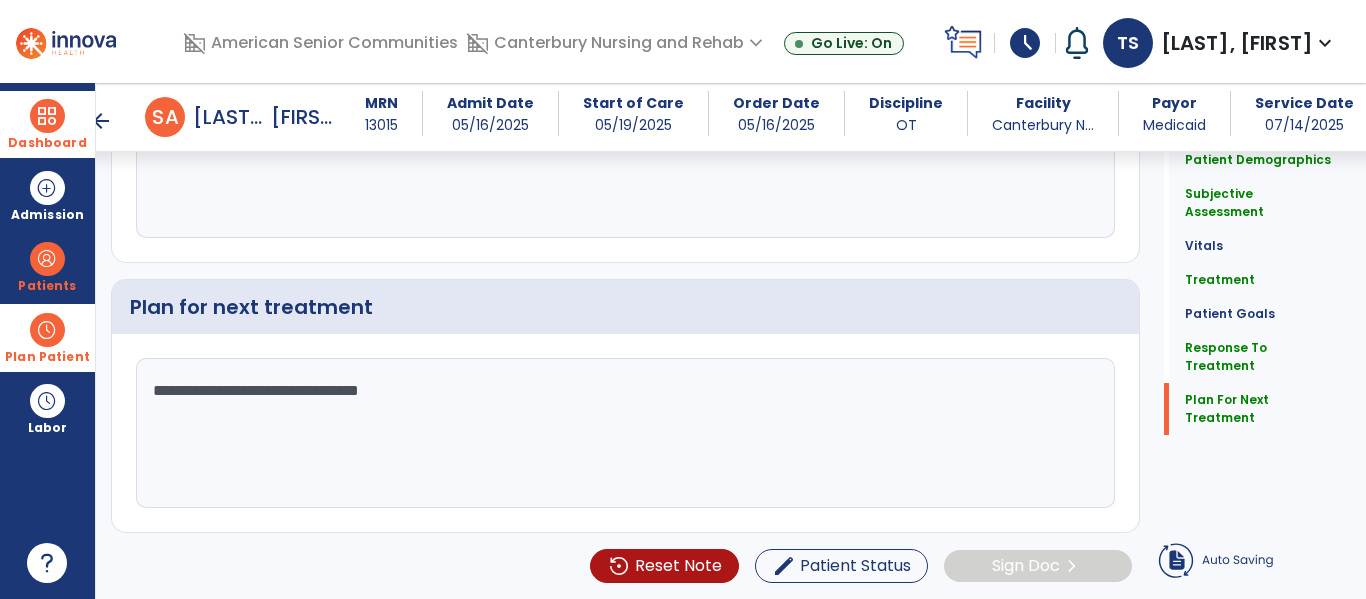 scroll, scrollTop: 2816, scrollLeft: 0, axis: vertical 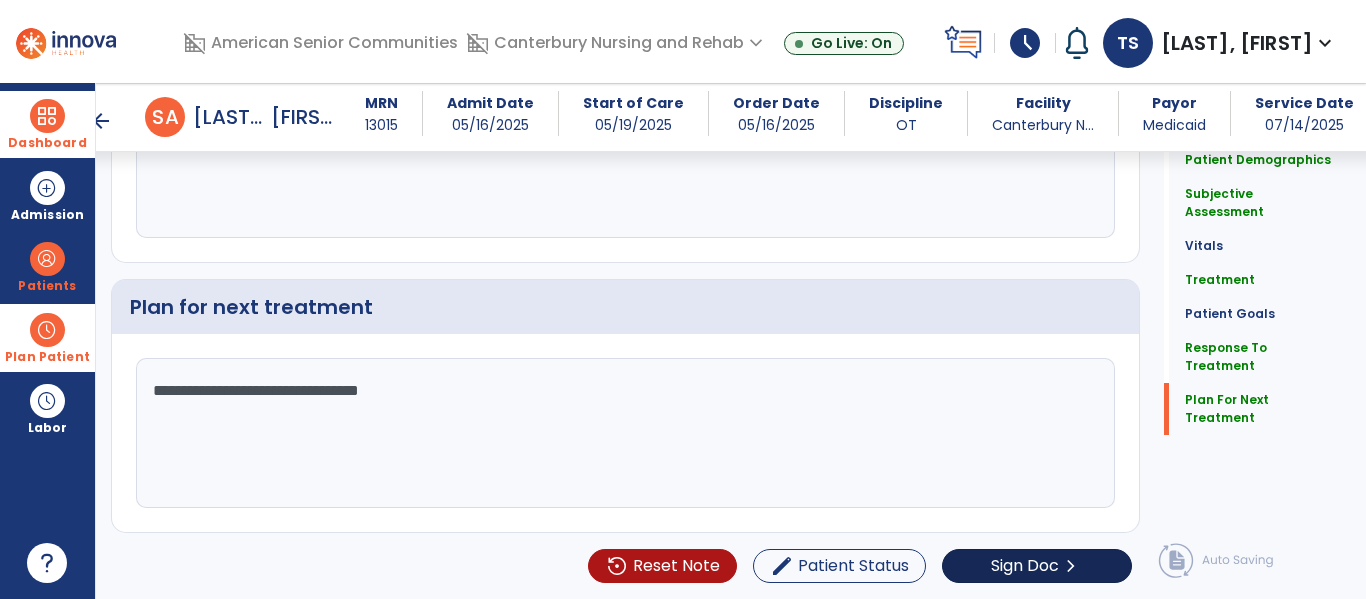 type on "**********" 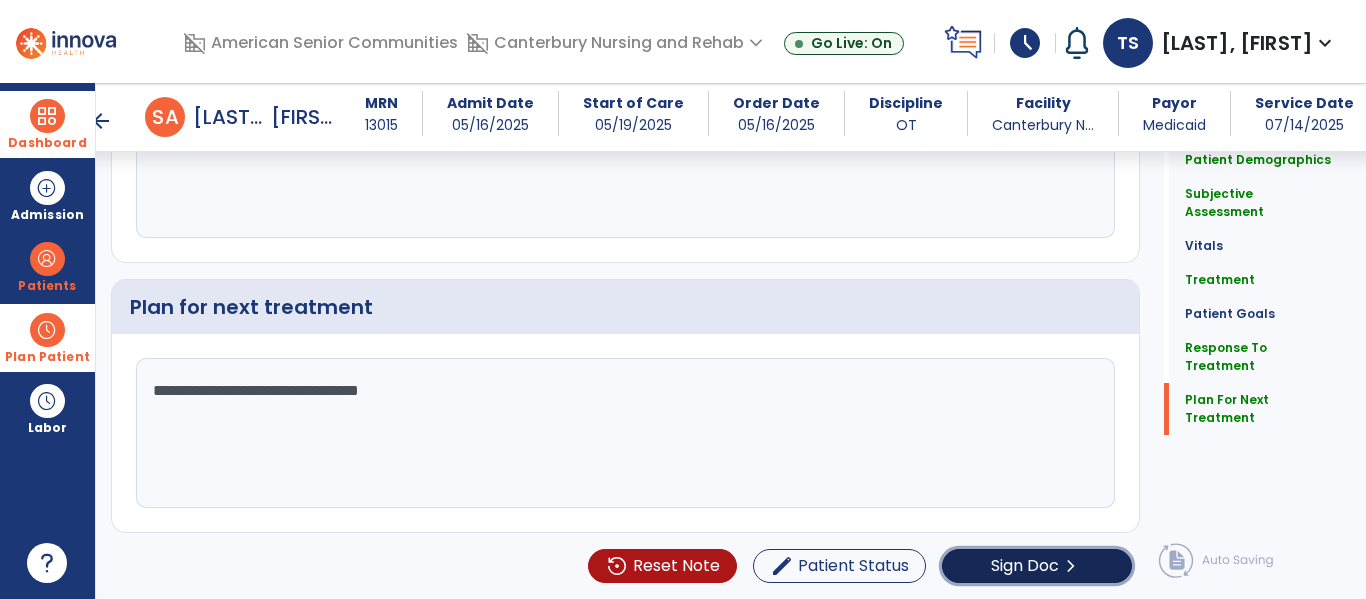 click on "Sign Doc" 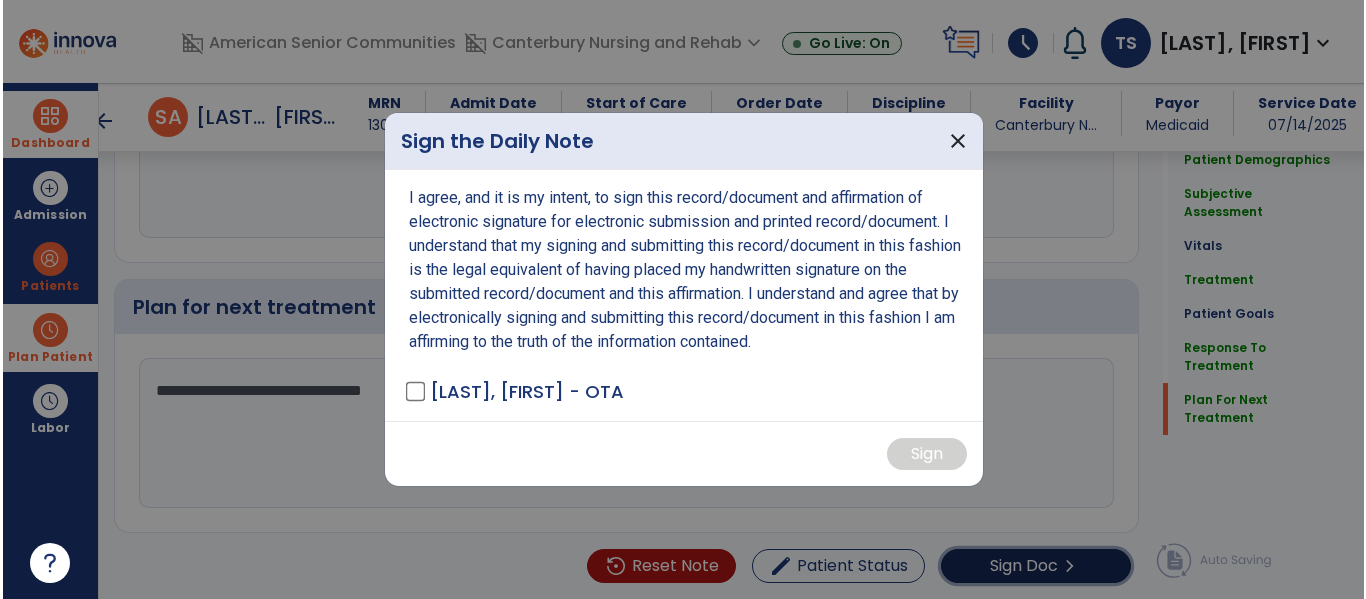 scroll, scrollTop: 2883, scrollLeft: 0, axis: vertical 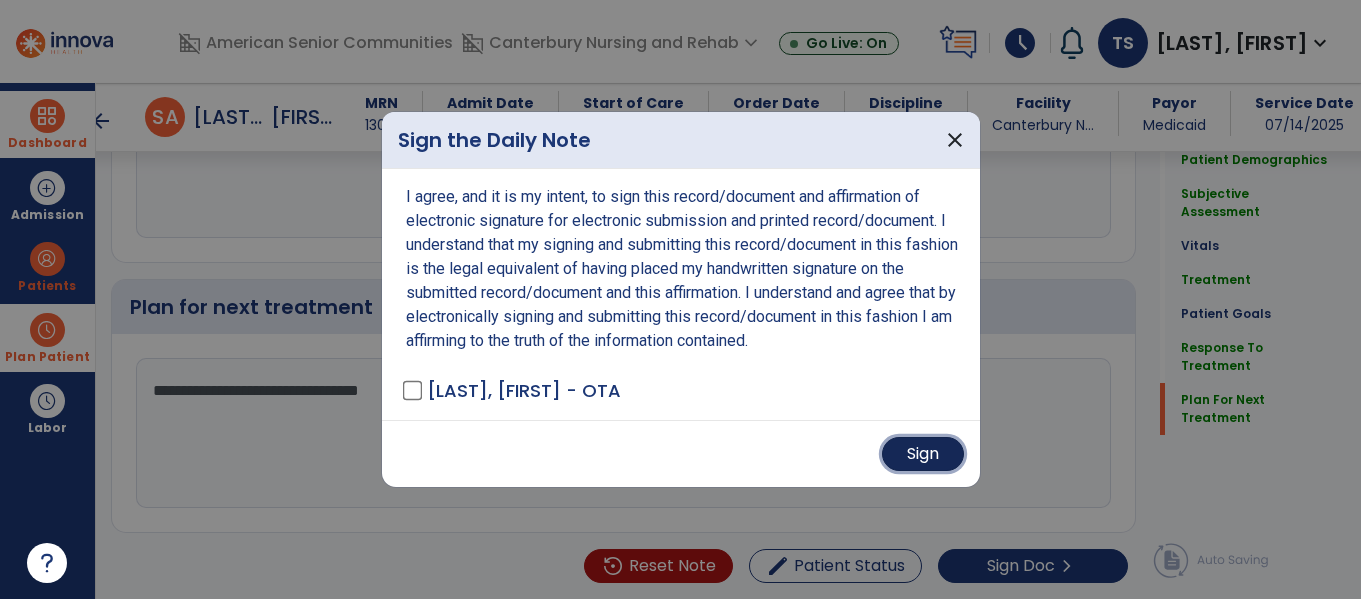 click on "Sign" at bounding box center [923, 454] 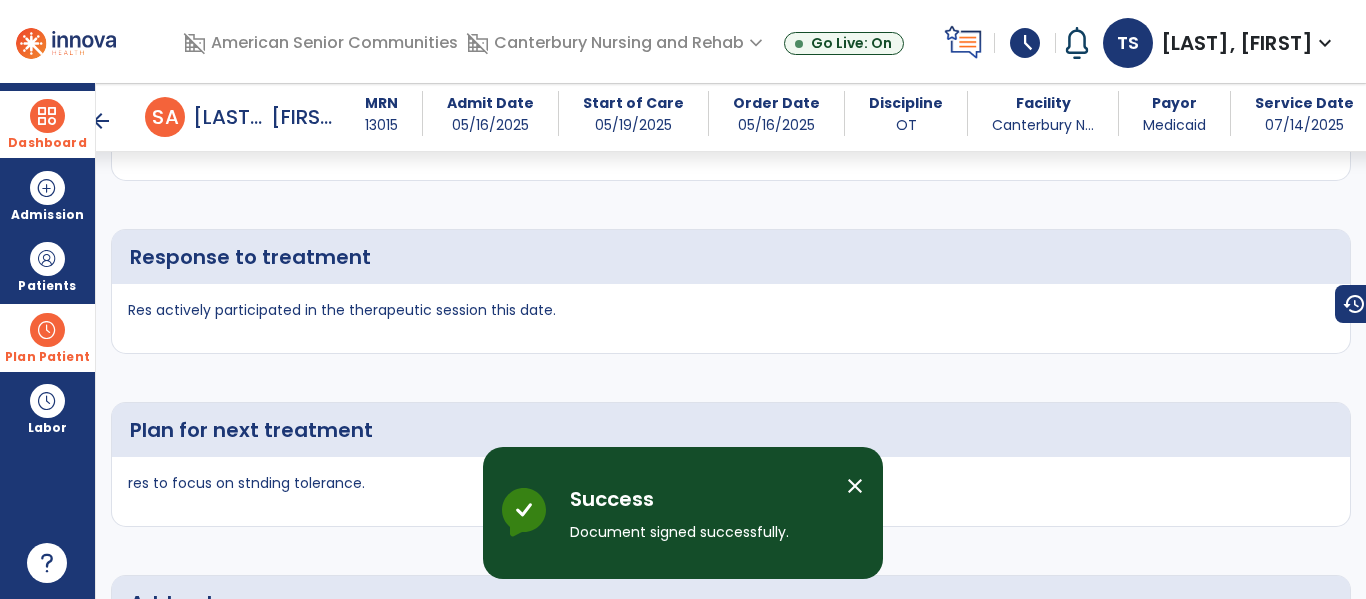 scroll, scrollTop: 4402, scrollLeft: 0, axis: vertical 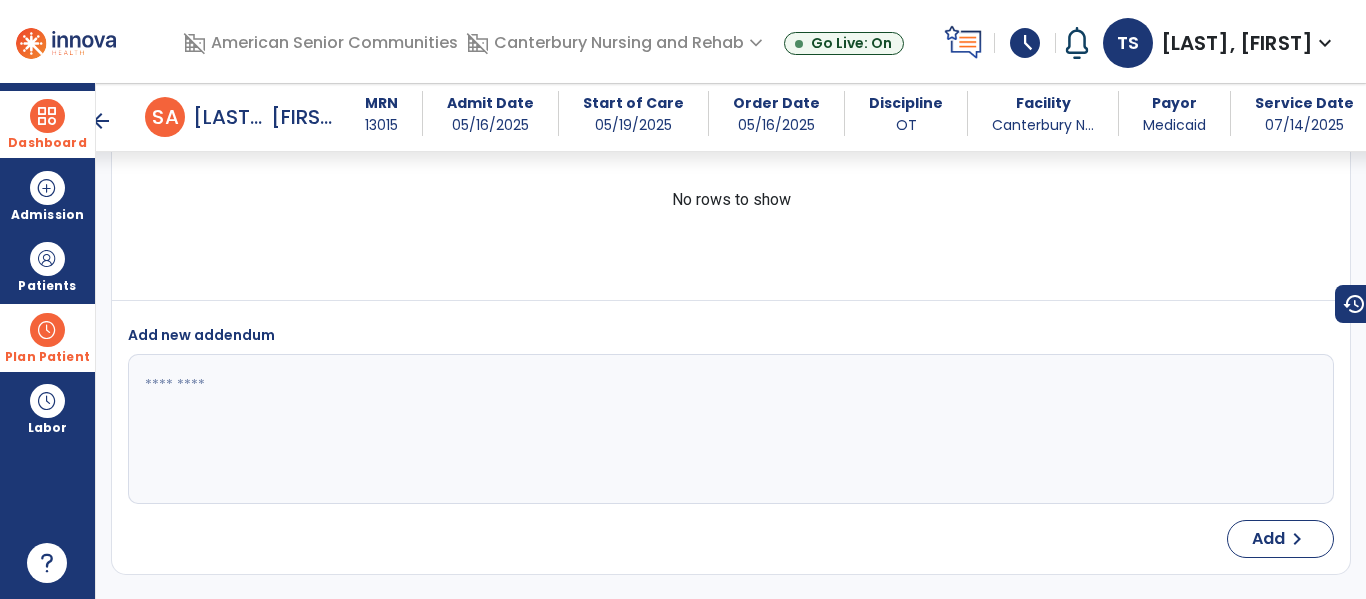 click at bounding box center [47, 116] 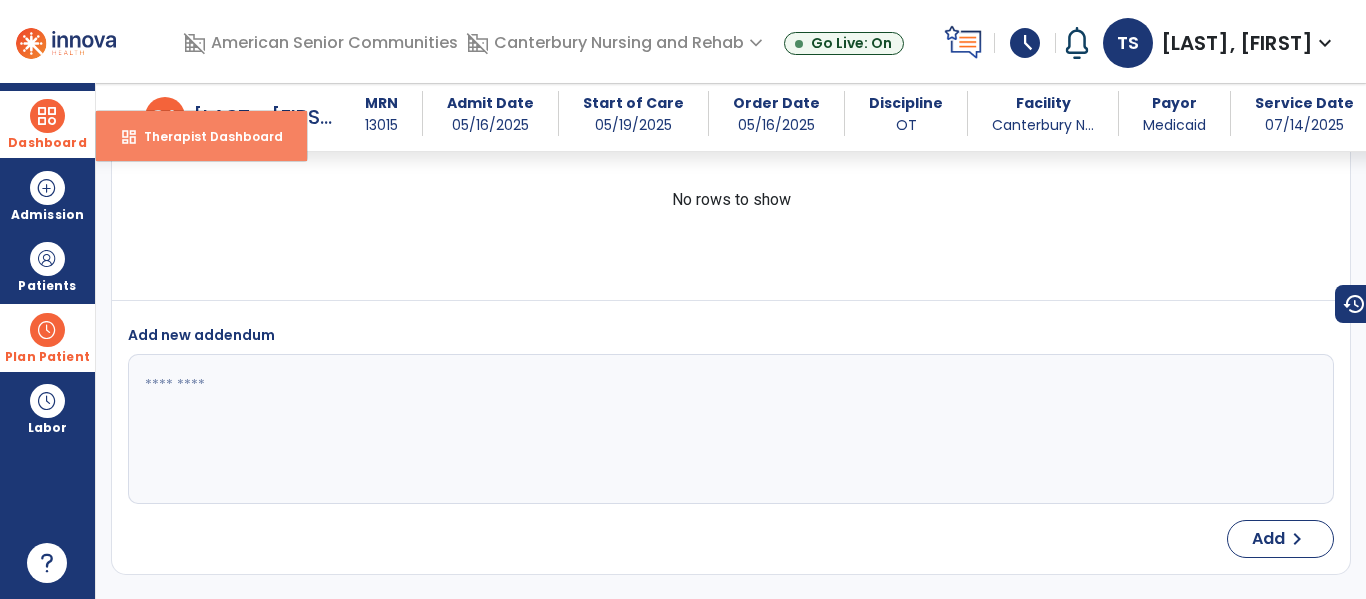 click on "dashboard  Therapist Dashboard" at bounding box center (201, 136) 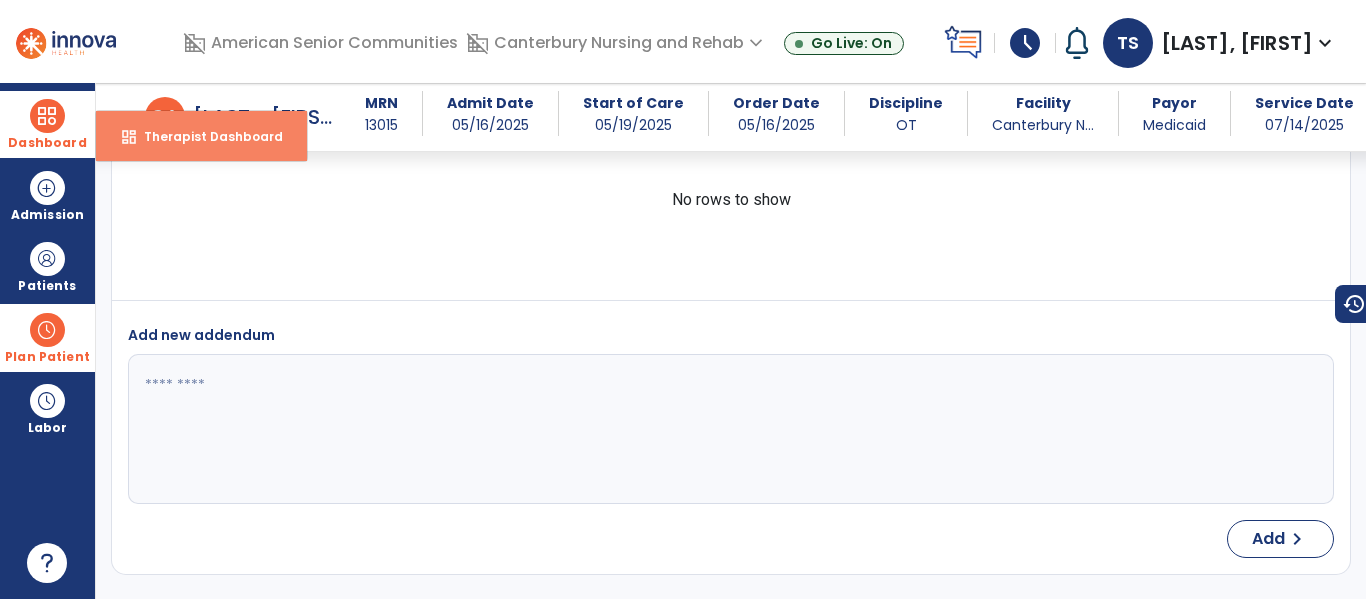select on "****" 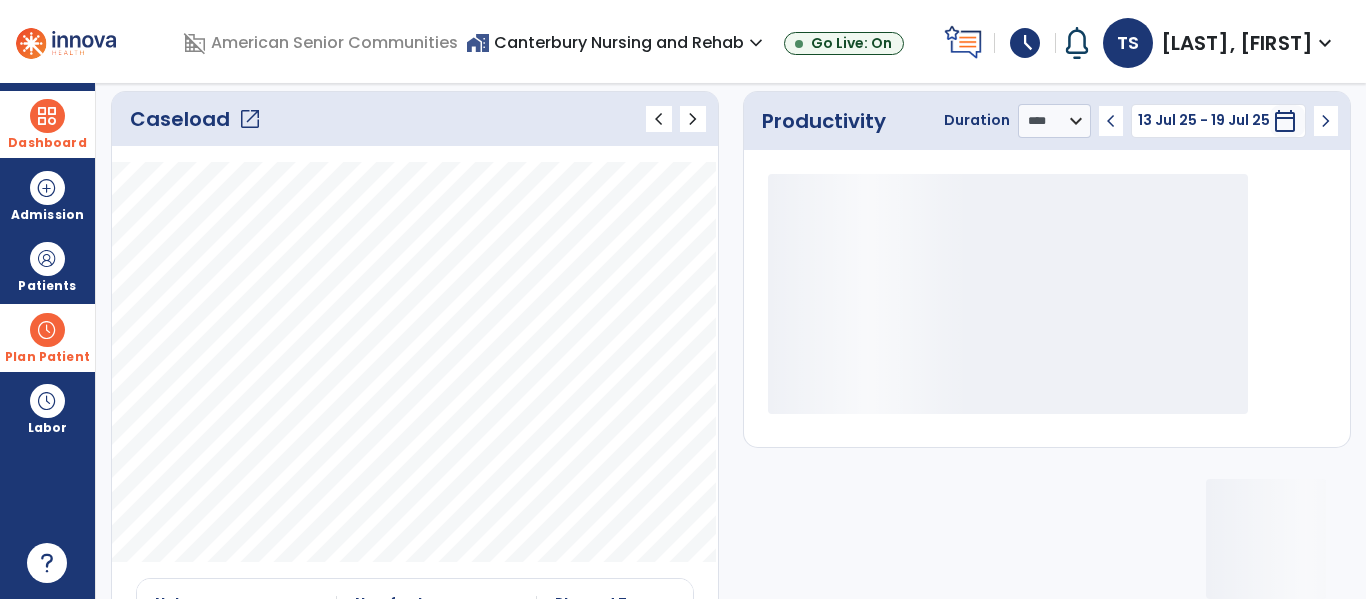 click on "Caseload   open_in_new" 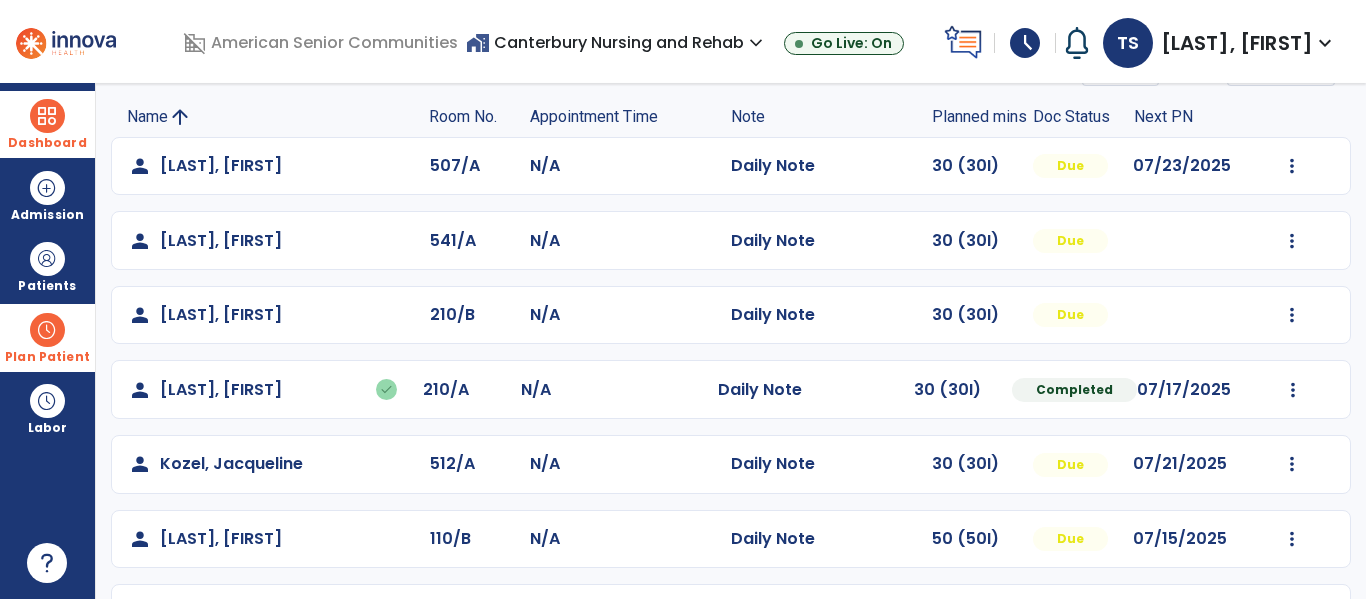 scroll, scrollTop: 124, scrollLeft: 0, axis: vertical 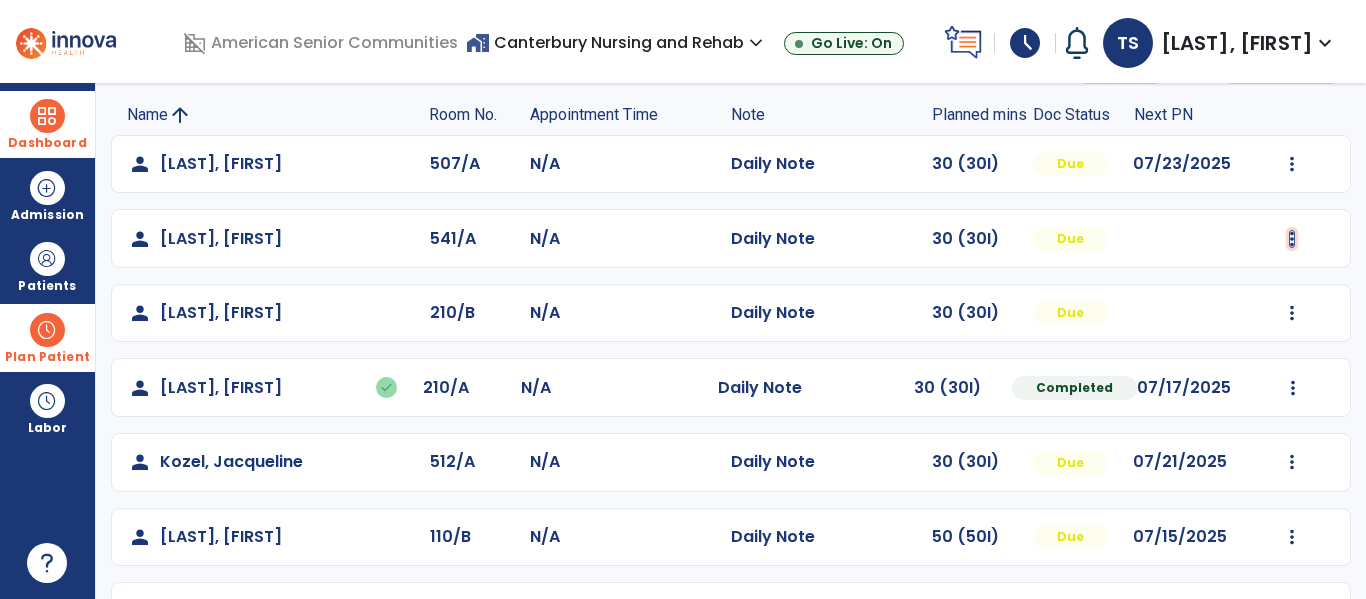 click at bounding box center (1292, 164) 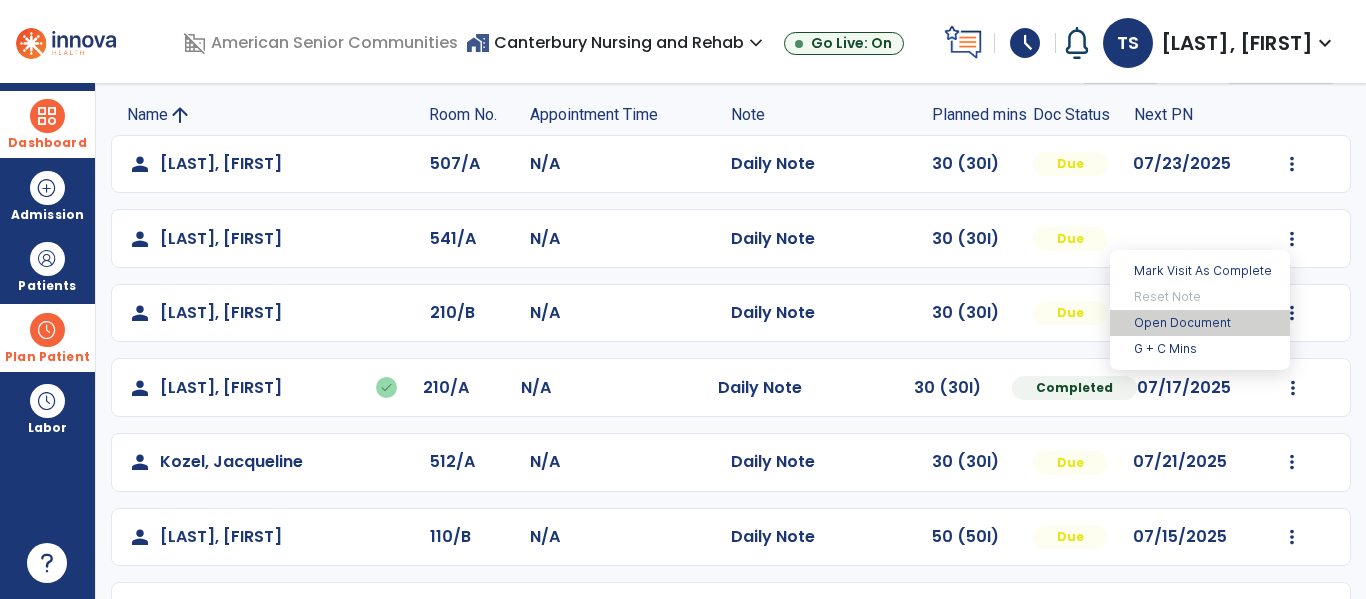 click on "Open Document" at bounding box center (1200, 323) 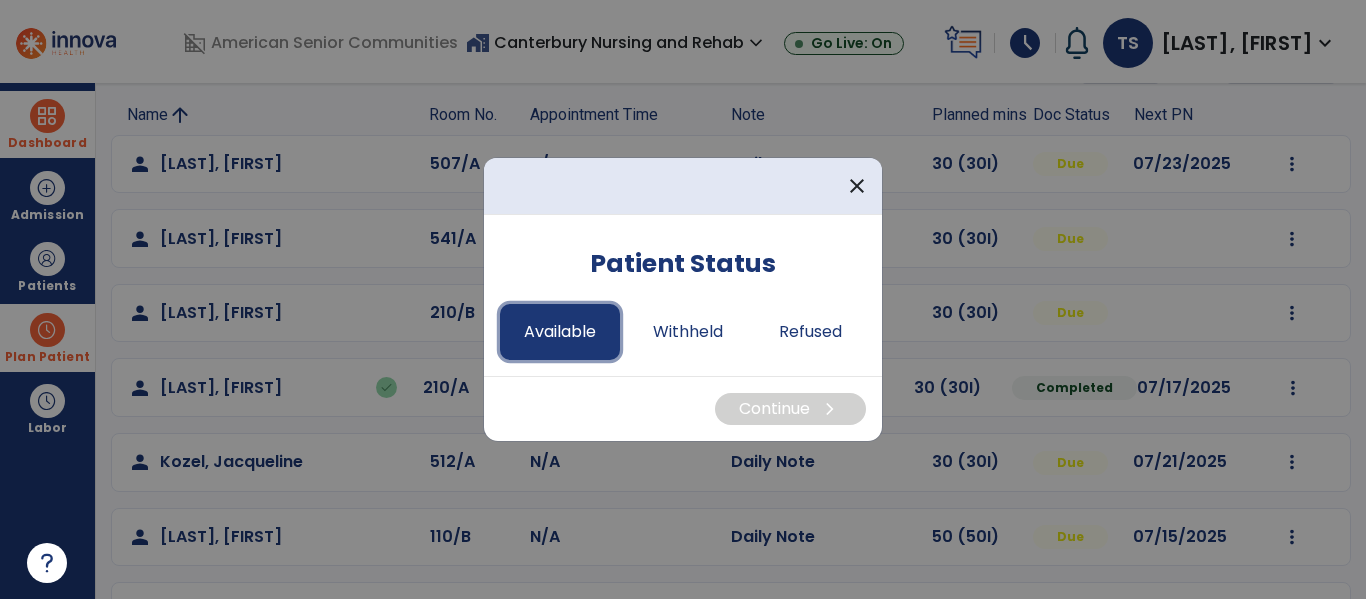 click on "Available" at bounding box center [560, 332] 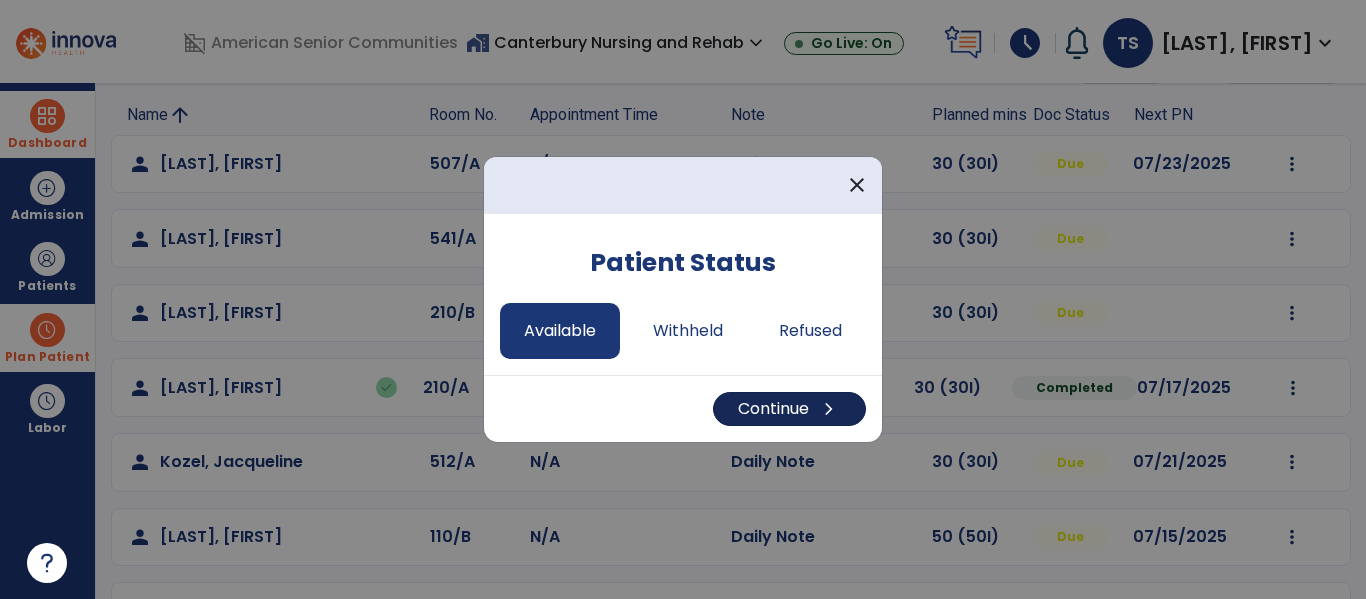 click on "Continue   chevron_right" at bounding box center (789, 409) 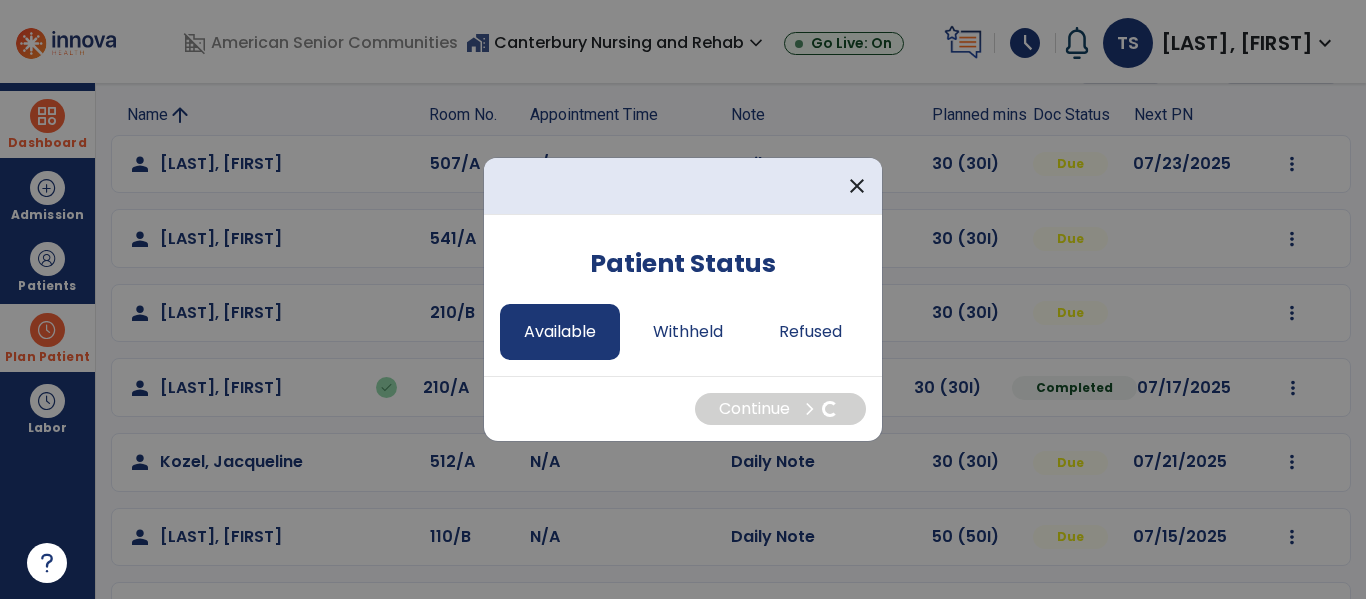 select on "*" 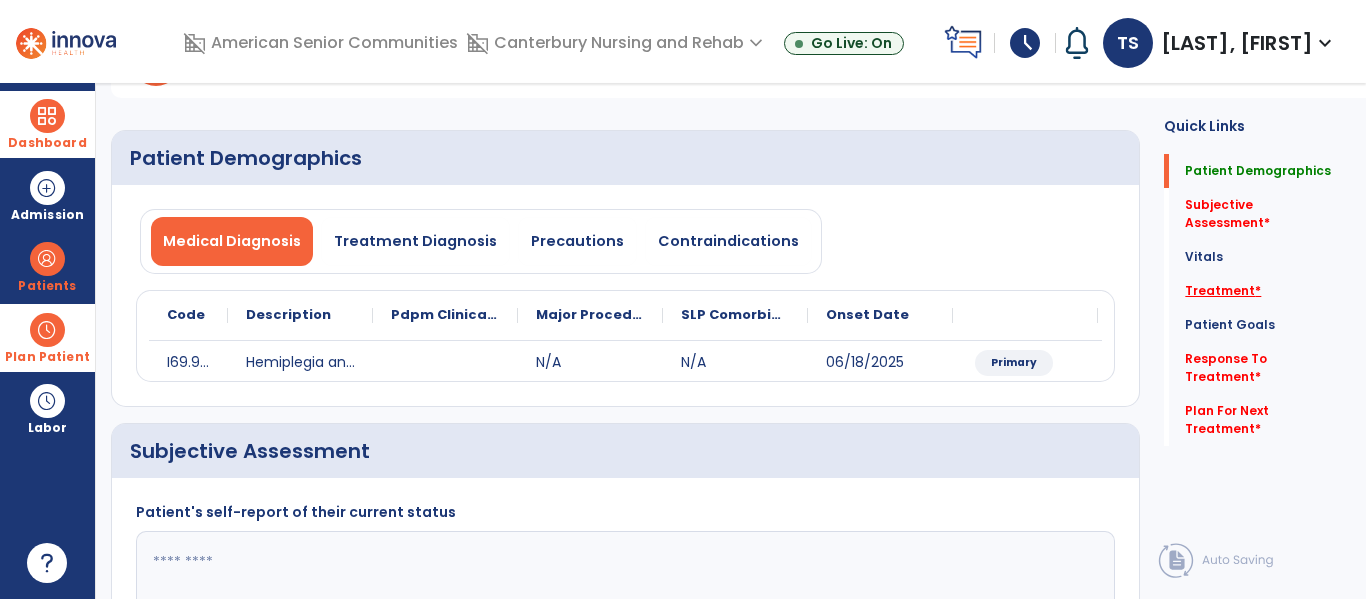 click on "Treatment   *" 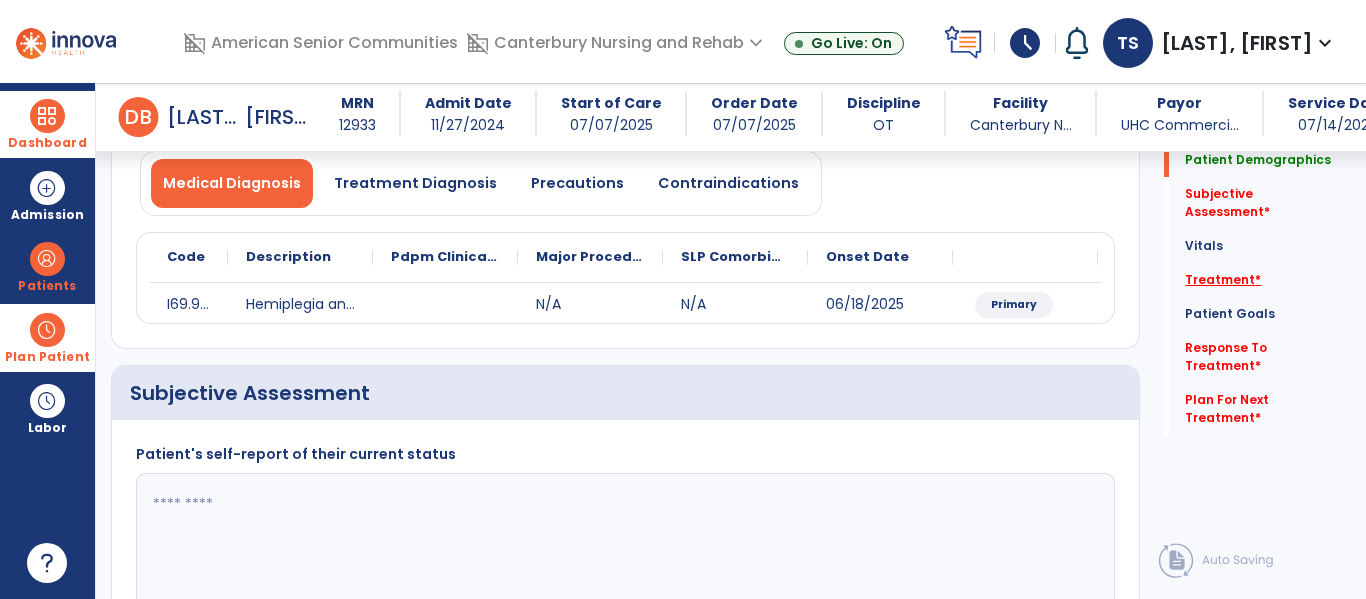 scroll, scrollTop: 162, scrollLeft: 0, axis: vertical 